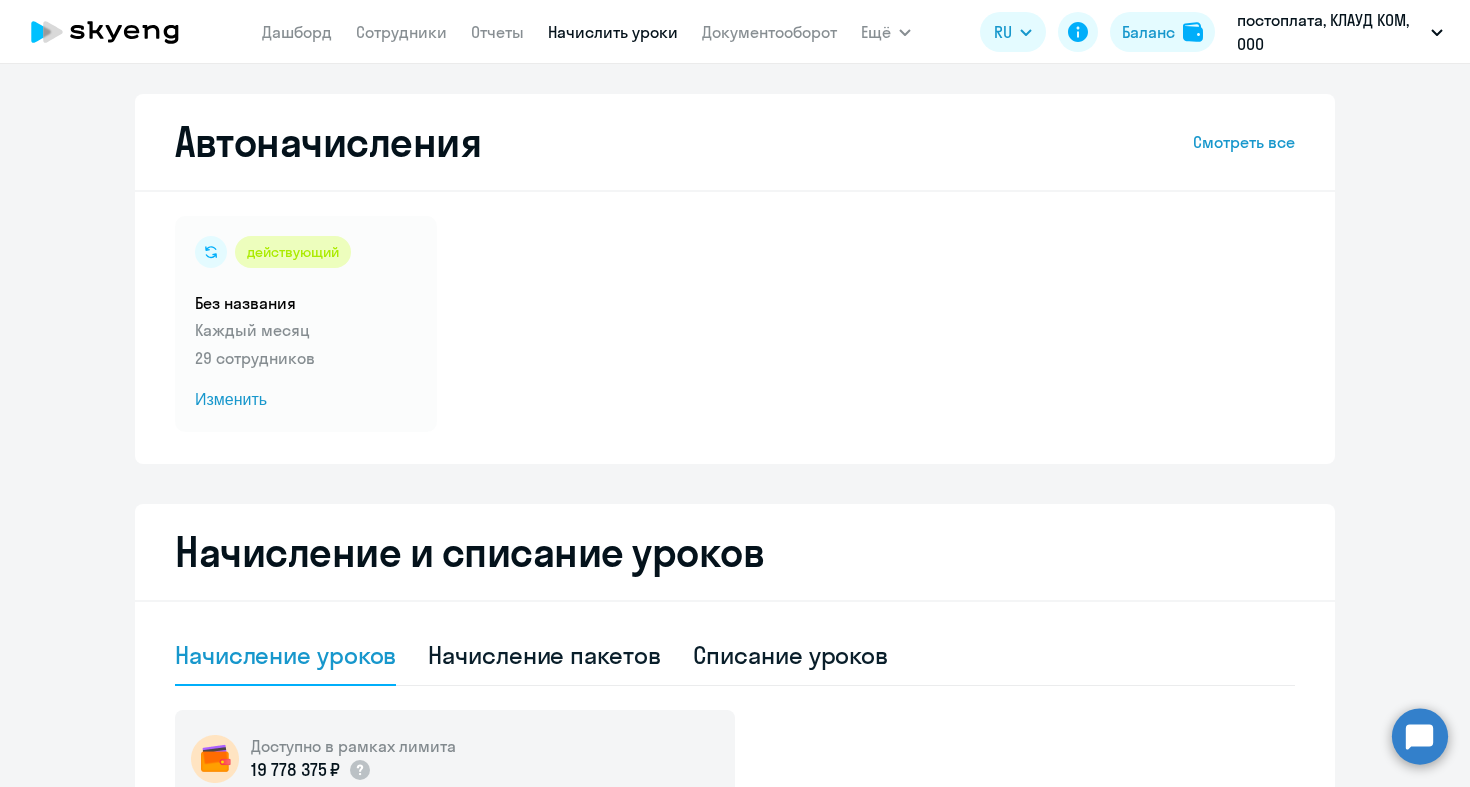 select on "10" 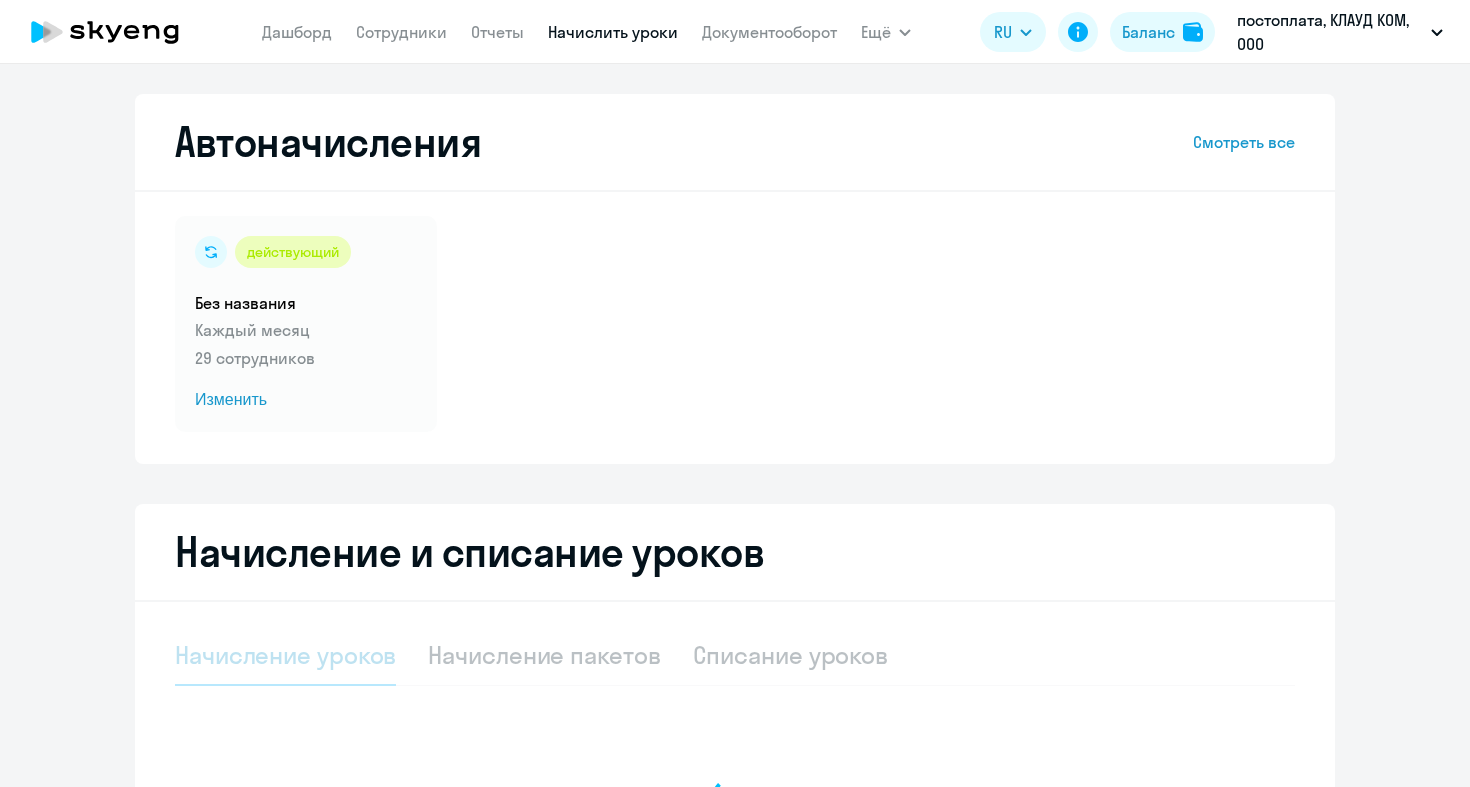scroll, scrollTop: 0, scrollLeft: 0, axis: both 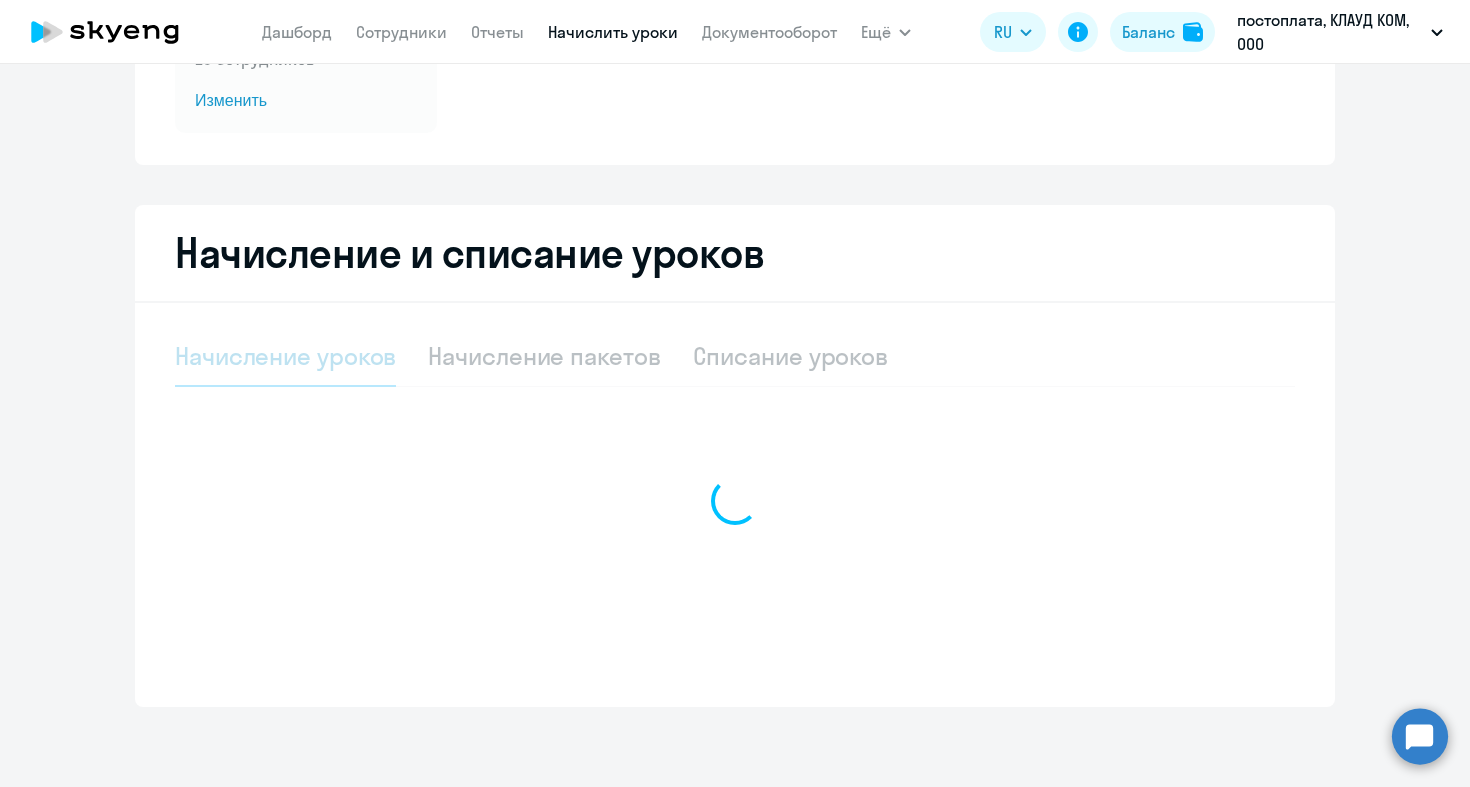select on "10" 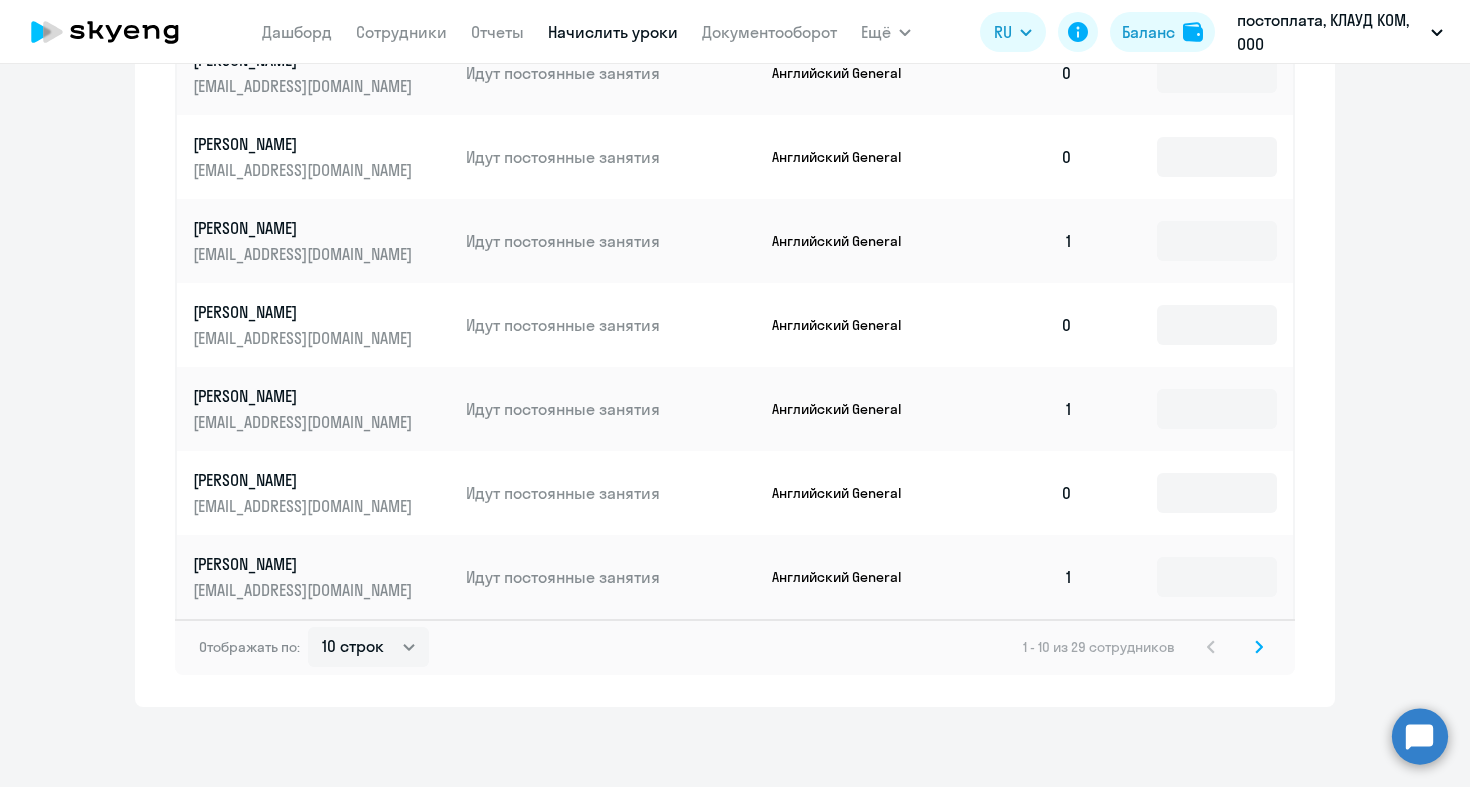 scroll, scrollTop: 1181, scrollLeft: 0, axis: vertical 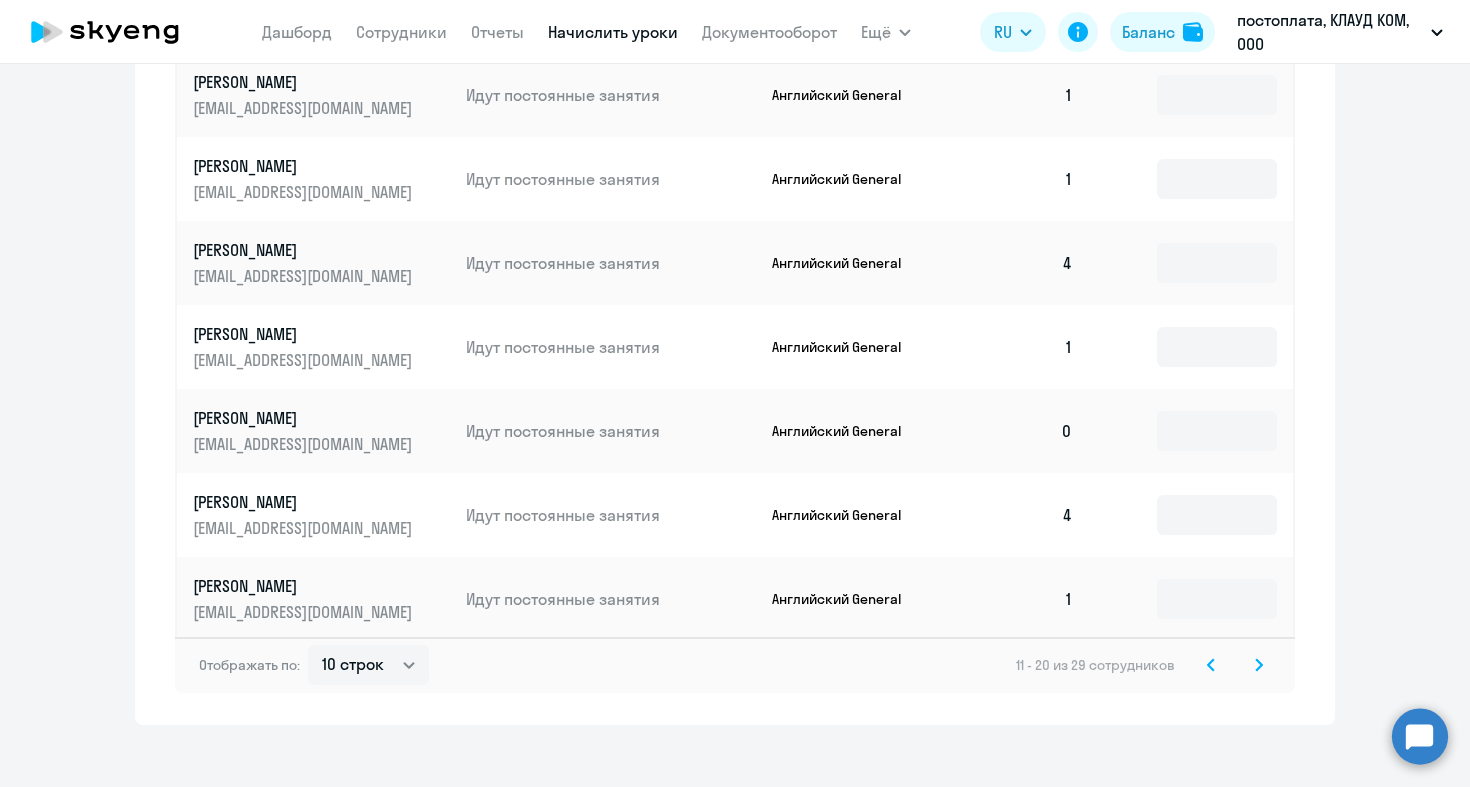 click 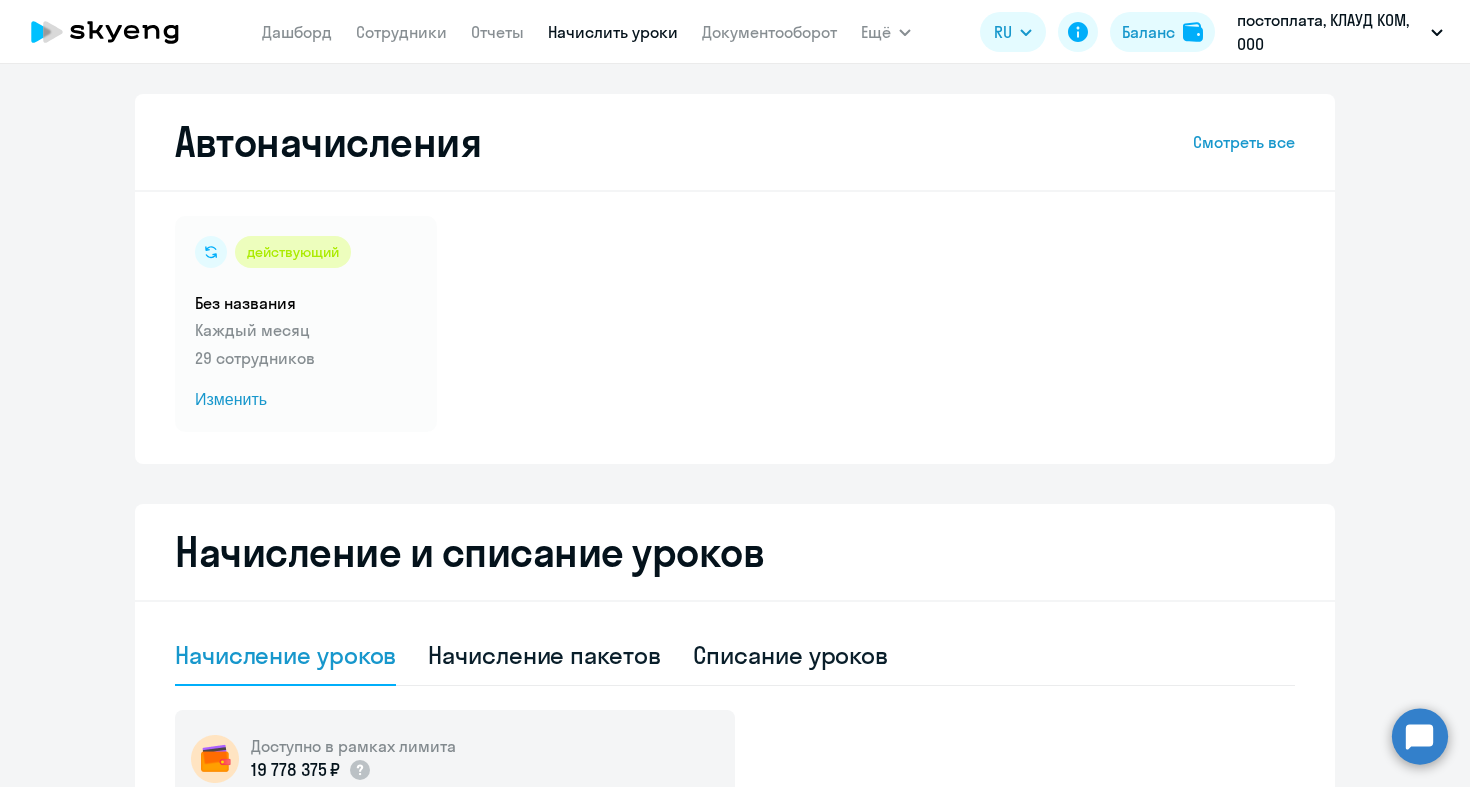 scroll, scrollTop: 2, scrollLeft: 0, axis: vertical 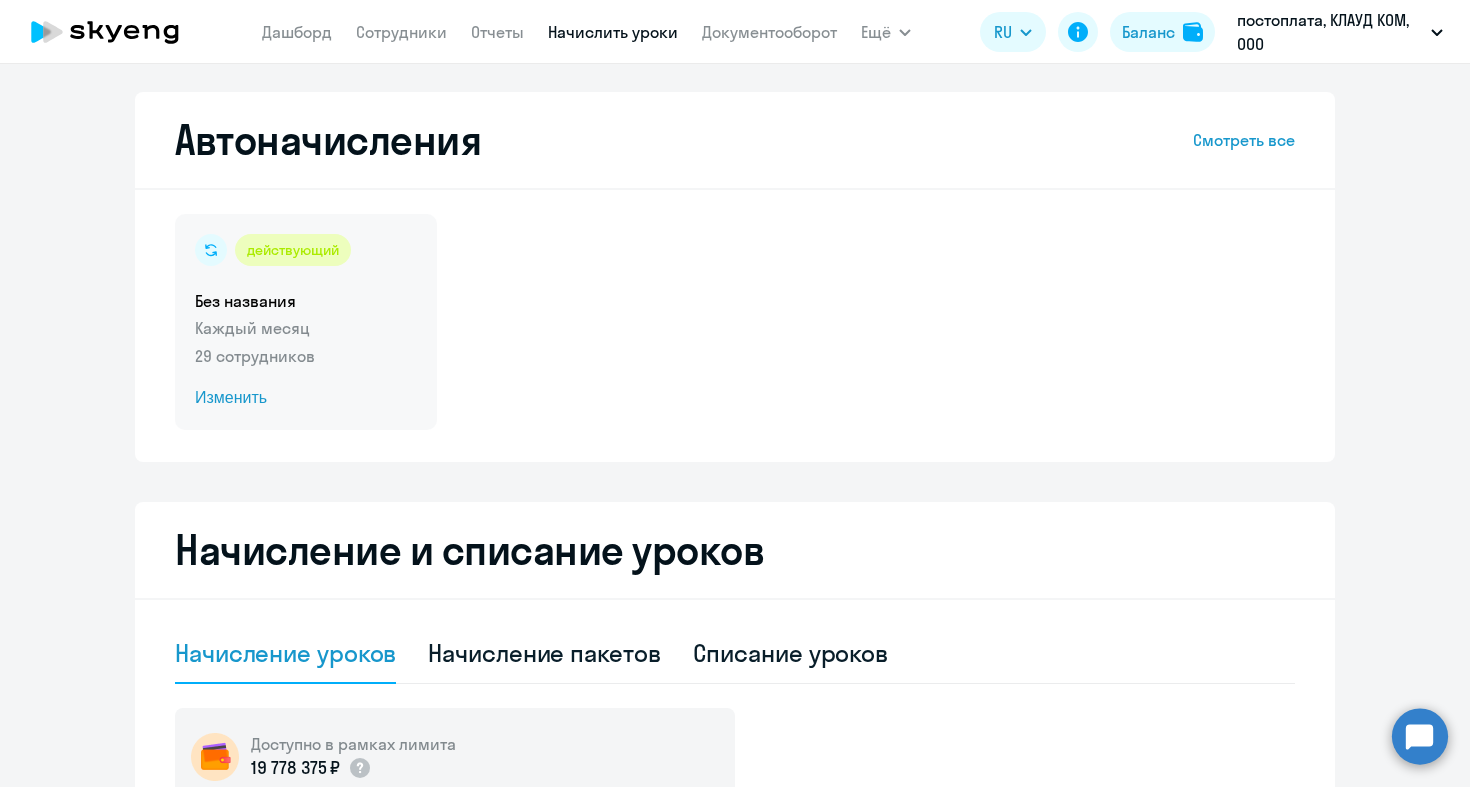 click on "Изменить" 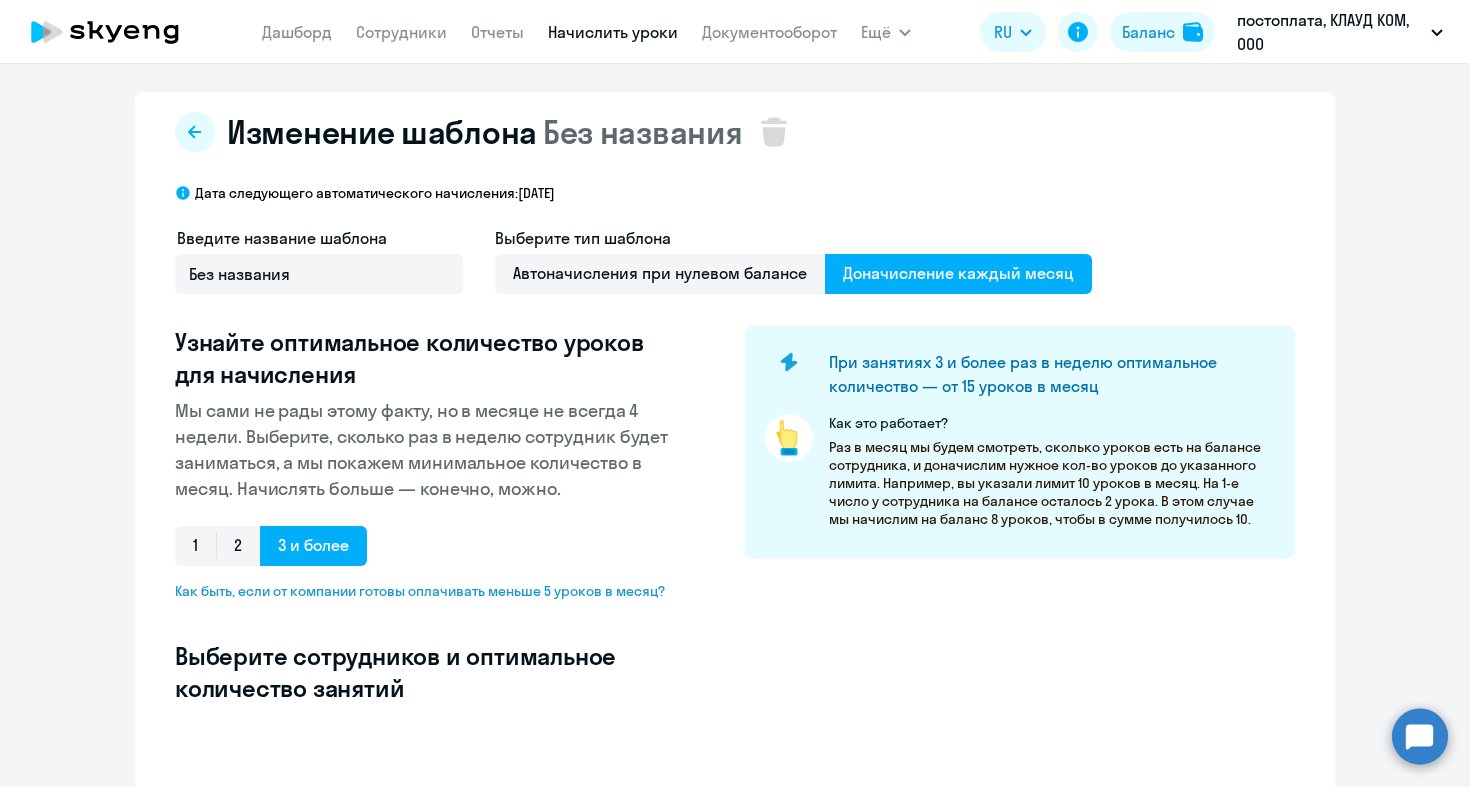 select on "10" 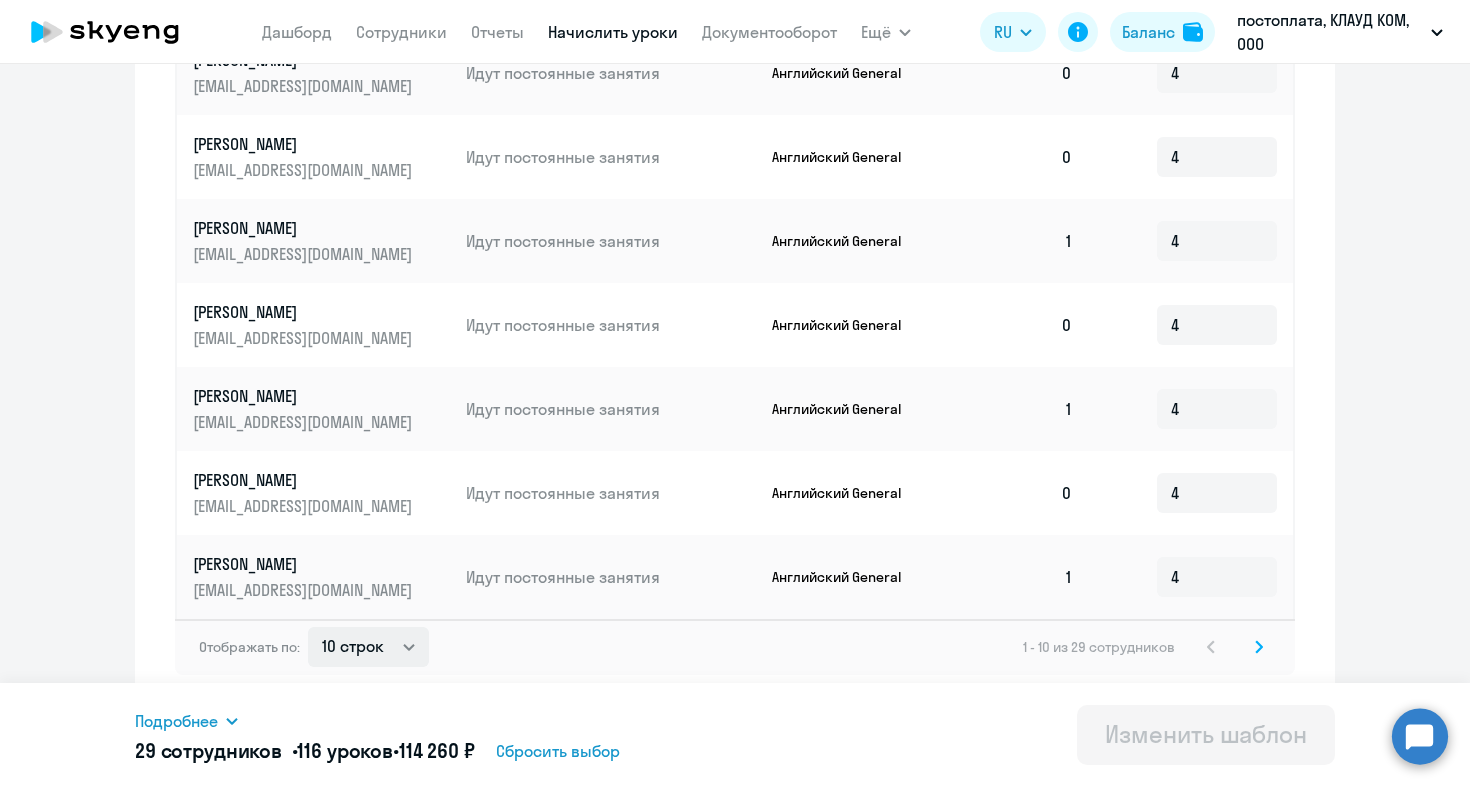 scroll, scrollTop: 1071, scrollLeft: 0, axis: vertical 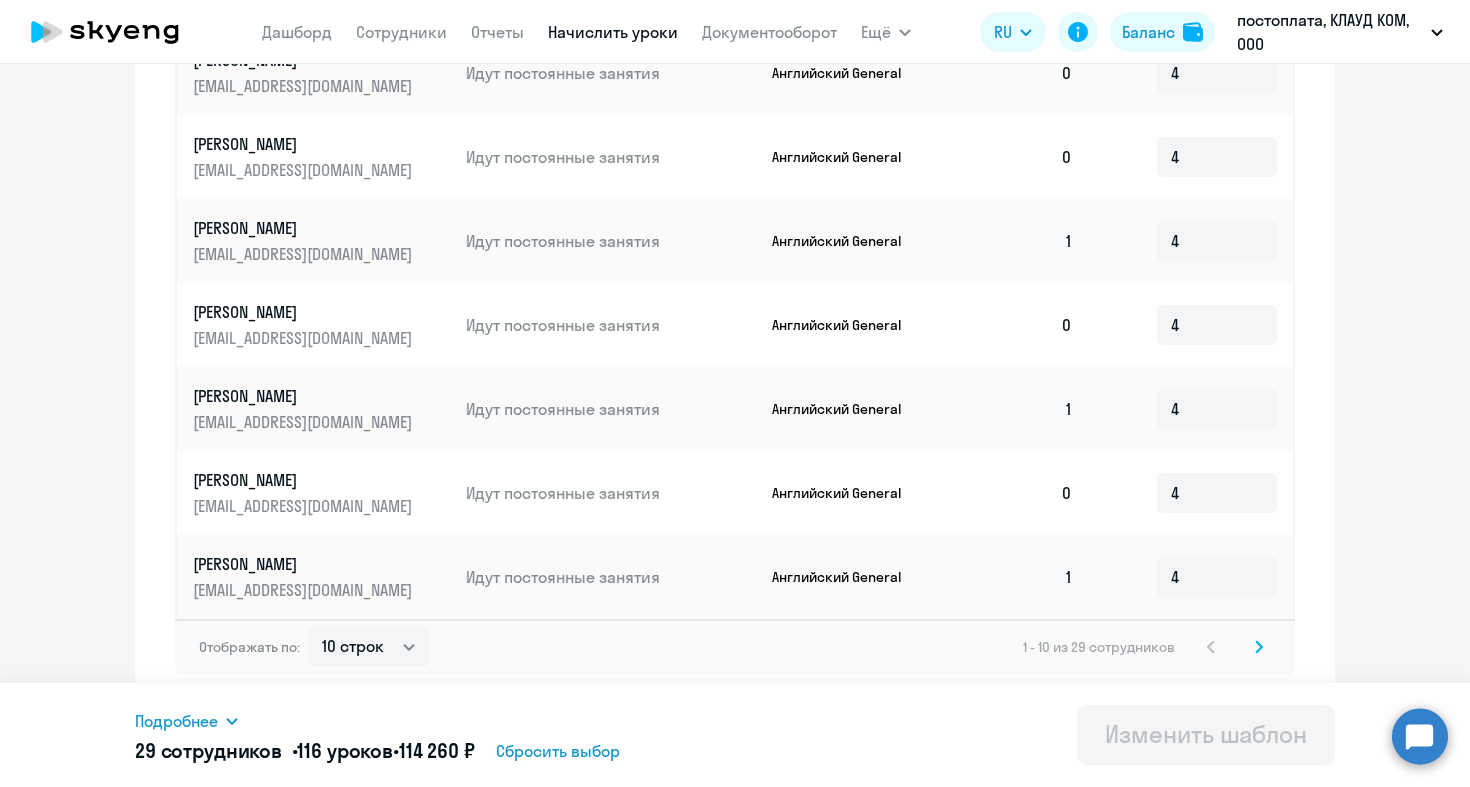 click 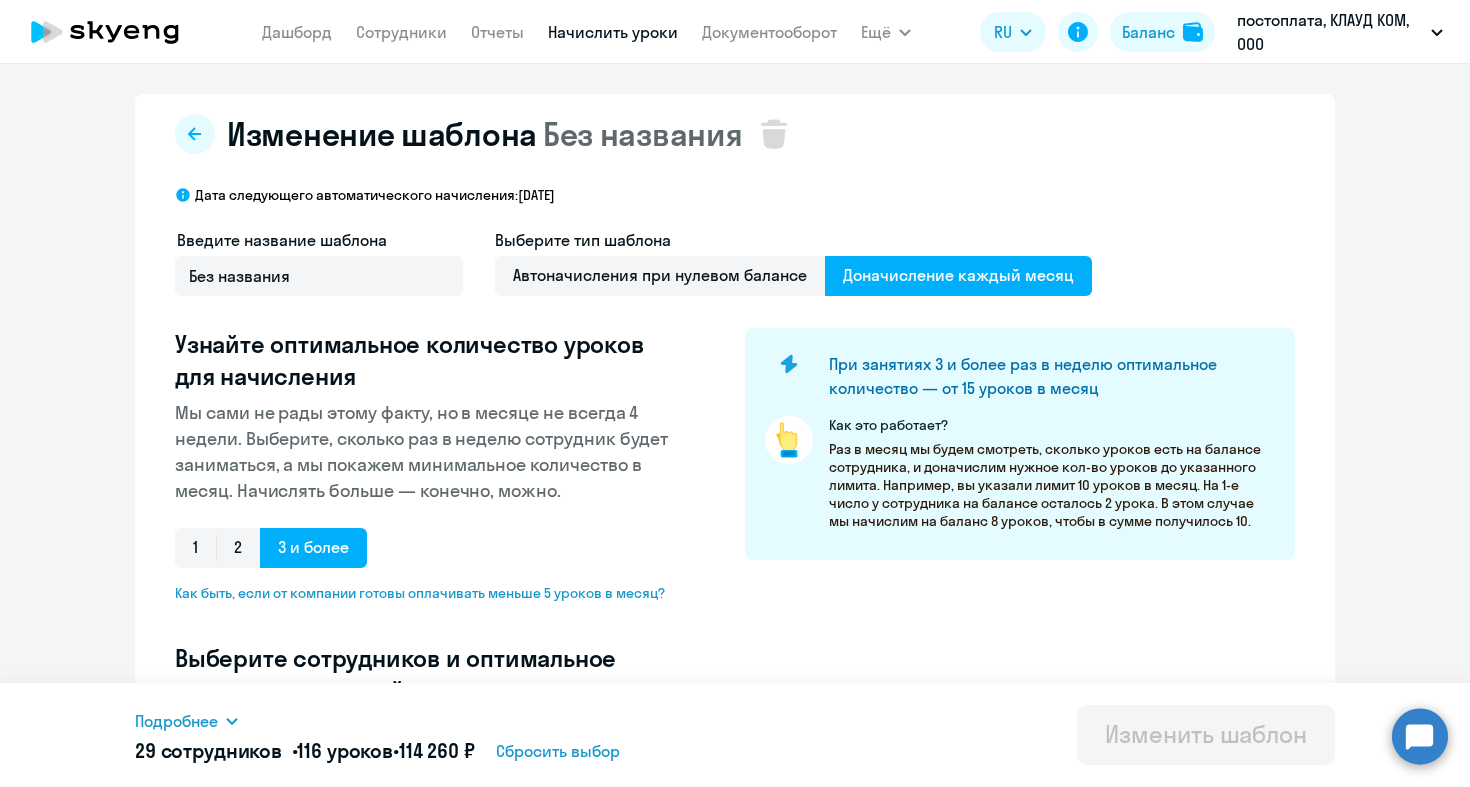 scroll, scrollTop: 0, scrollLeft: 0, axis: both 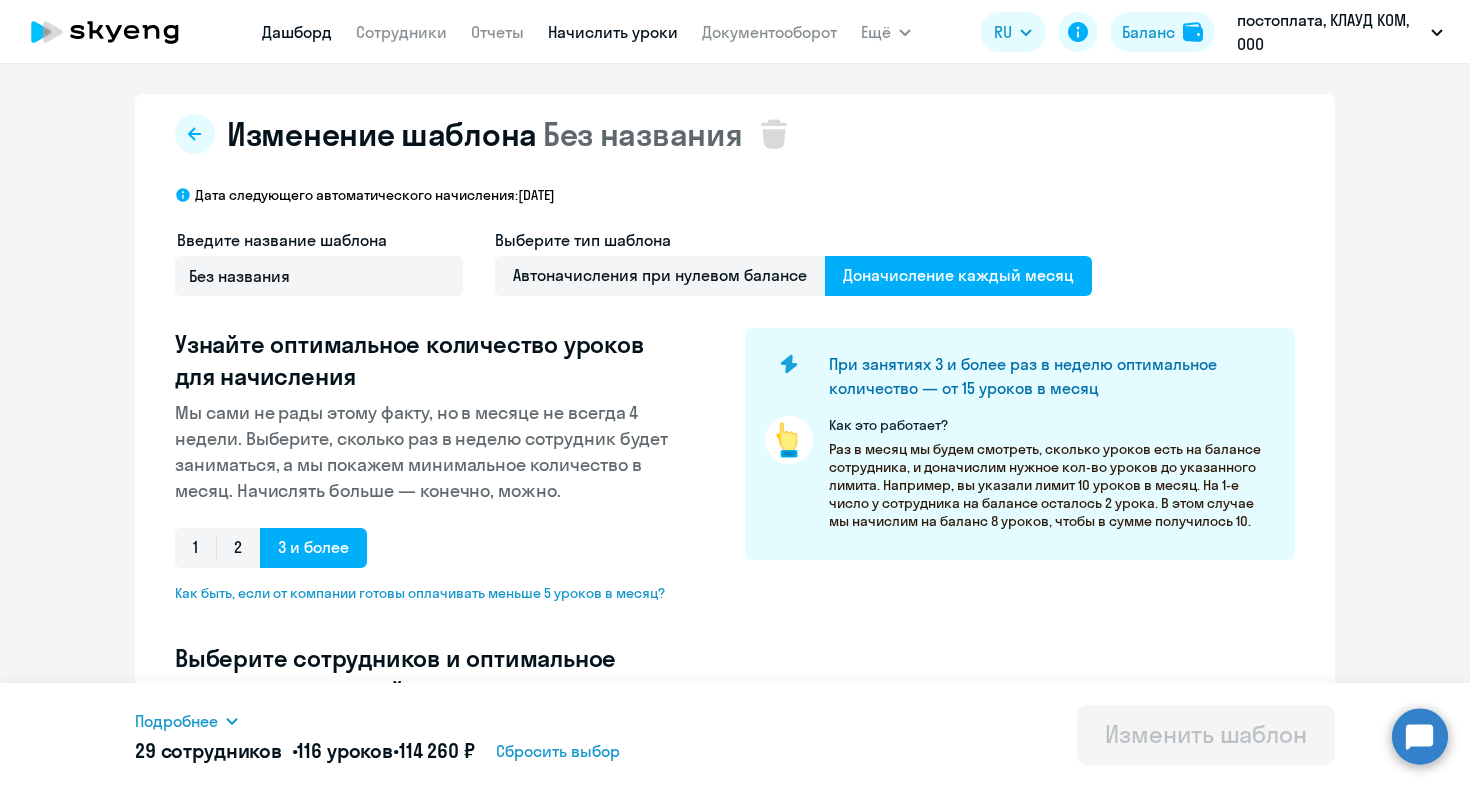 click on "Дашборд" at bounding box center (297, 32) 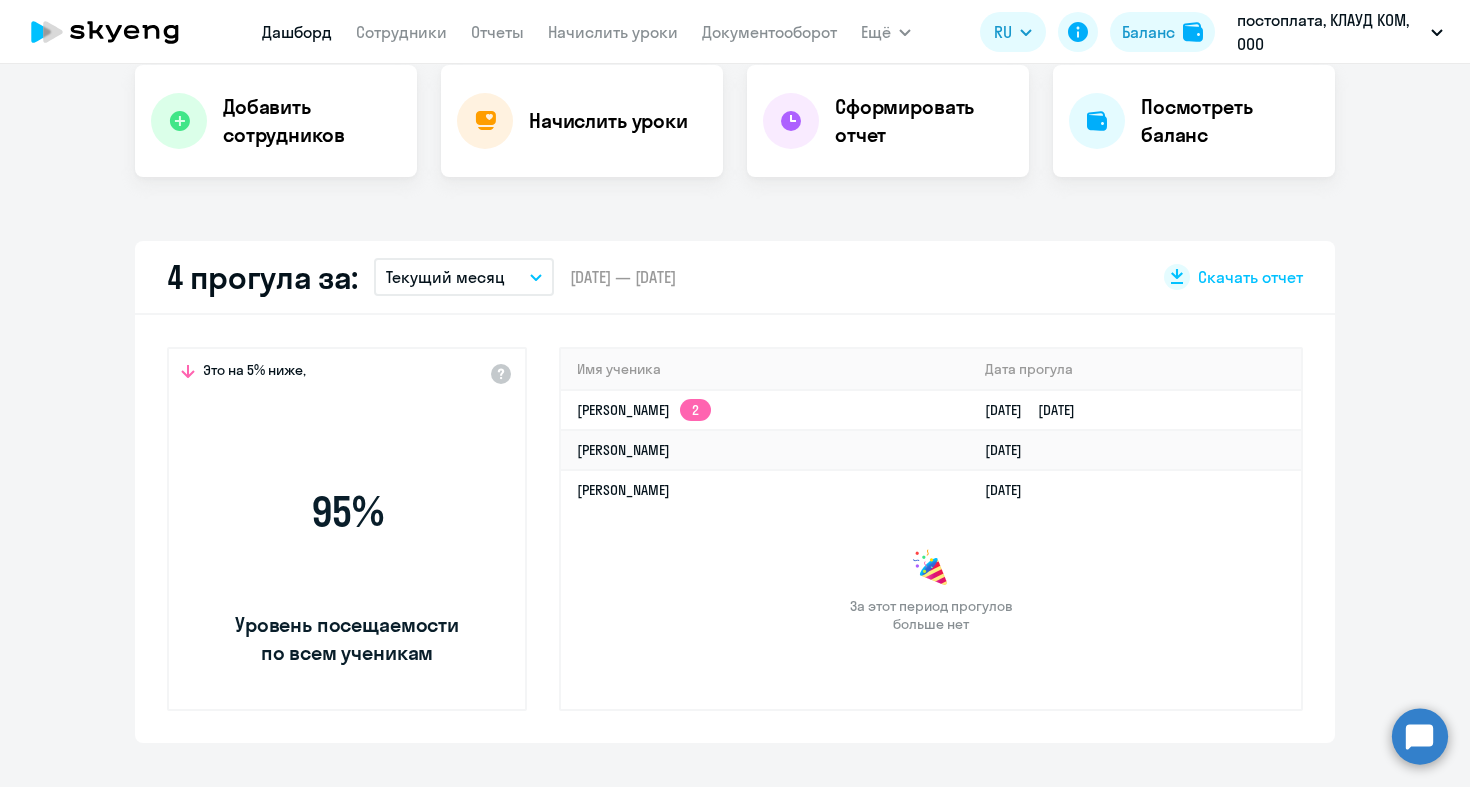 scroll, scrollTop: 410, scrollLeft: 0, axis: vertical 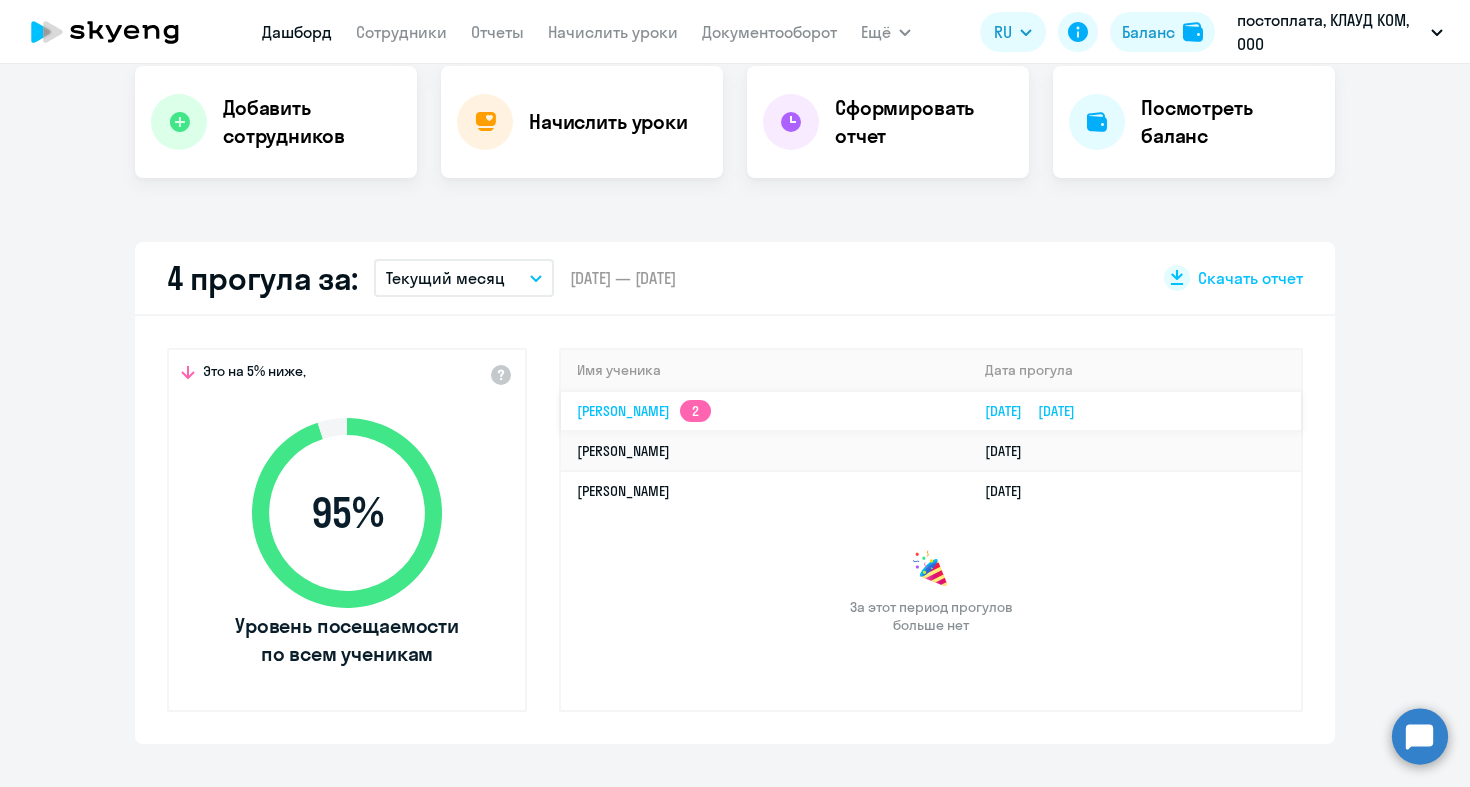 select on "30" 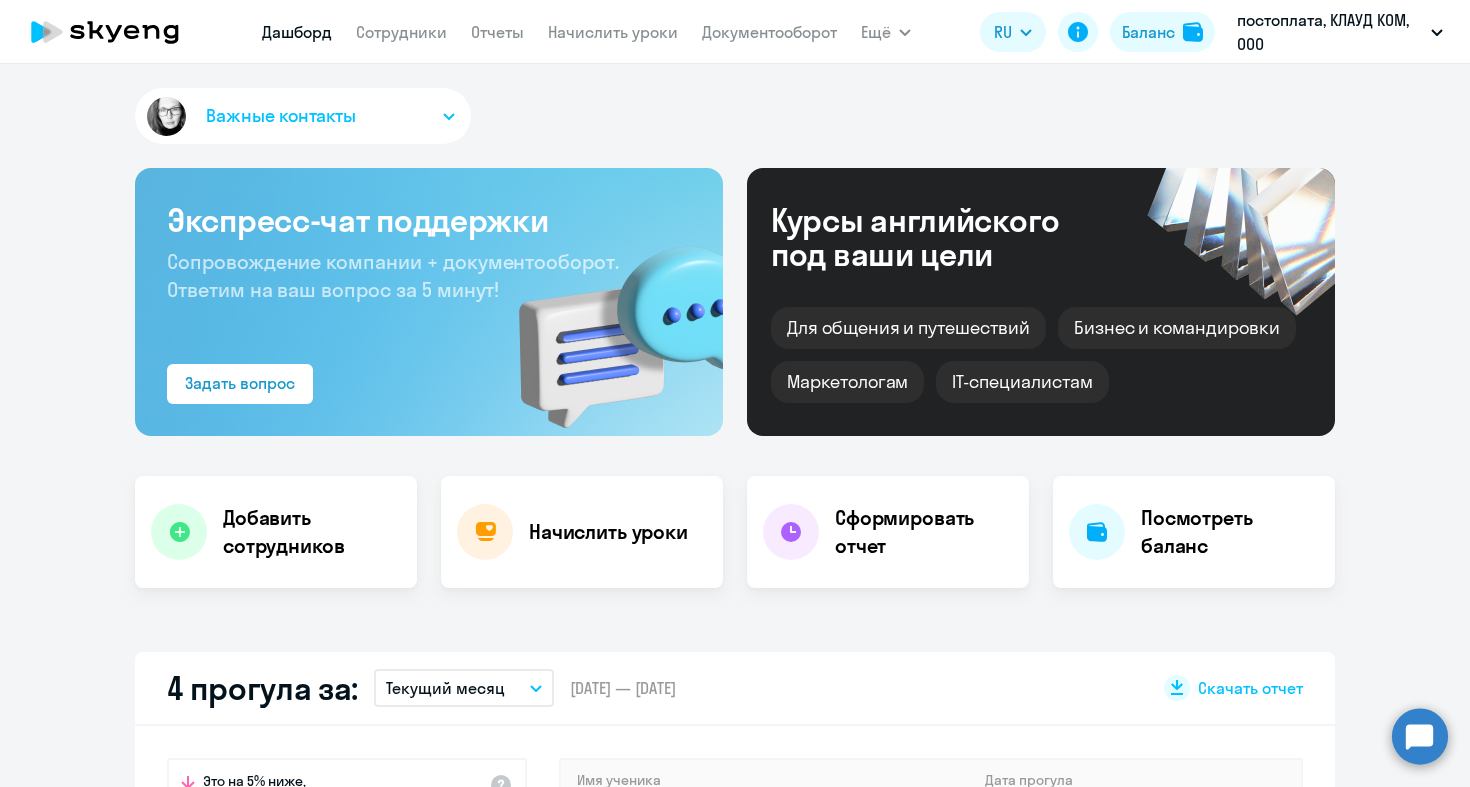 scroll, scrollTop: 0, scrollLeft: 0, axis: both 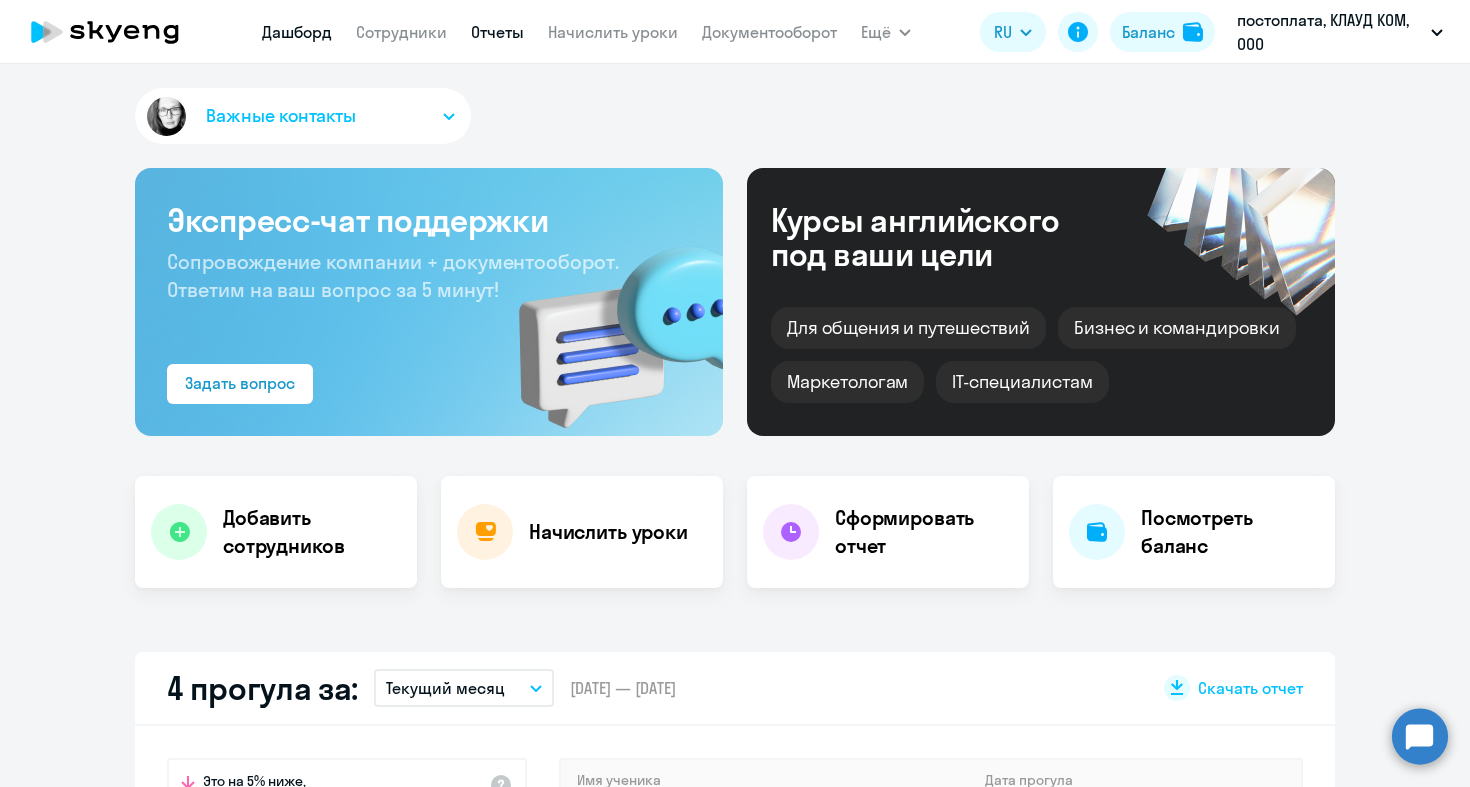 click on "Отчеты" at bounding box center (497, 32) 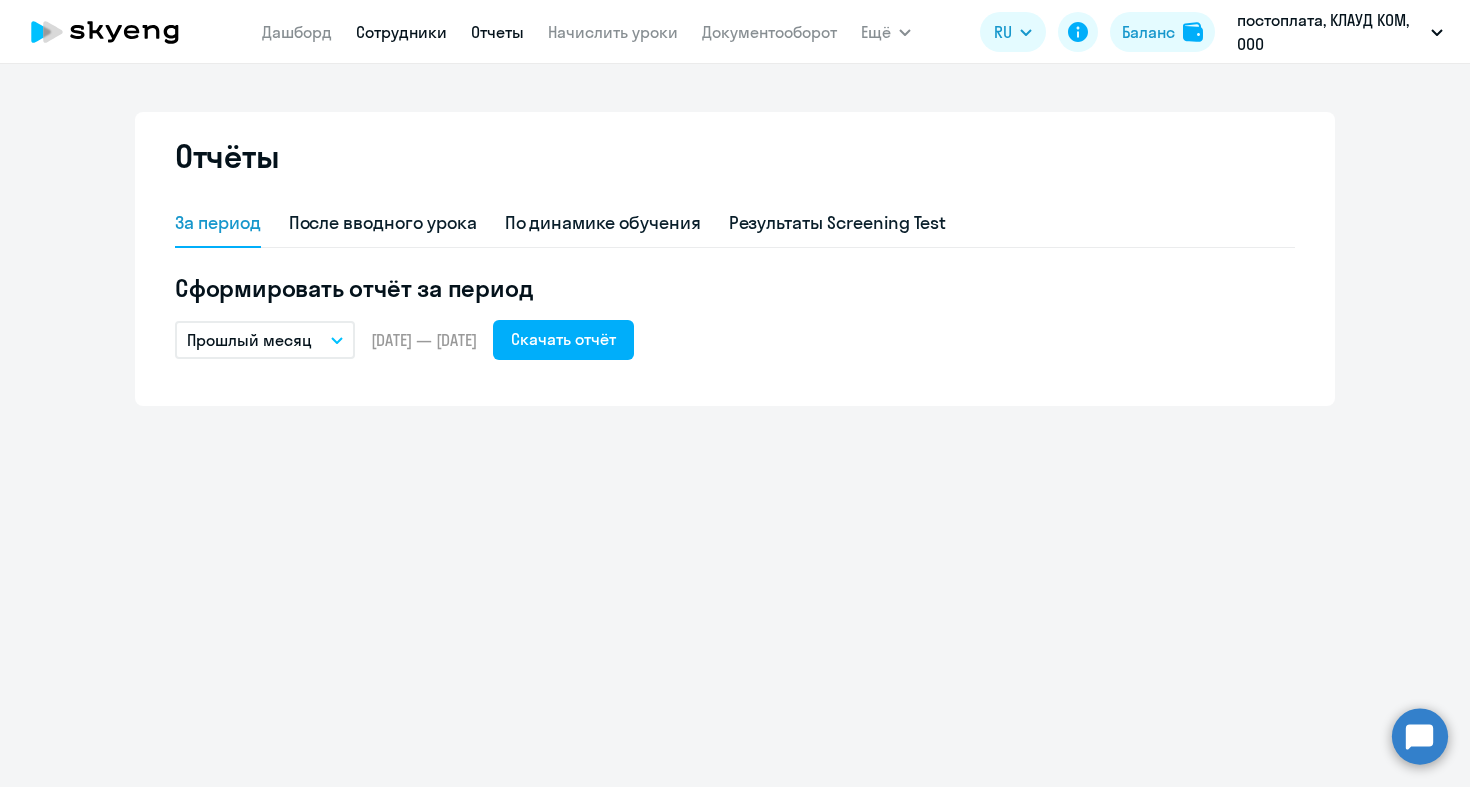 click on "Сотрудники" at bounding box center [401, 32] 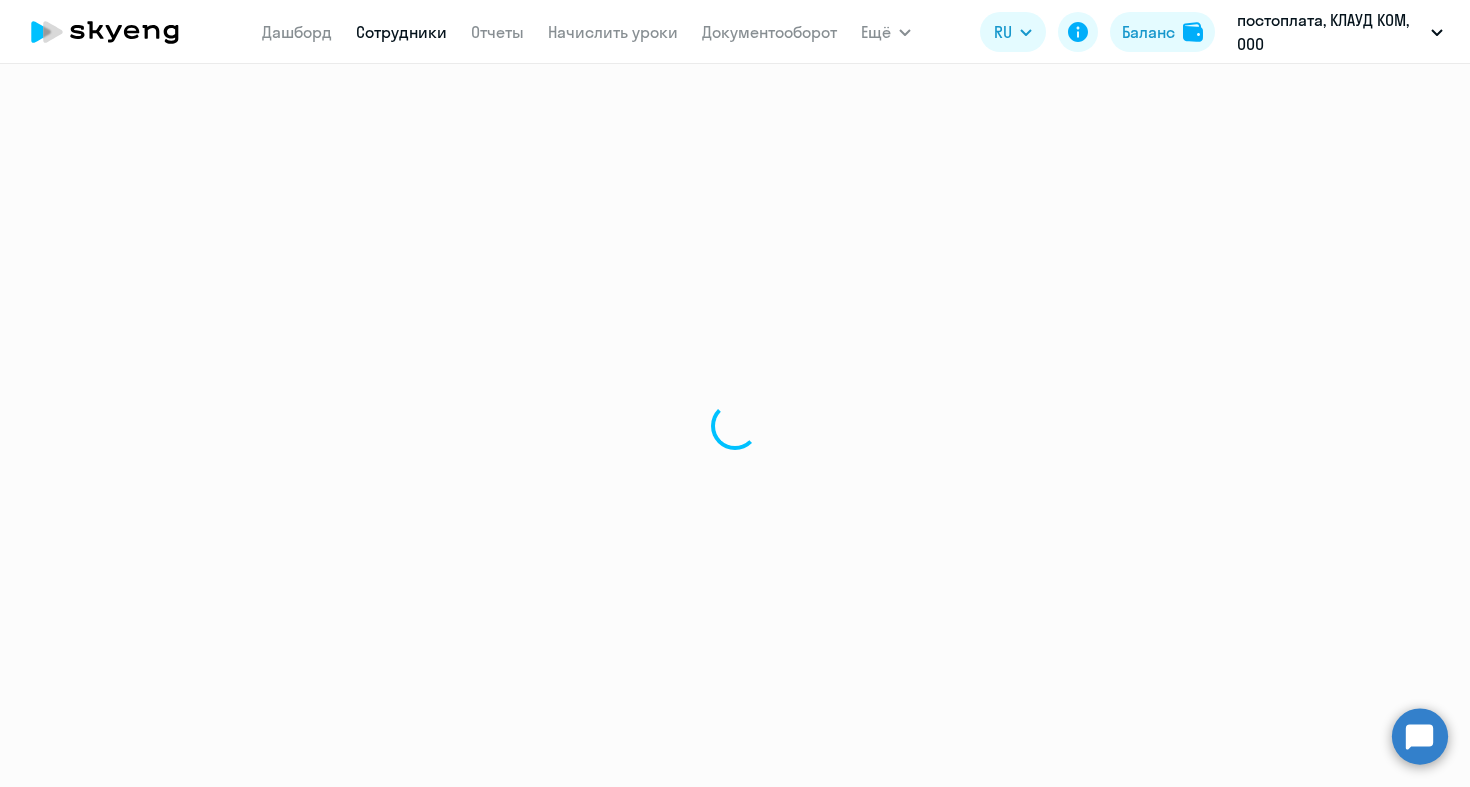 select on "30" 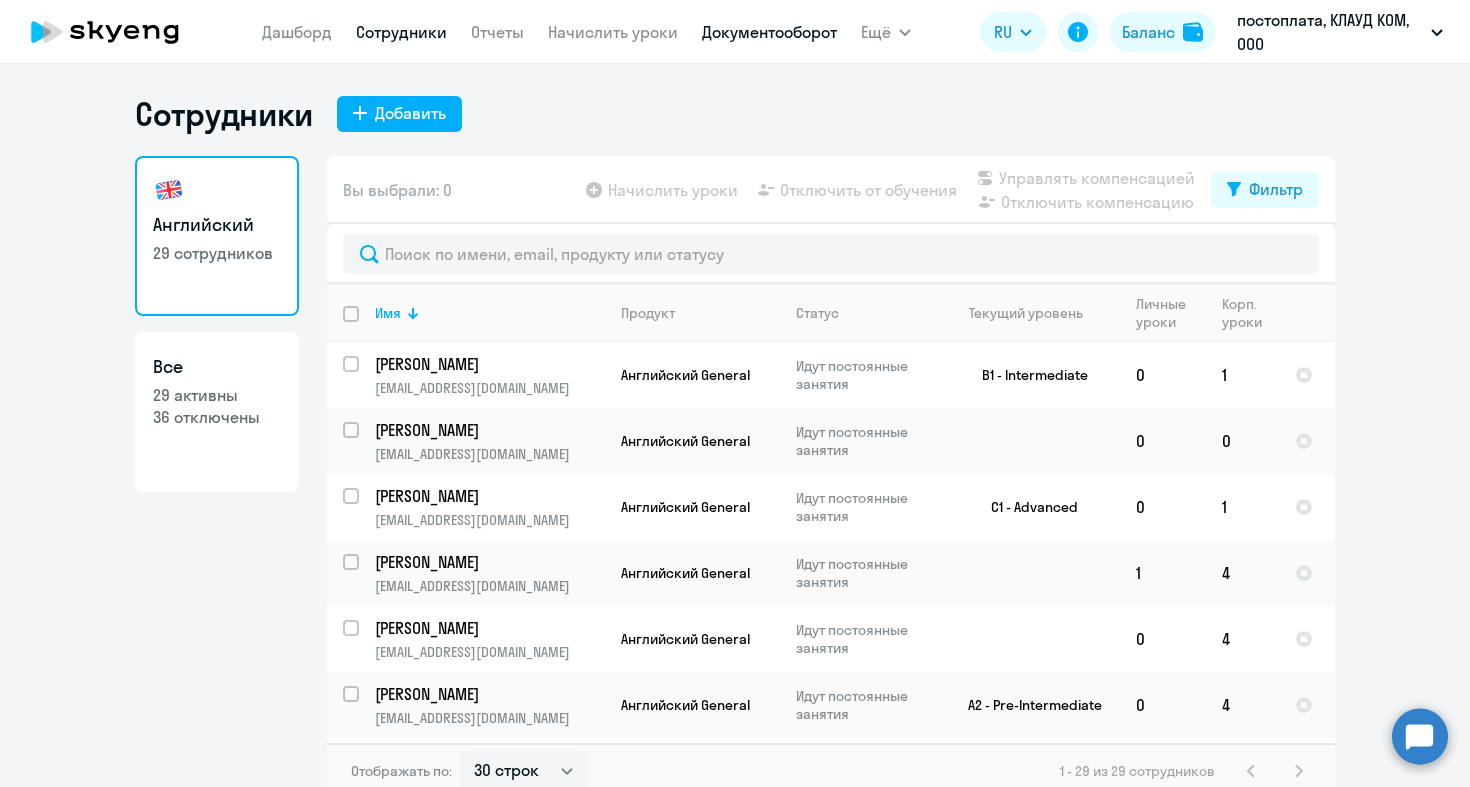 click on "Документооборот" at bounding box center (769, 32) 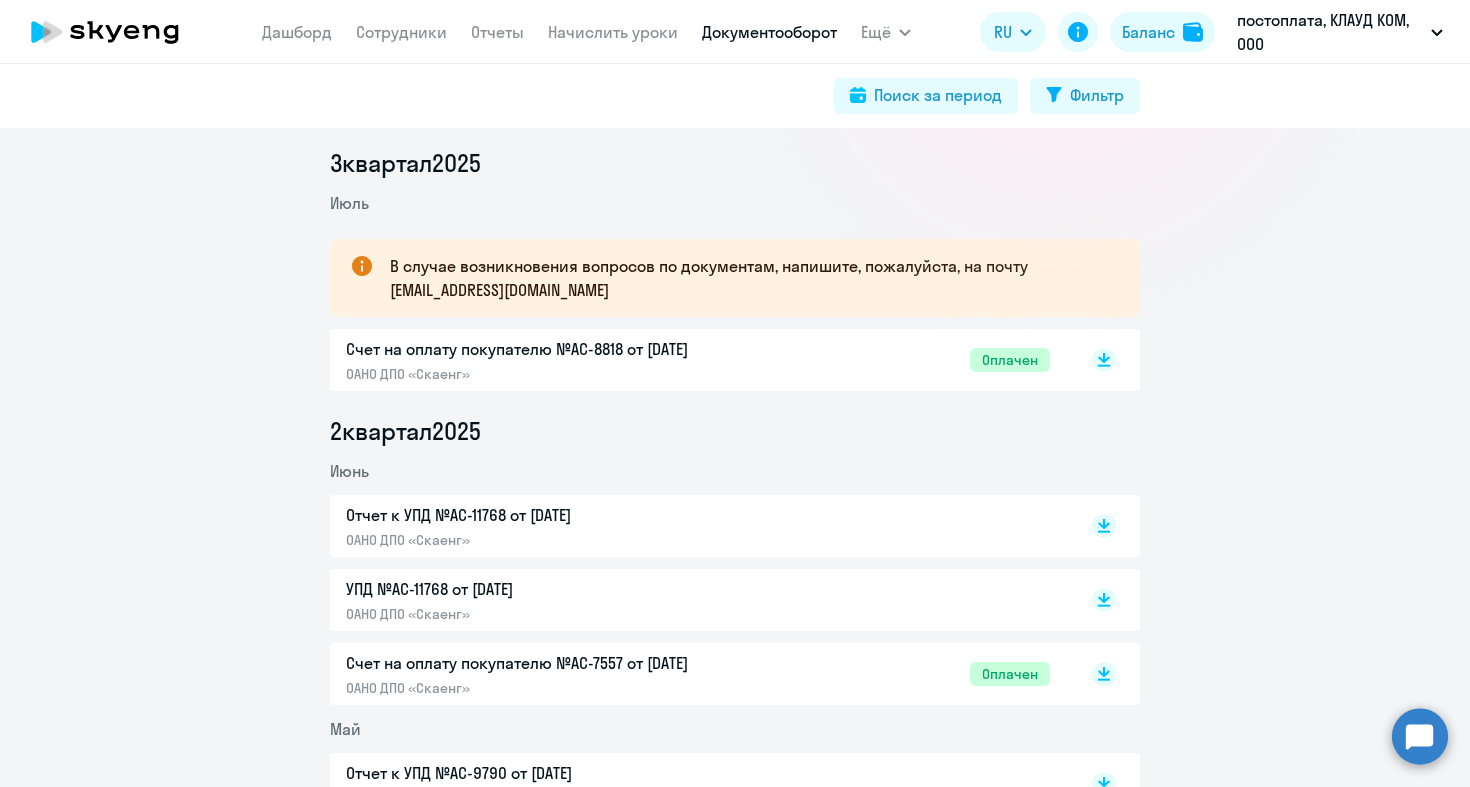 scroll, scrollTop: 273, scrollLeft: 0, axis: vertical 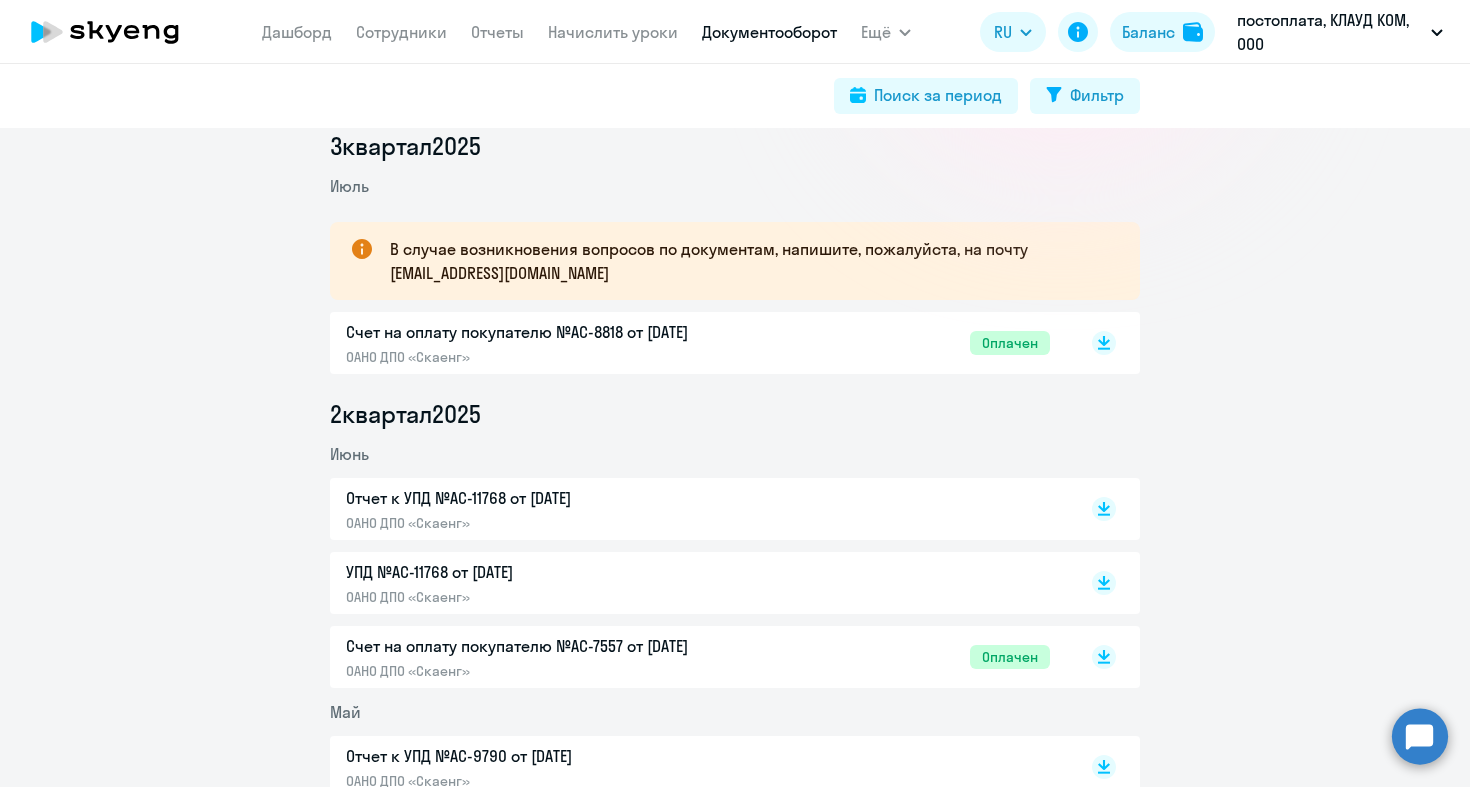 click on "Оплачен" 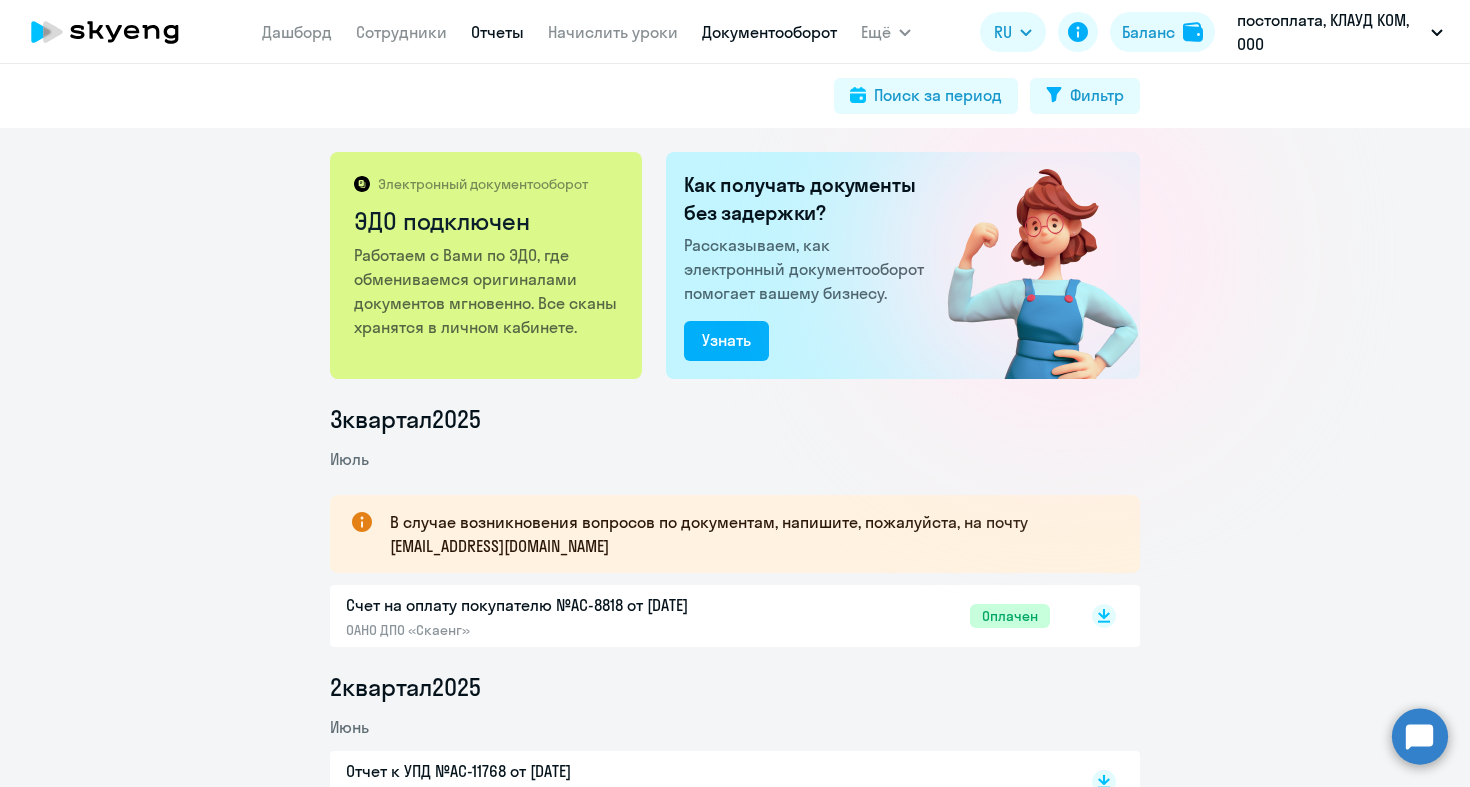scroll, scrollTop: 0, scrollLeft: 0, axis: both 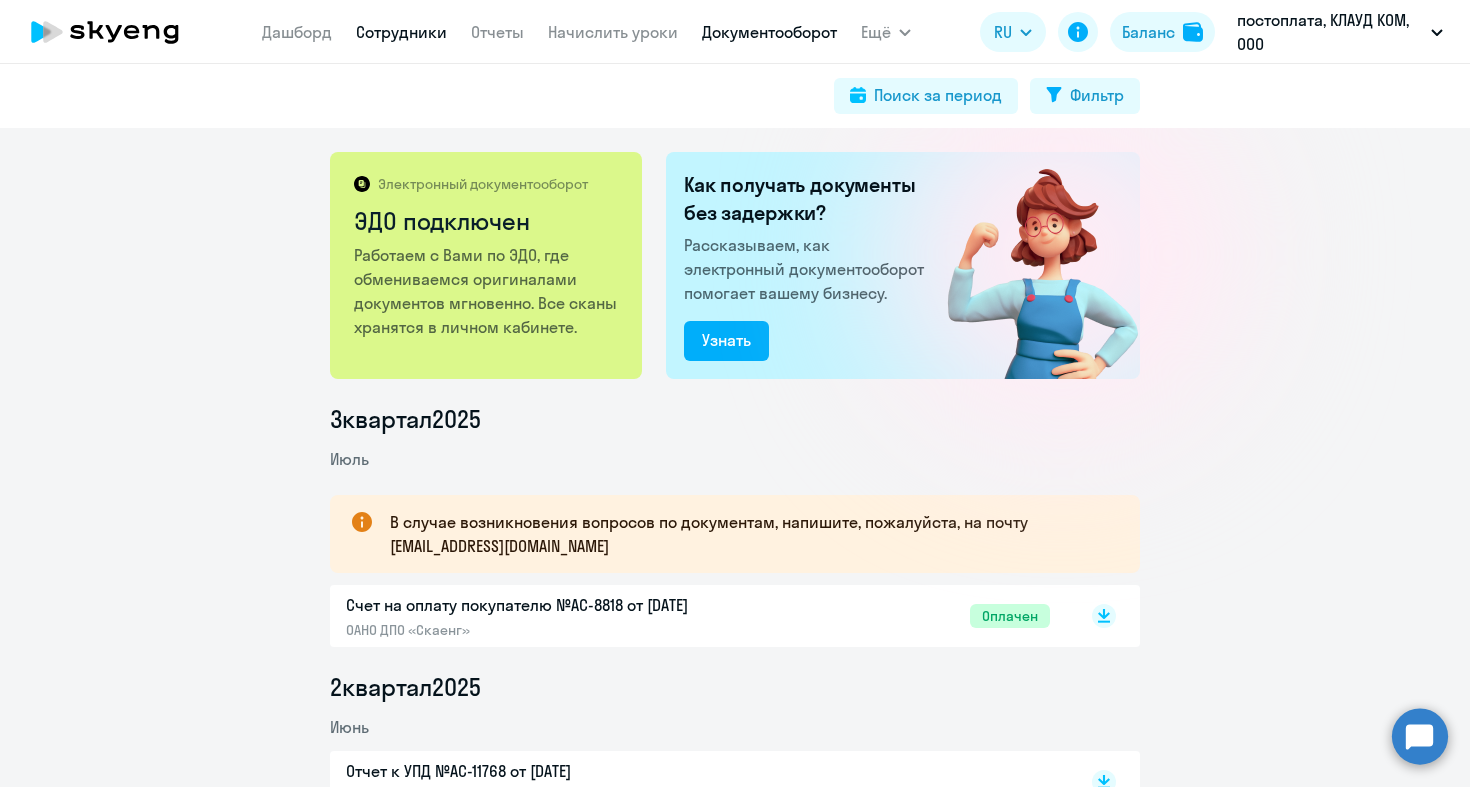 click on "Сотрудники" at bounding box center [401, 32] 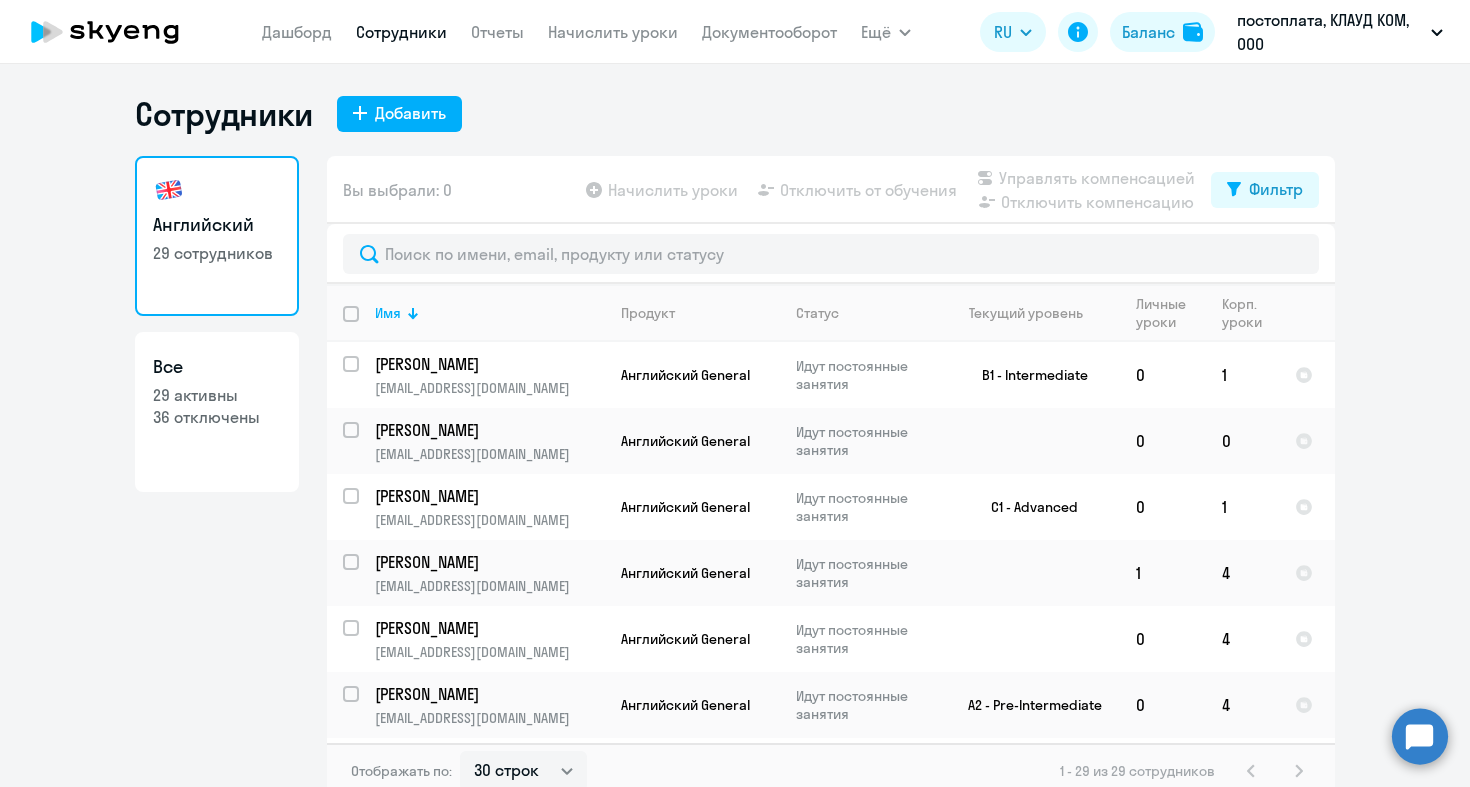 click on "Сотрудники" at bounding box center (401, 32) 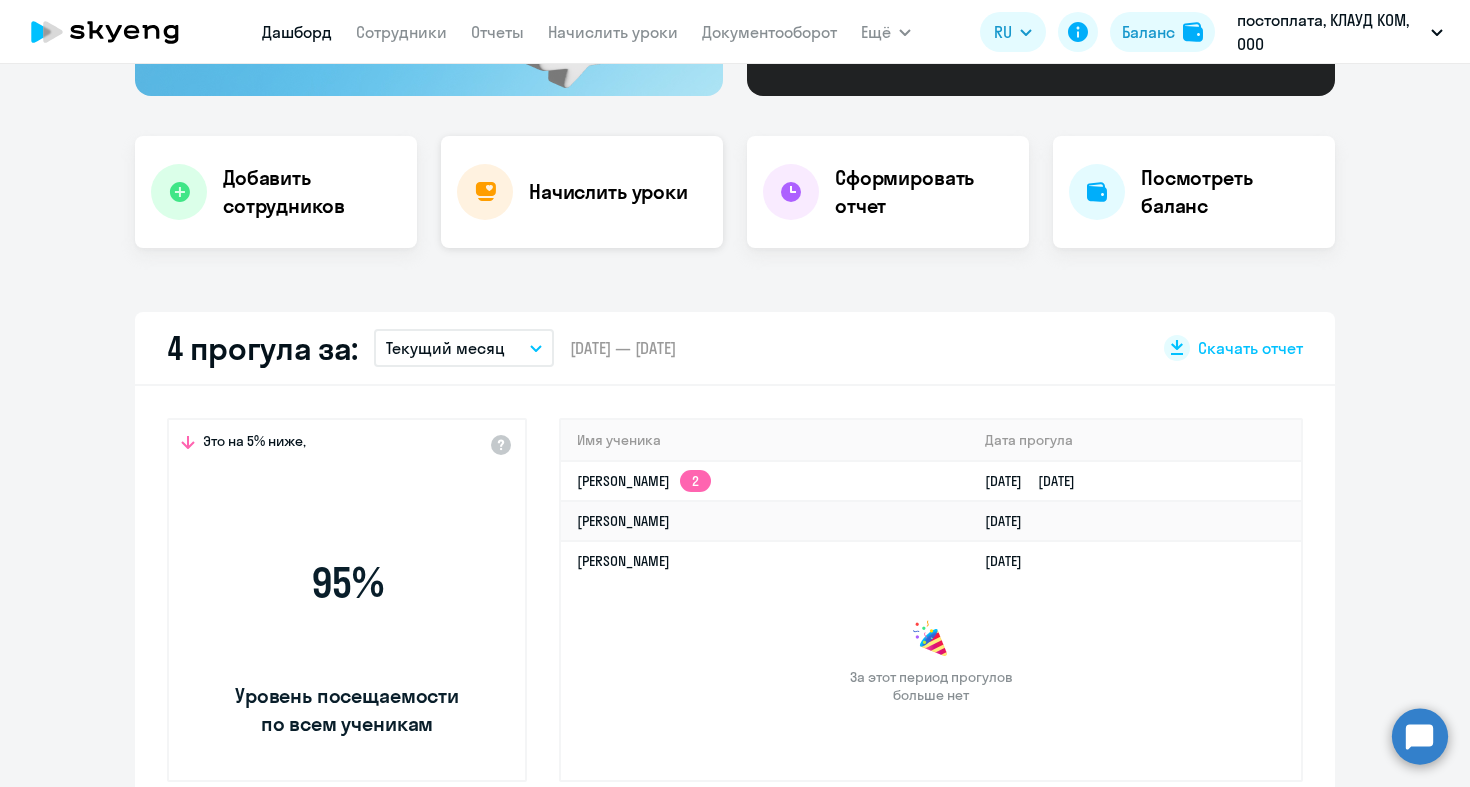 click on "Начислить уроки" 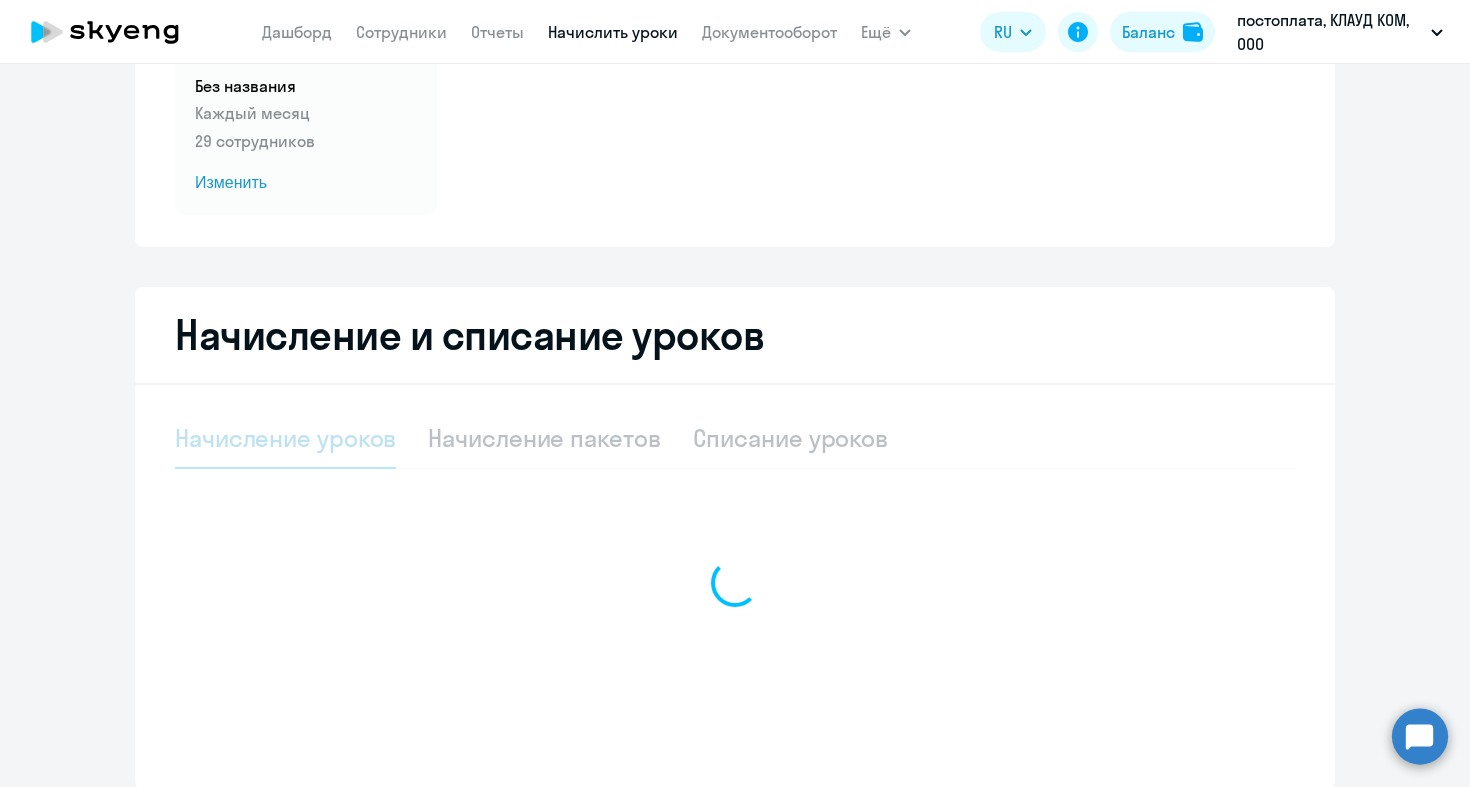 select on "10" 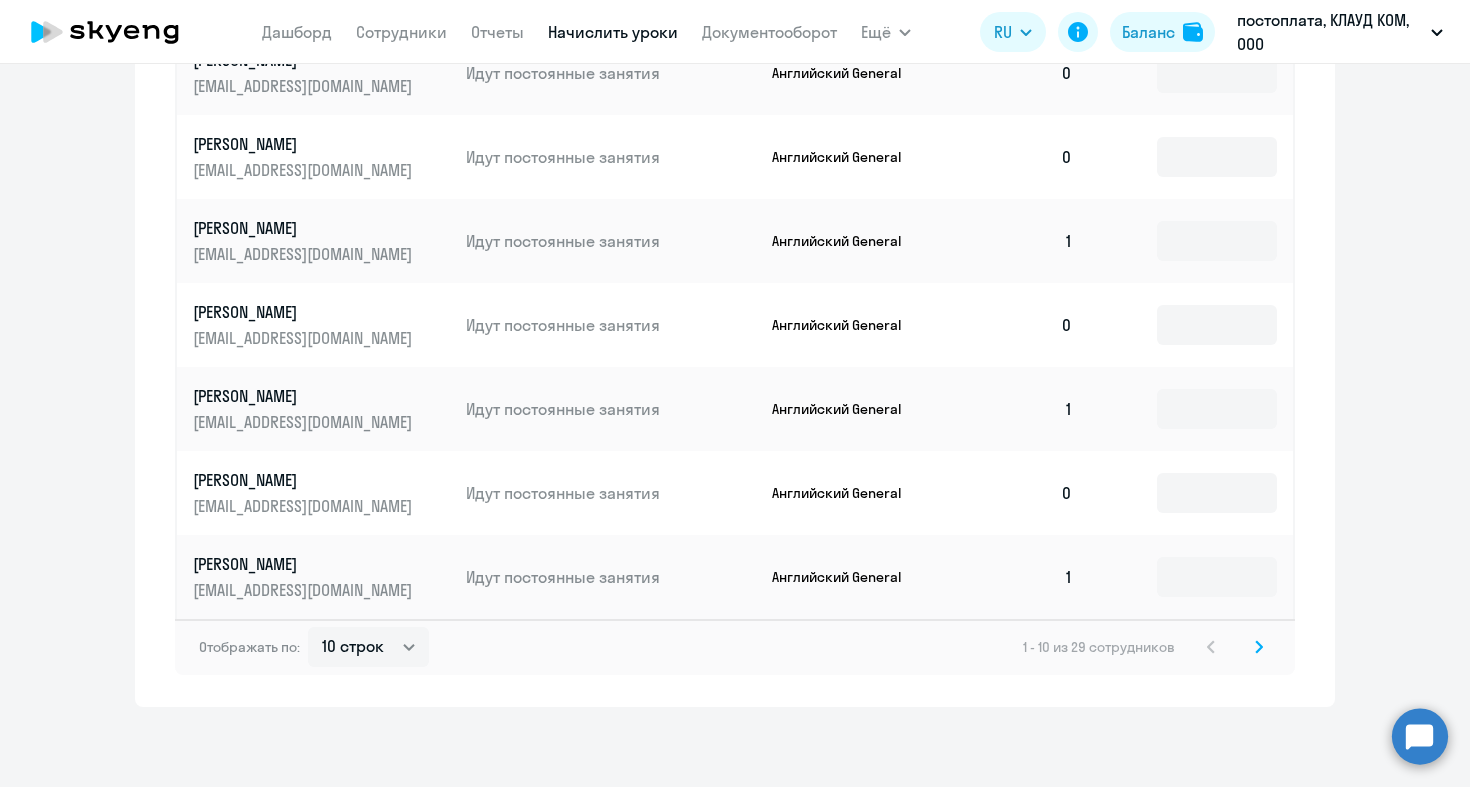 scroll, scrollTop: 1181, scrollLeft: 0, axis: vertical 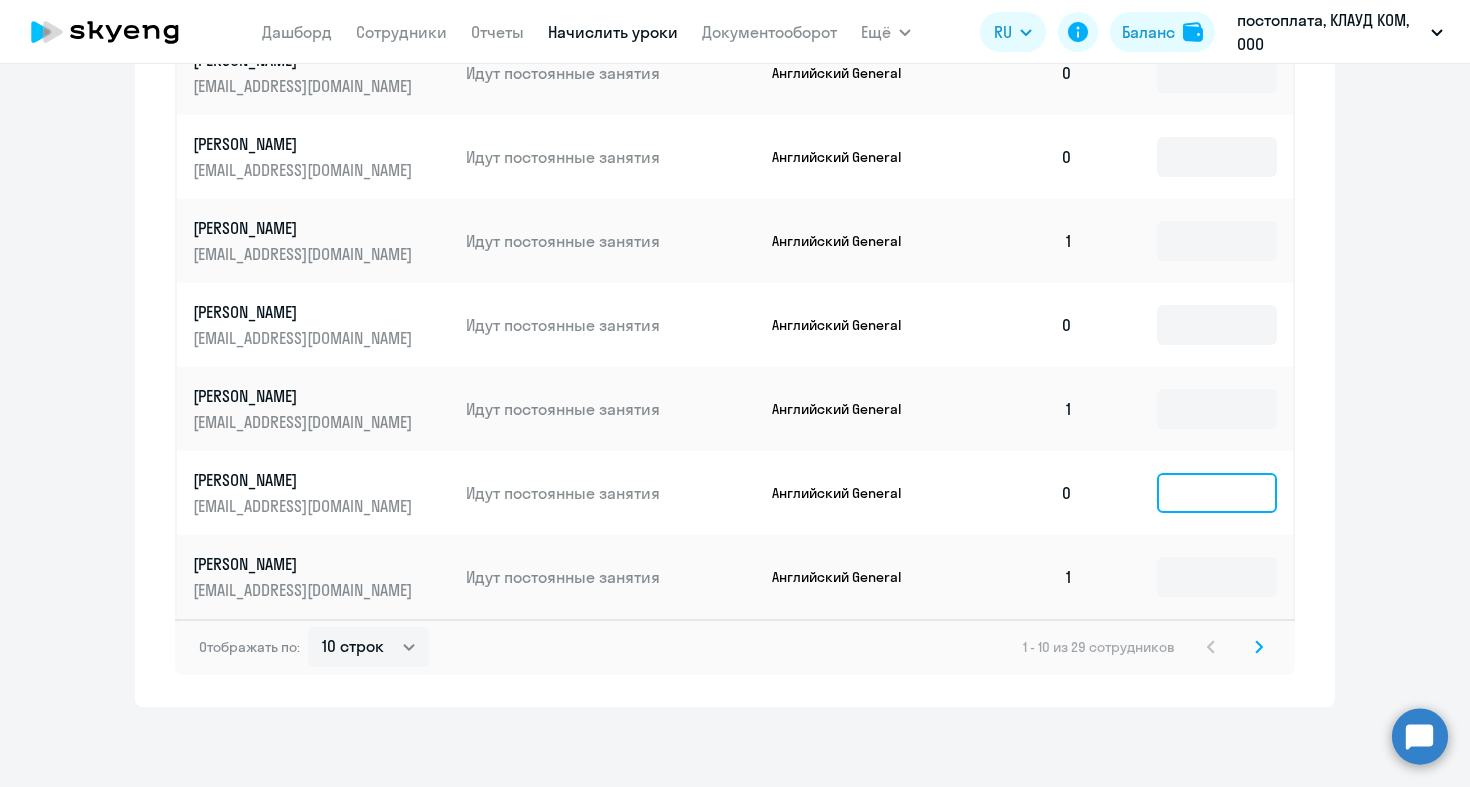 click 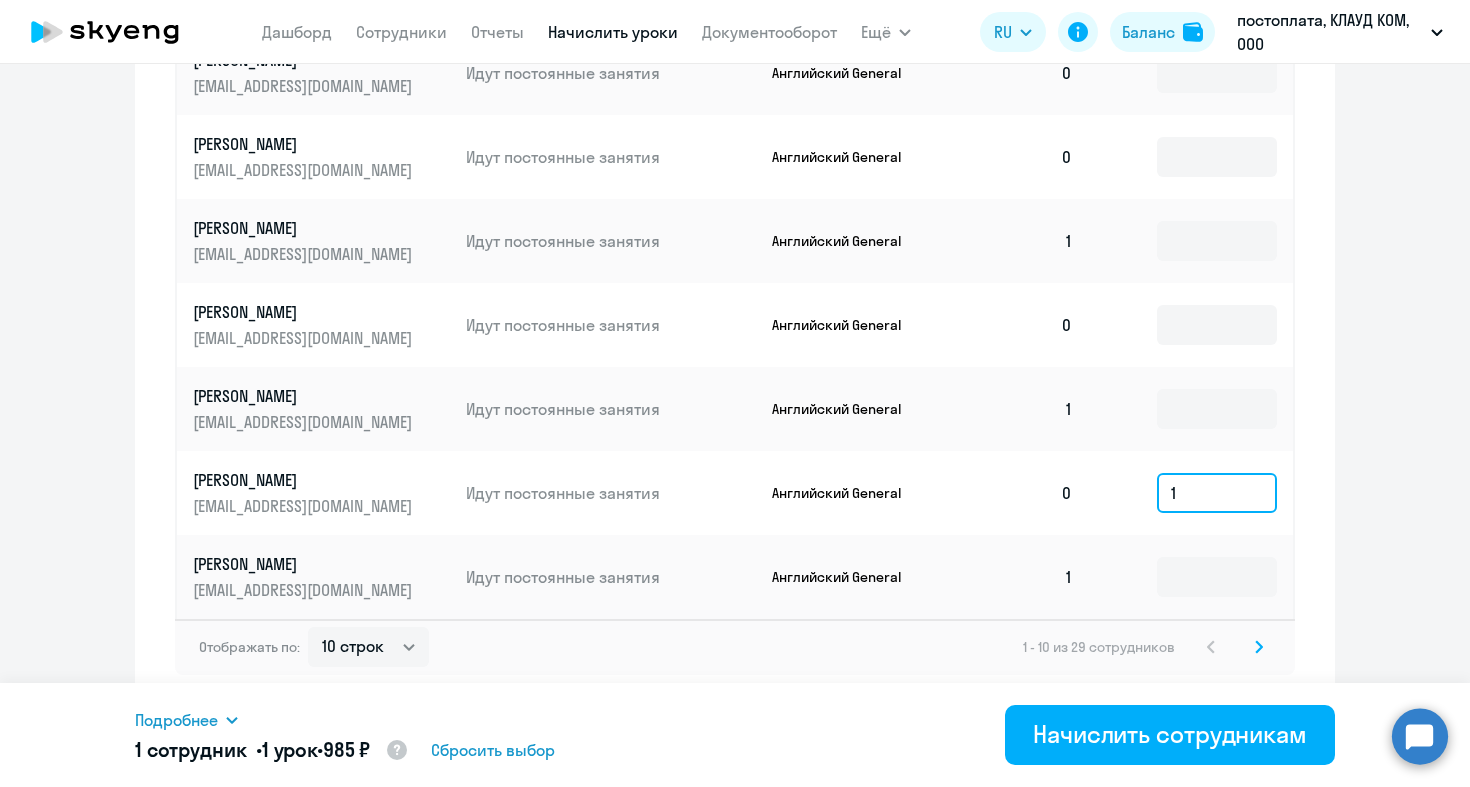 type on "1" 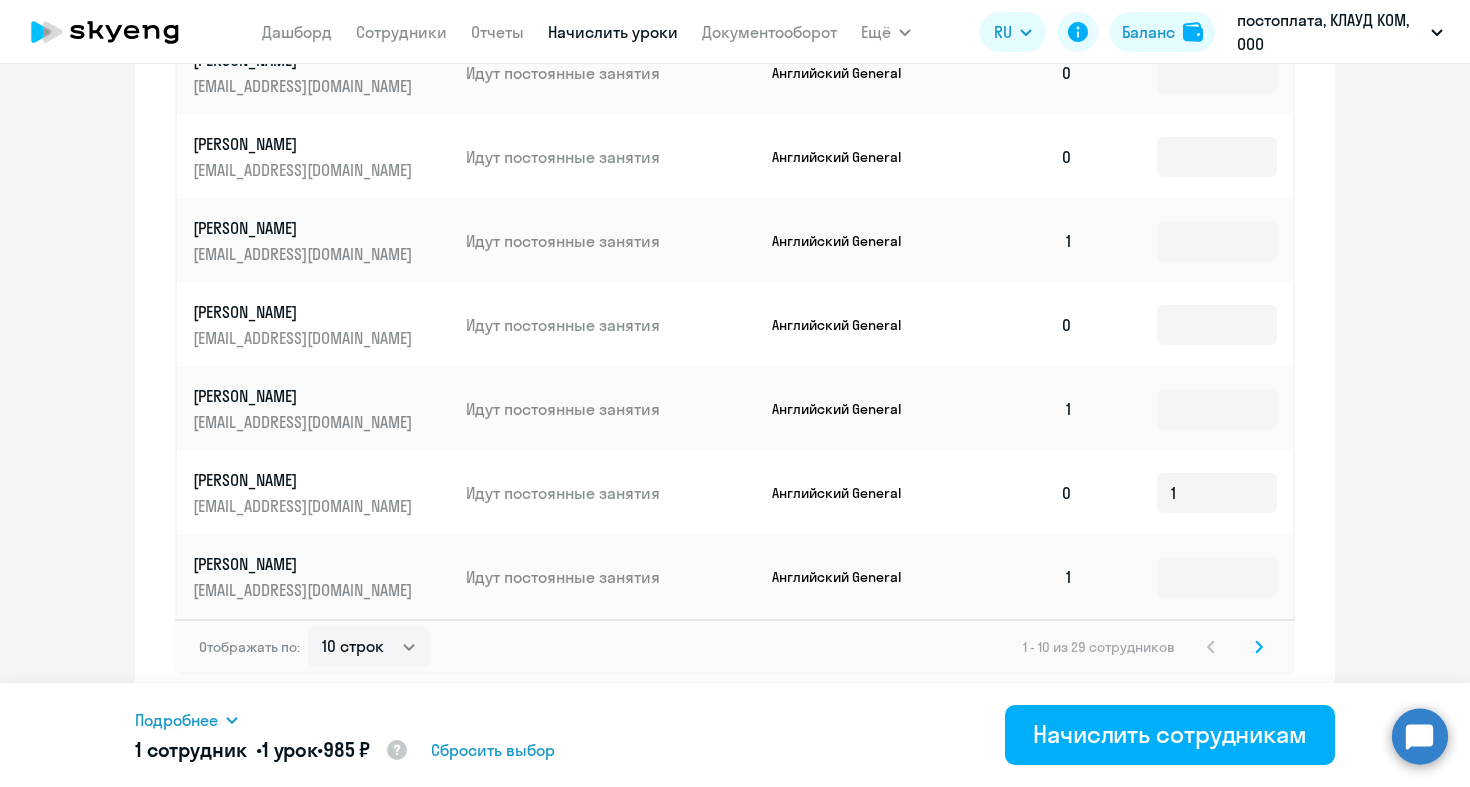 click on "Отображать по:  10 строк   30 строк   50 строк   1 - 10 из 29 сотрудников" 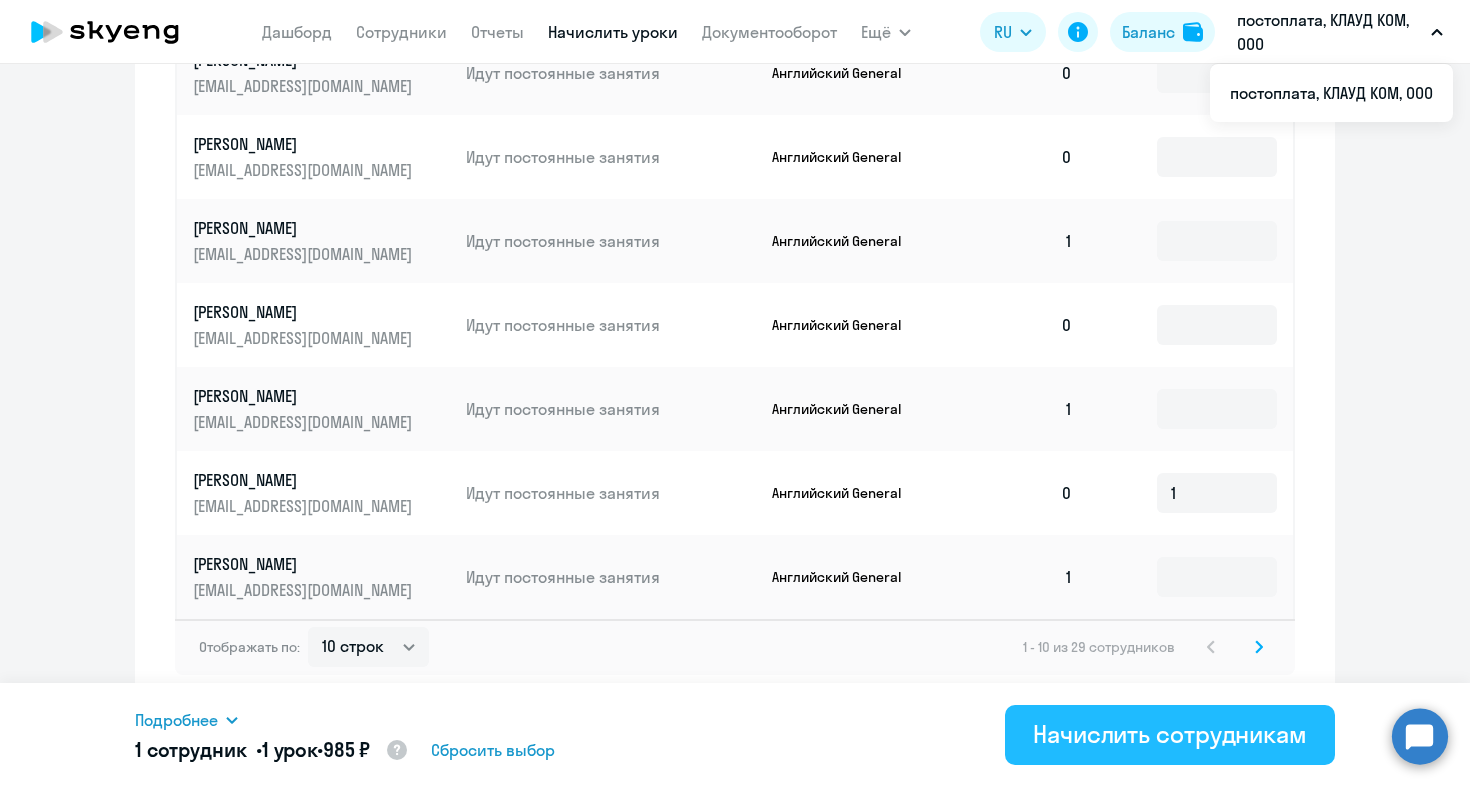 click on "Начислить сотрудникам" at bounding box center (1170, 734) 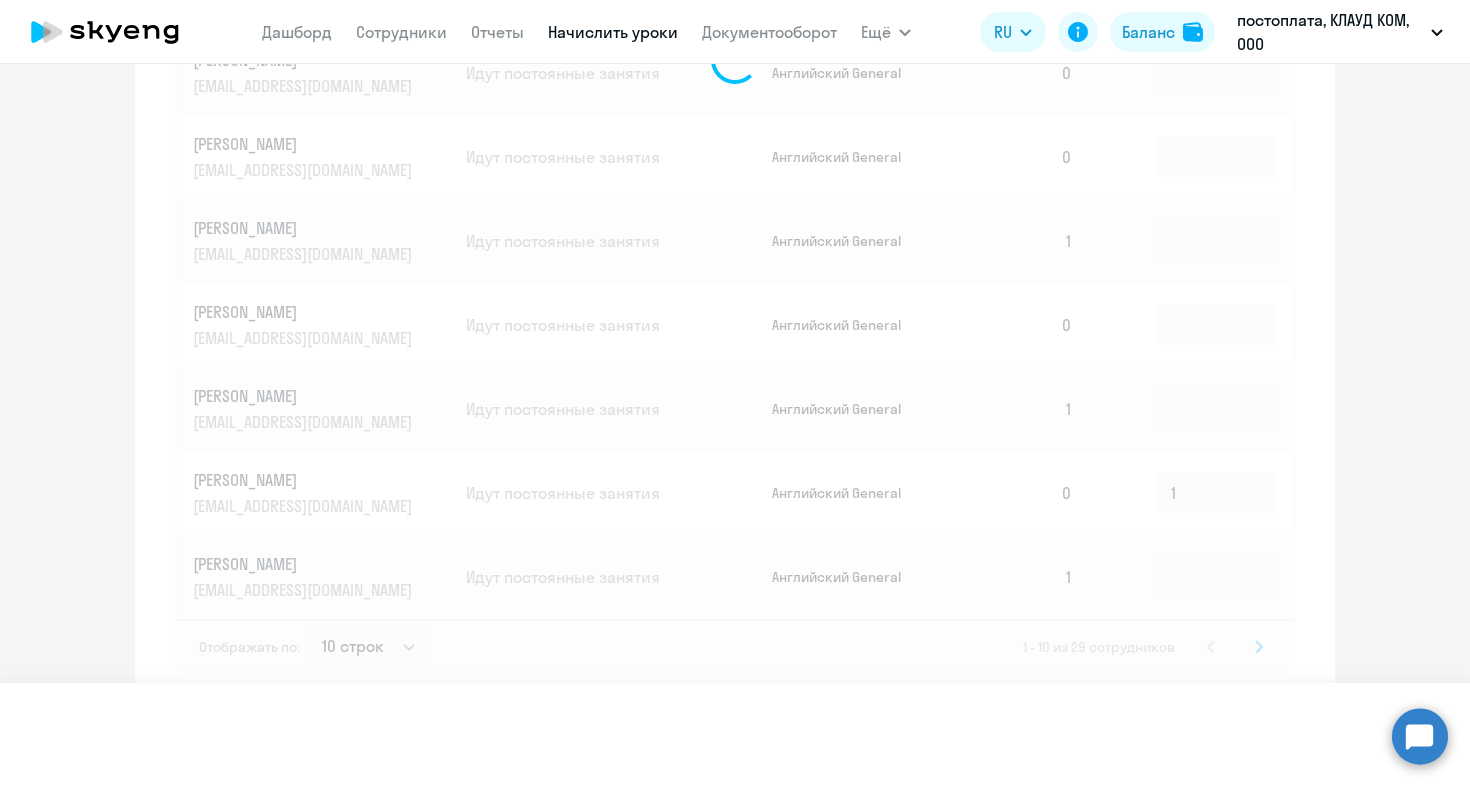 type 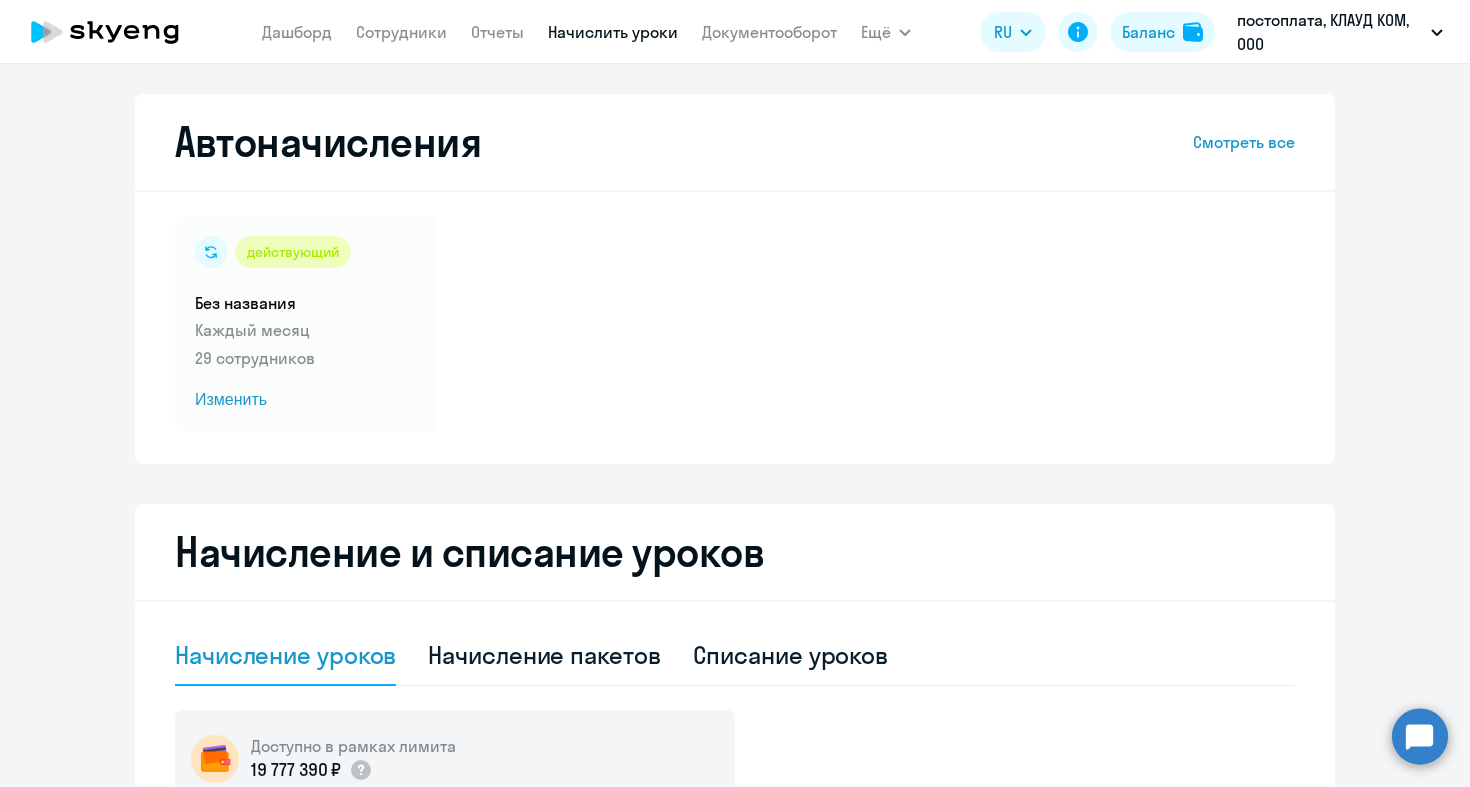 scroll, scrollTop: 0, scrollLeft: 0, axis: both 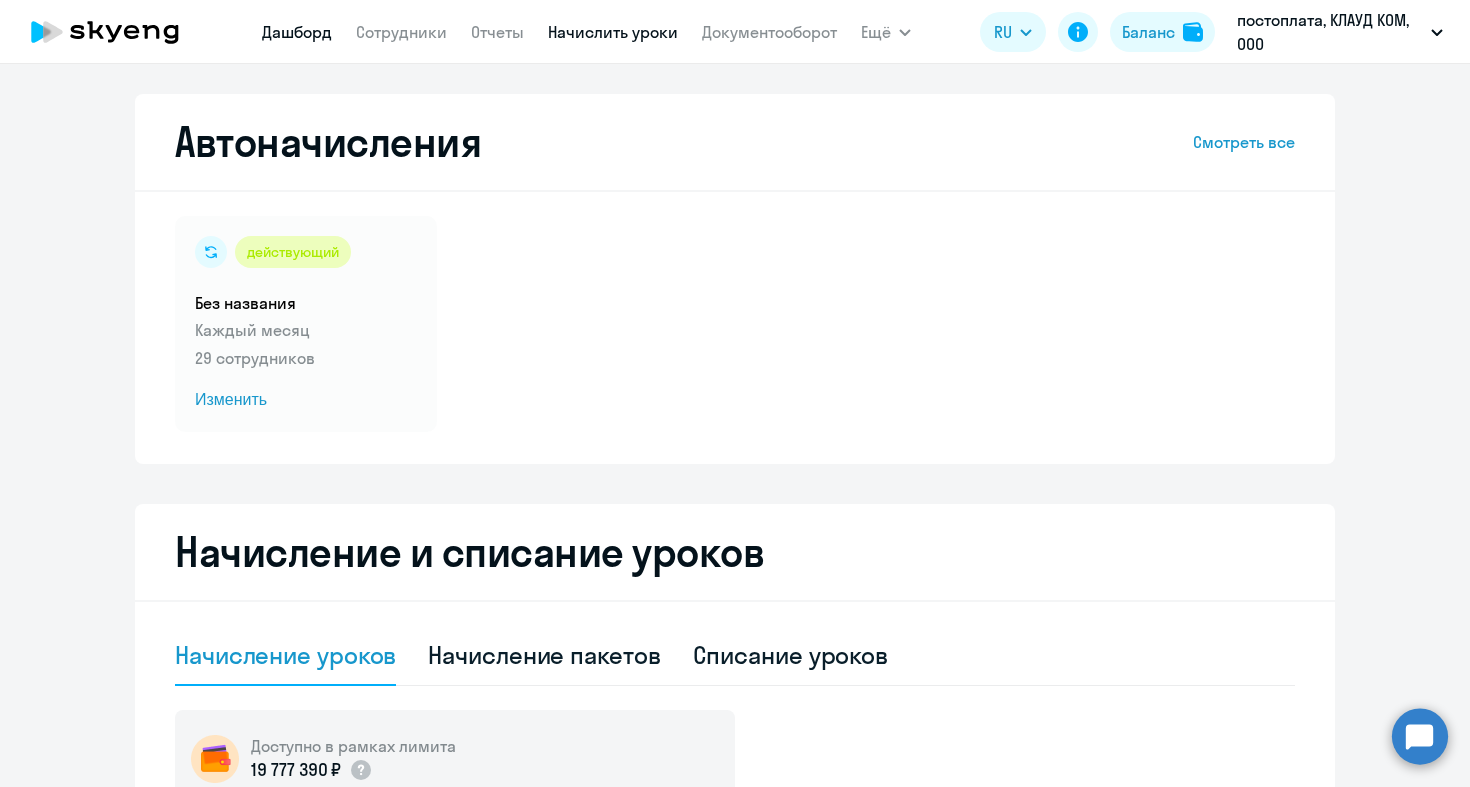 click on "Дашборд" at bounding box center (297, 32) 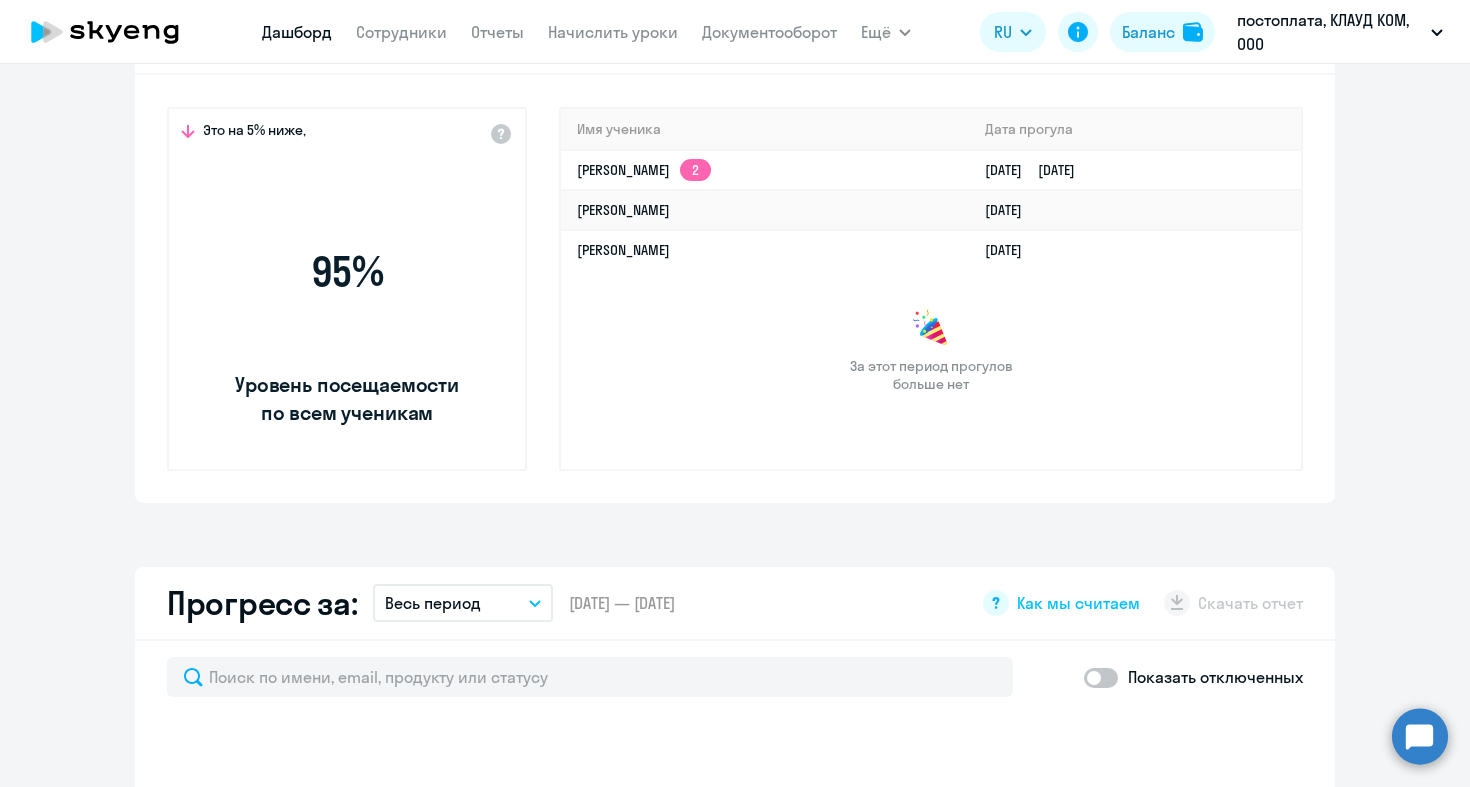 scroll, scrollTop: 649, scrollLeft: 0, axis: vertical 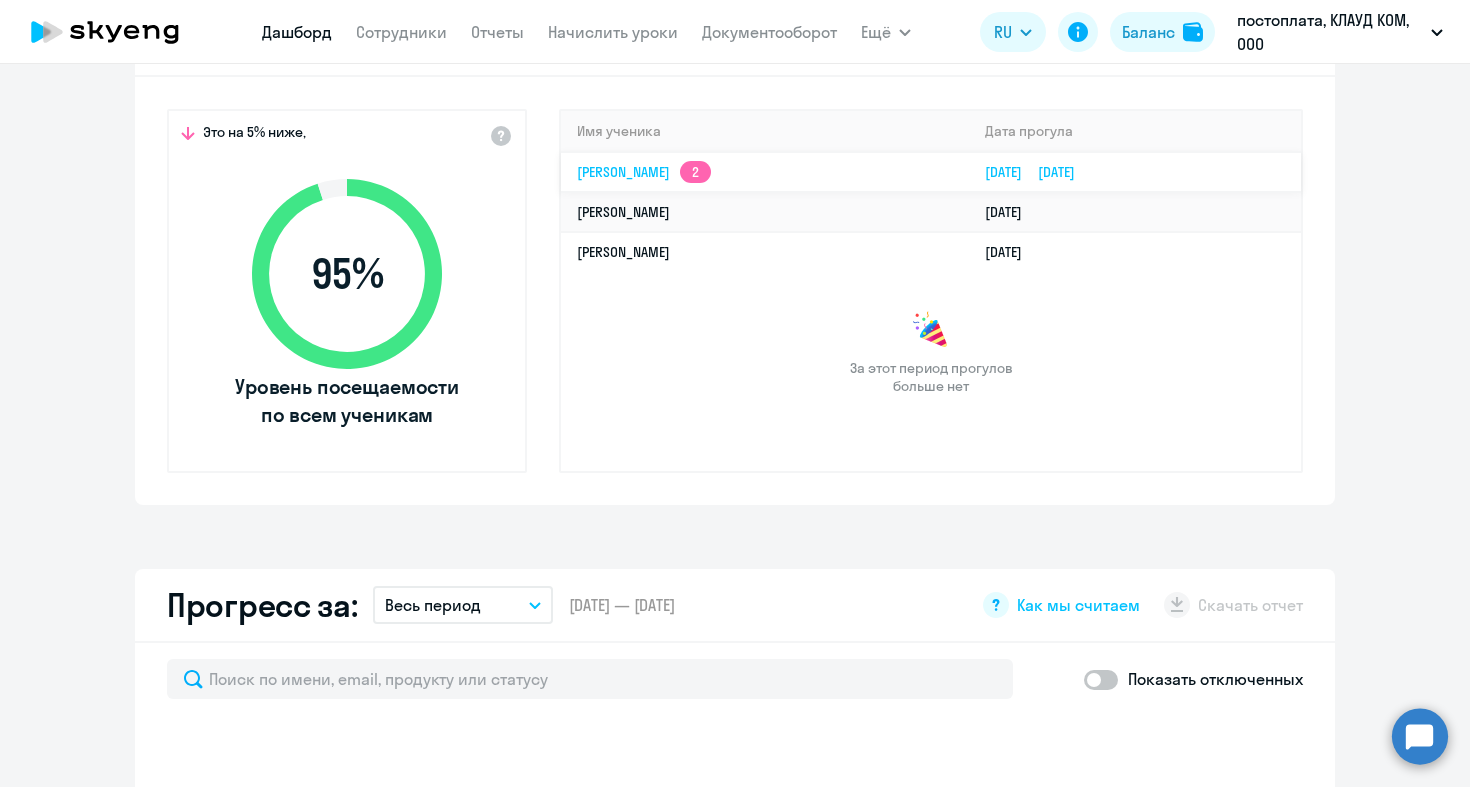click on "07.07.2025   01.07.2025" 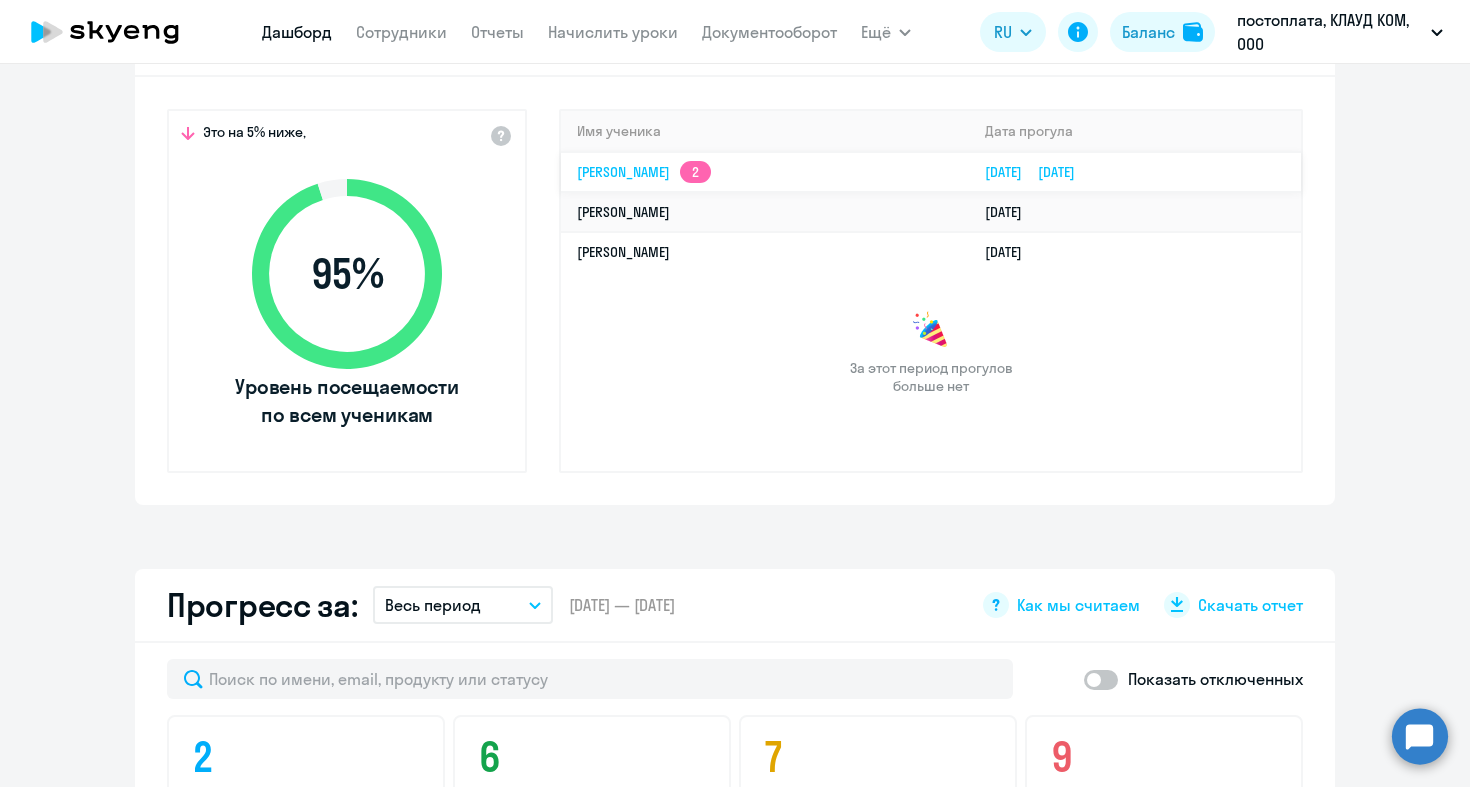 scroll, scrollTop: 0, scrollLeft: 0, axis: both 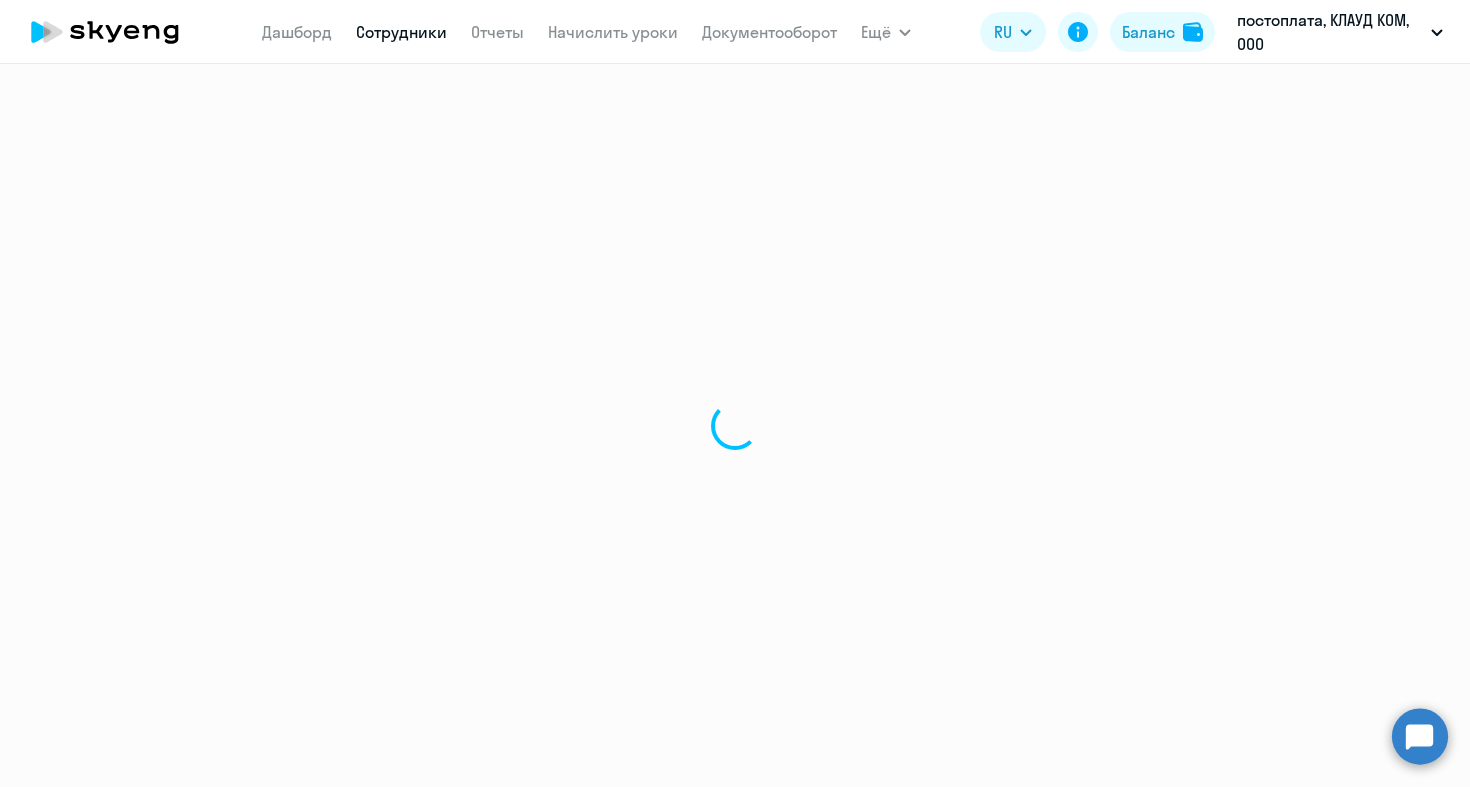 select on "english" 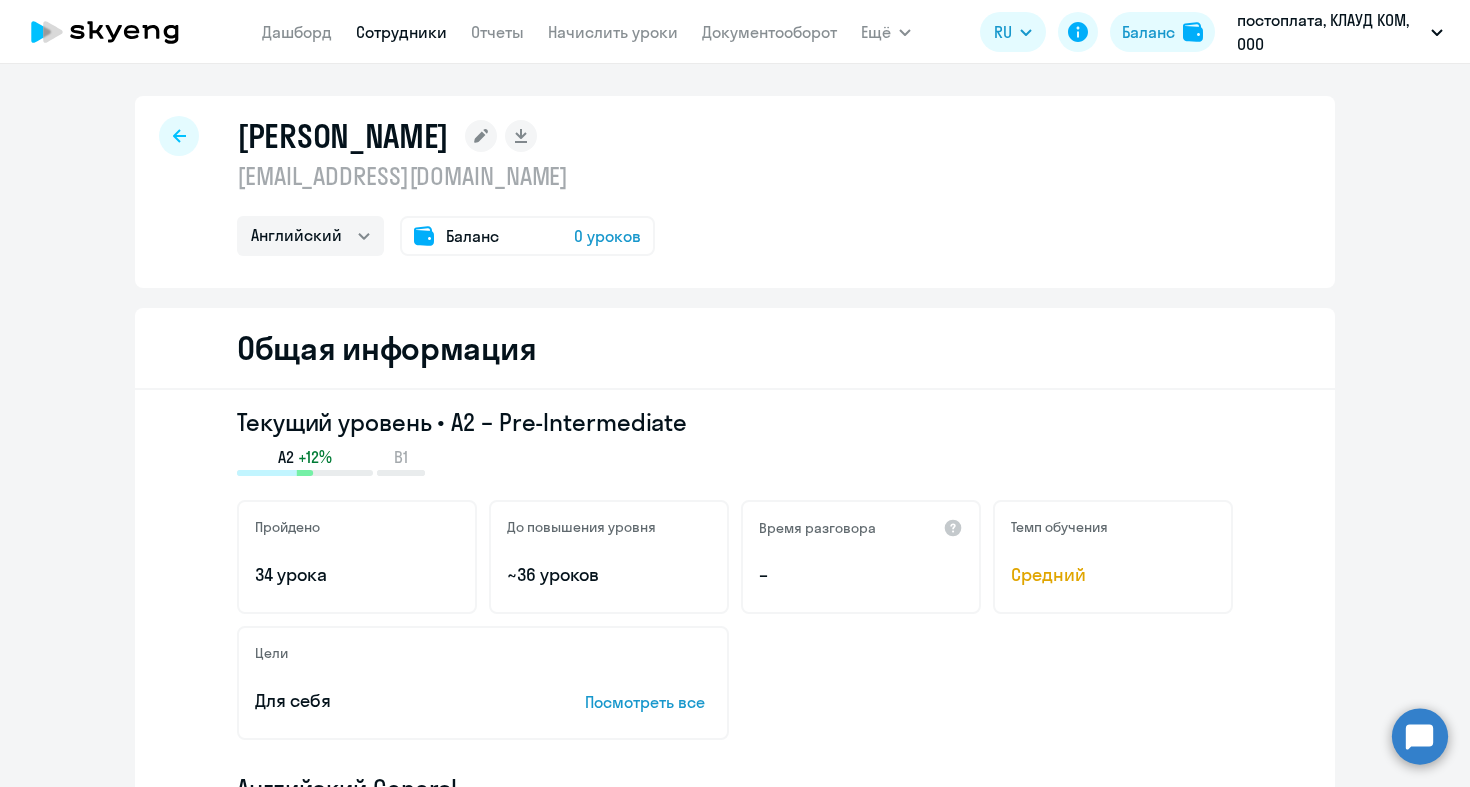 scroll, scrollTop: 0, scrollLeft: 0, axis: both 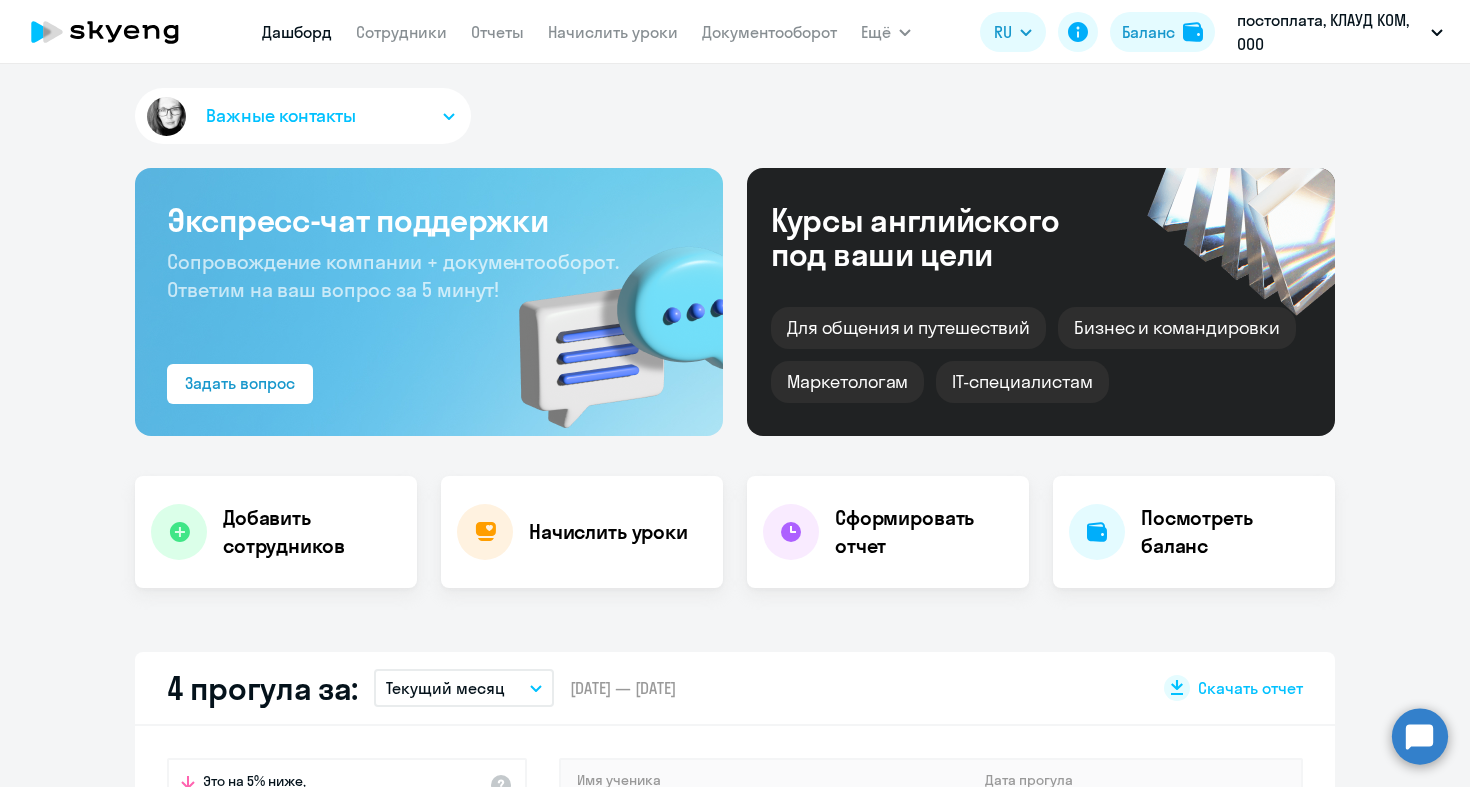 select on "30" 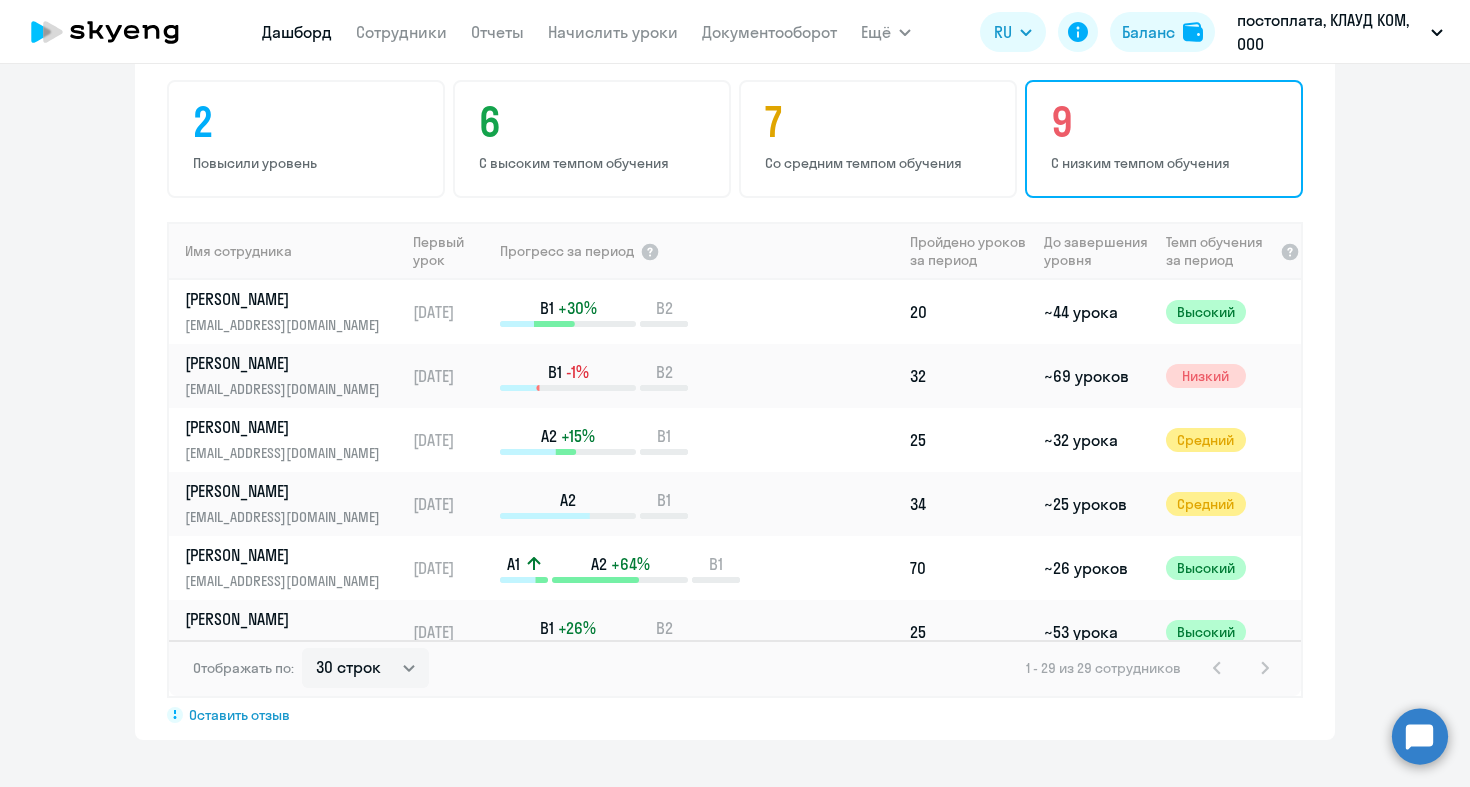 scroll, scrollTop: 1331, scrollLeft: 0, axis: vertical 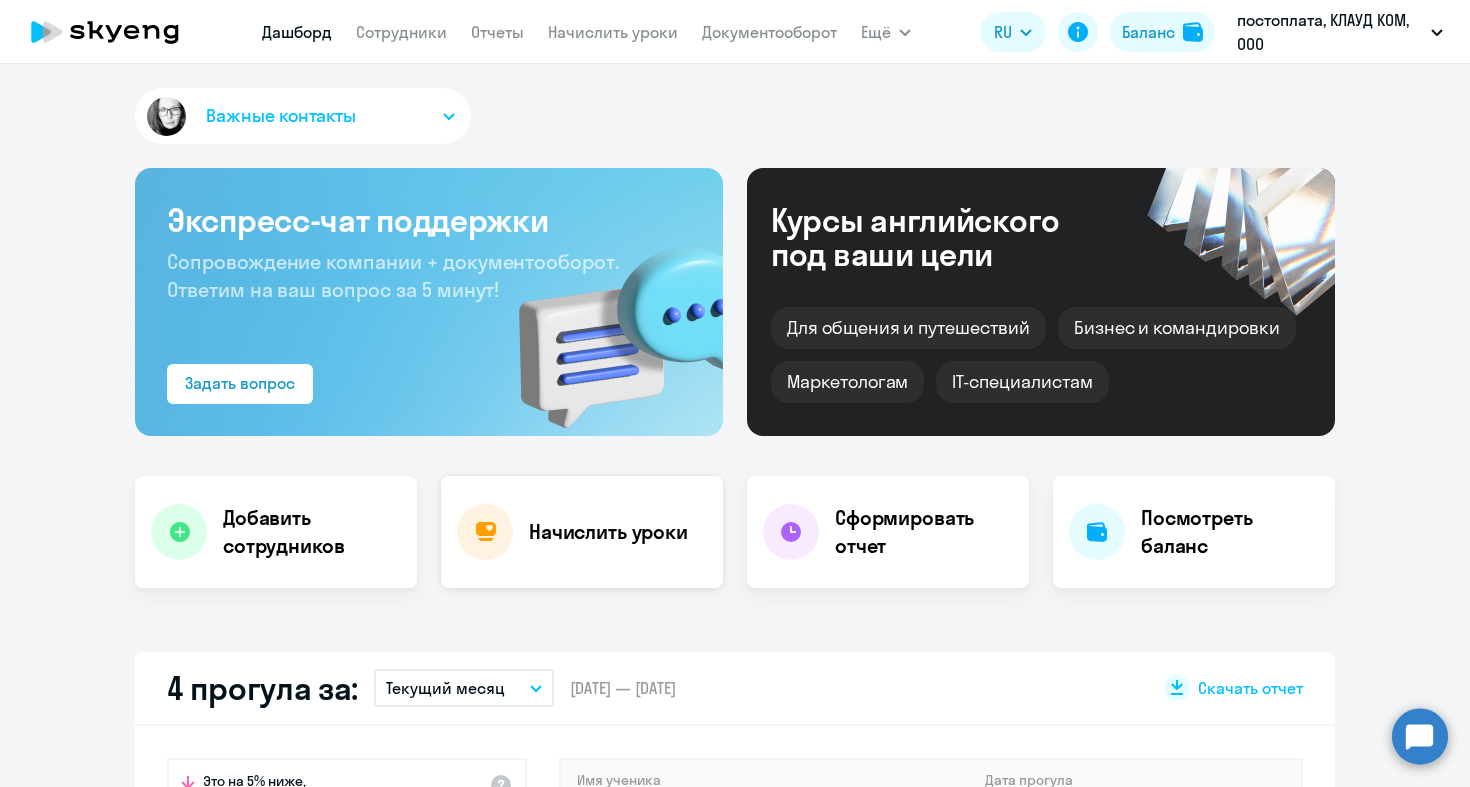 click on "Начислить уроки" 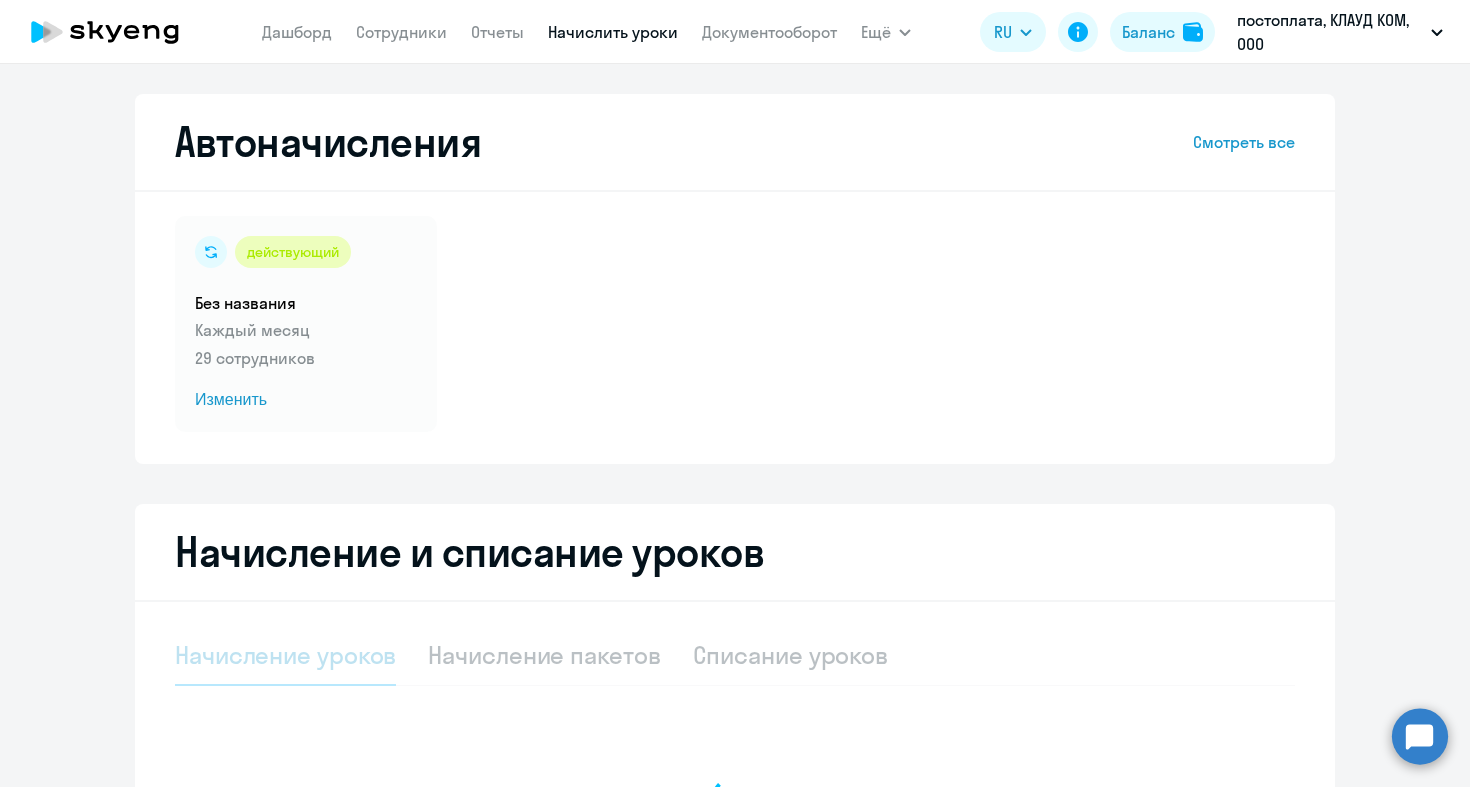 select on "10" 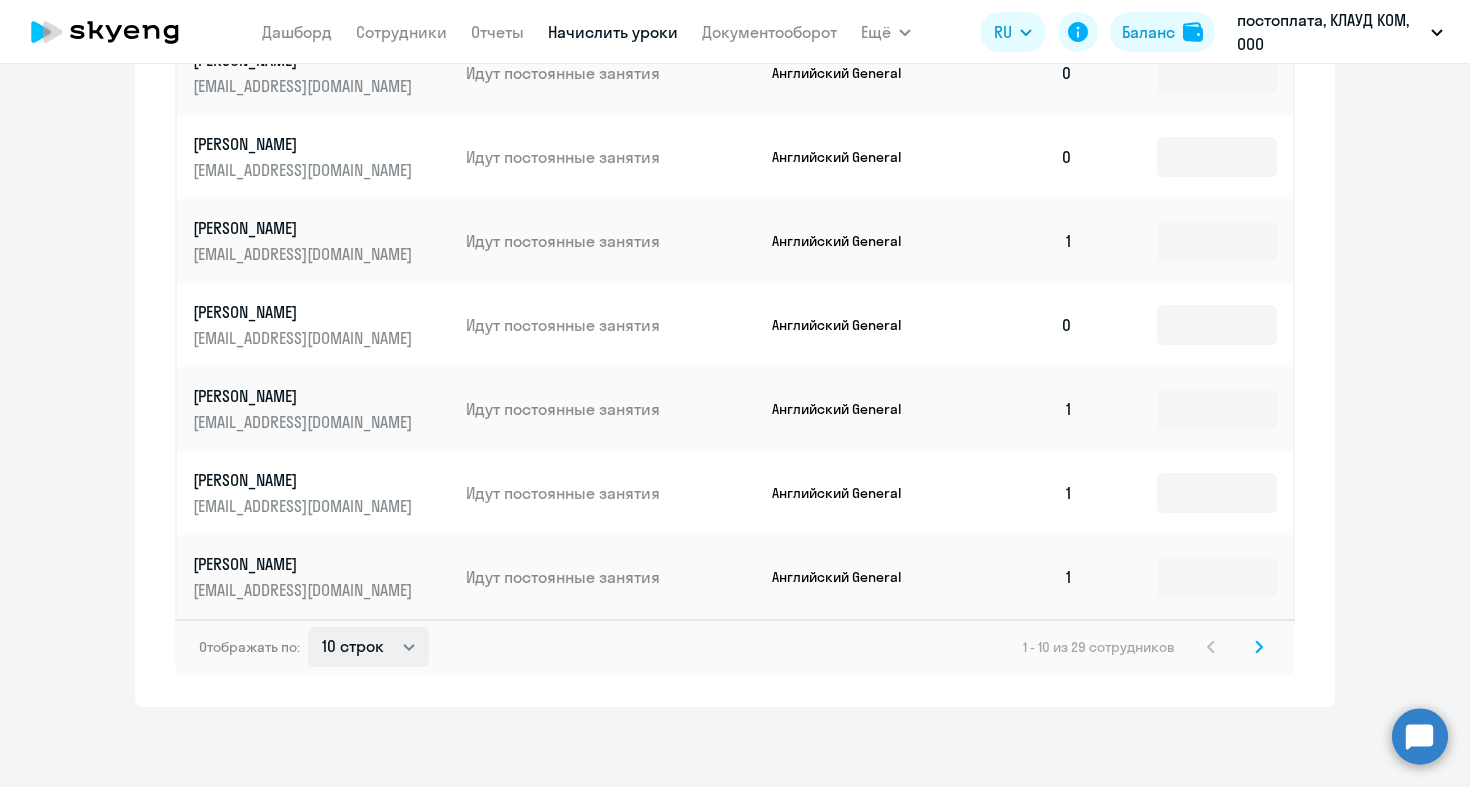 scroll, scrollTop: 1181, scrollLeft: 0, axis: vertical 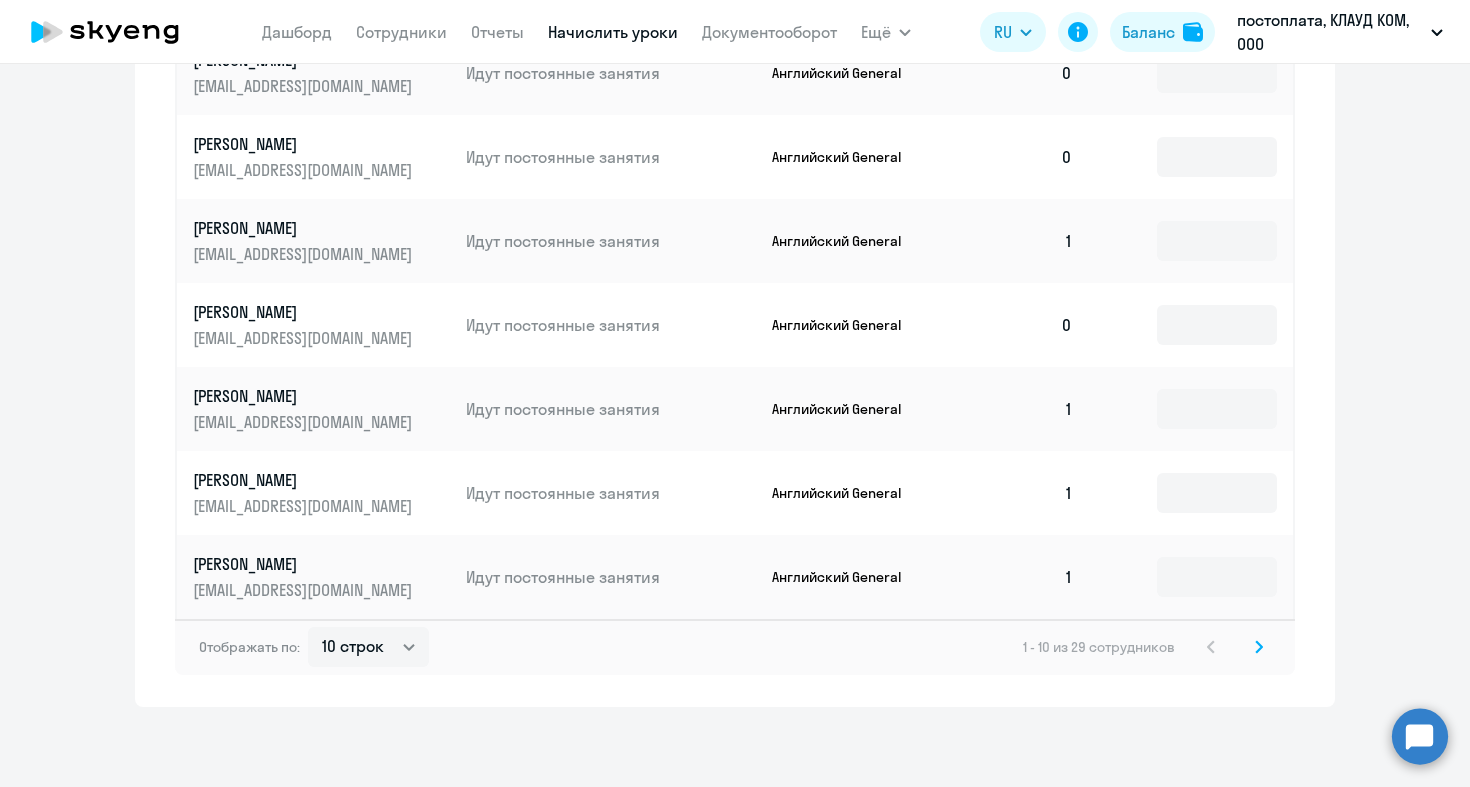 click 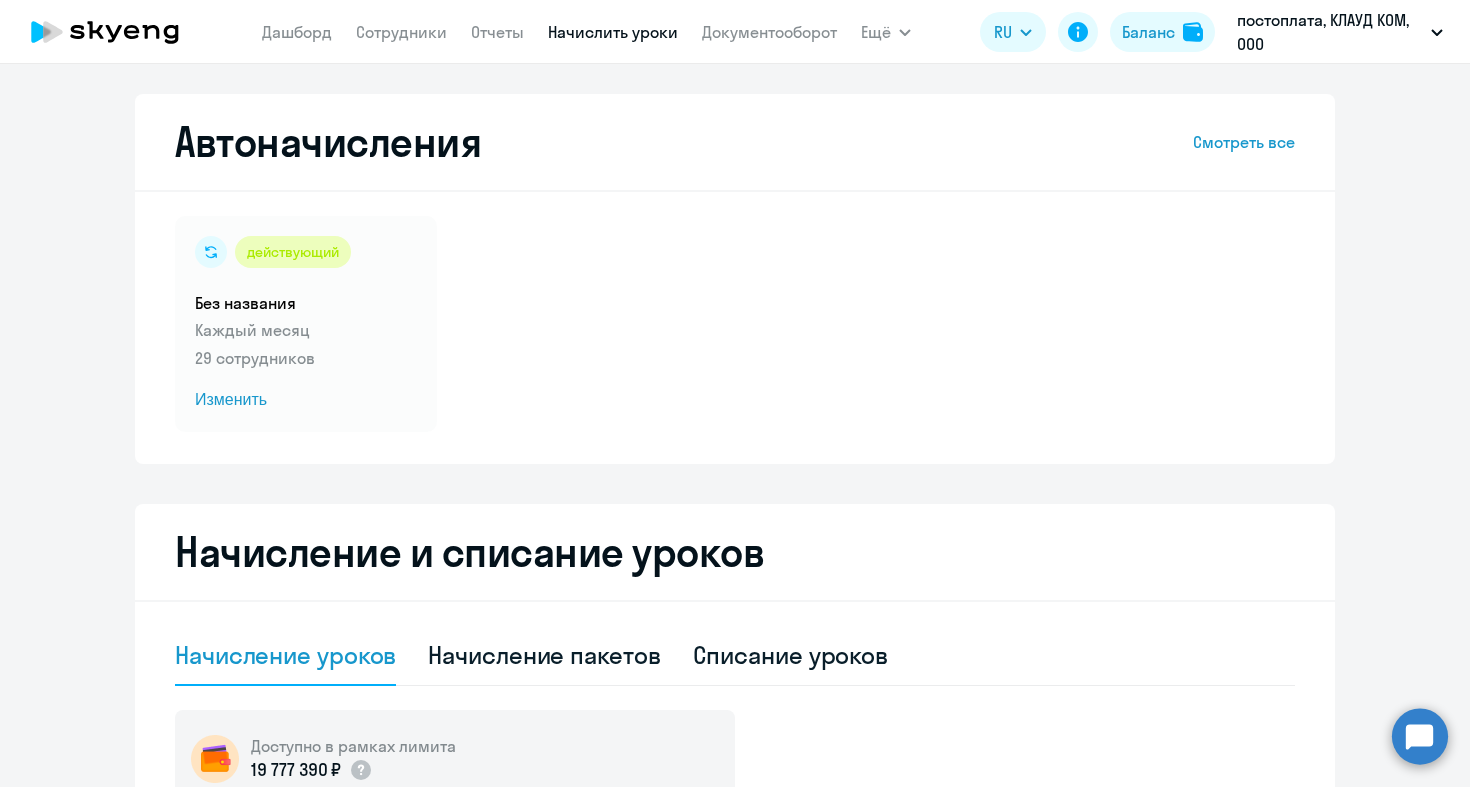 scroll, scrollTop: 0, scrollLeft: 0, axis: both 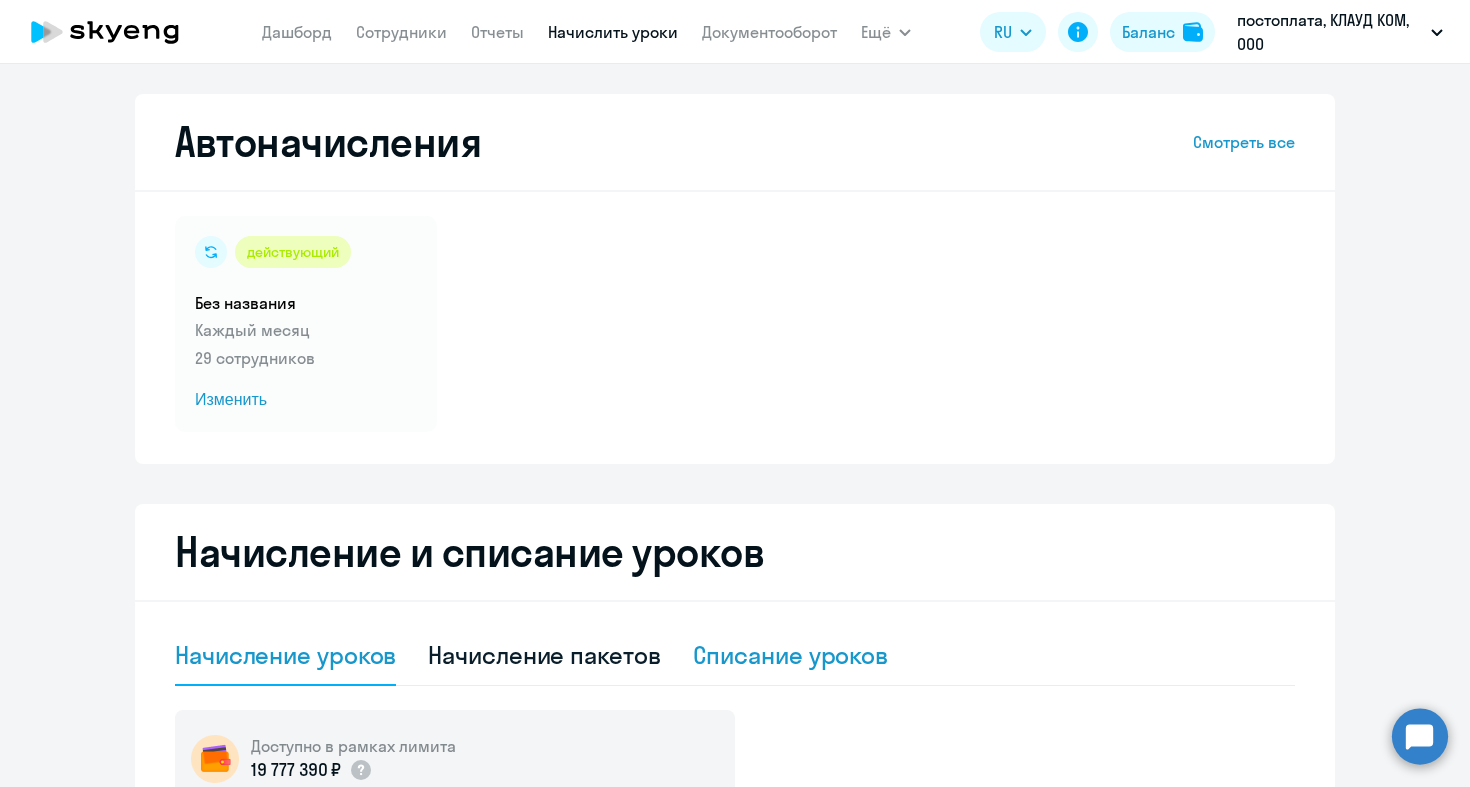 click on "Списание уроков" 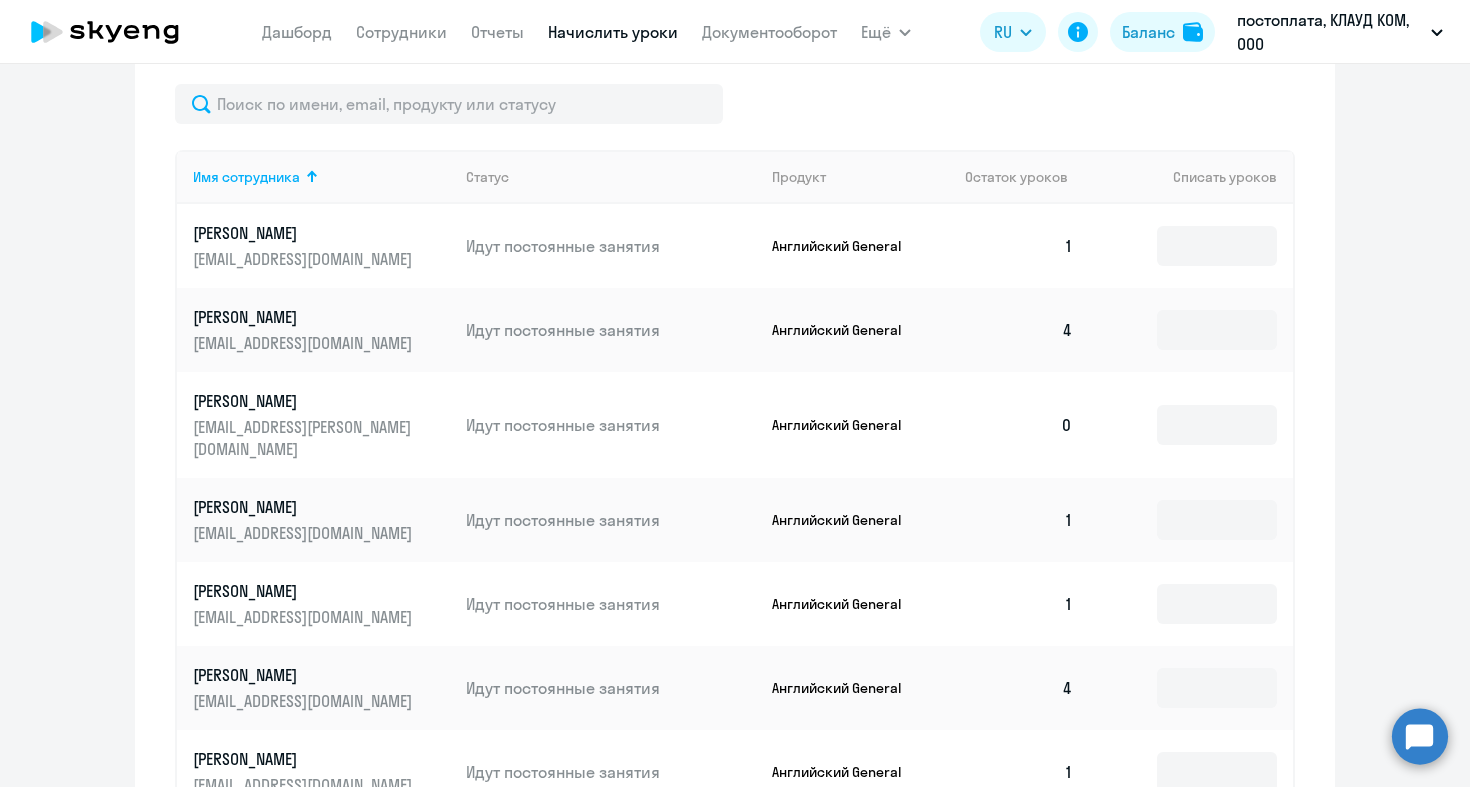 scroll, scrollTop: 629, scrollLeft: 0, axis: vertical 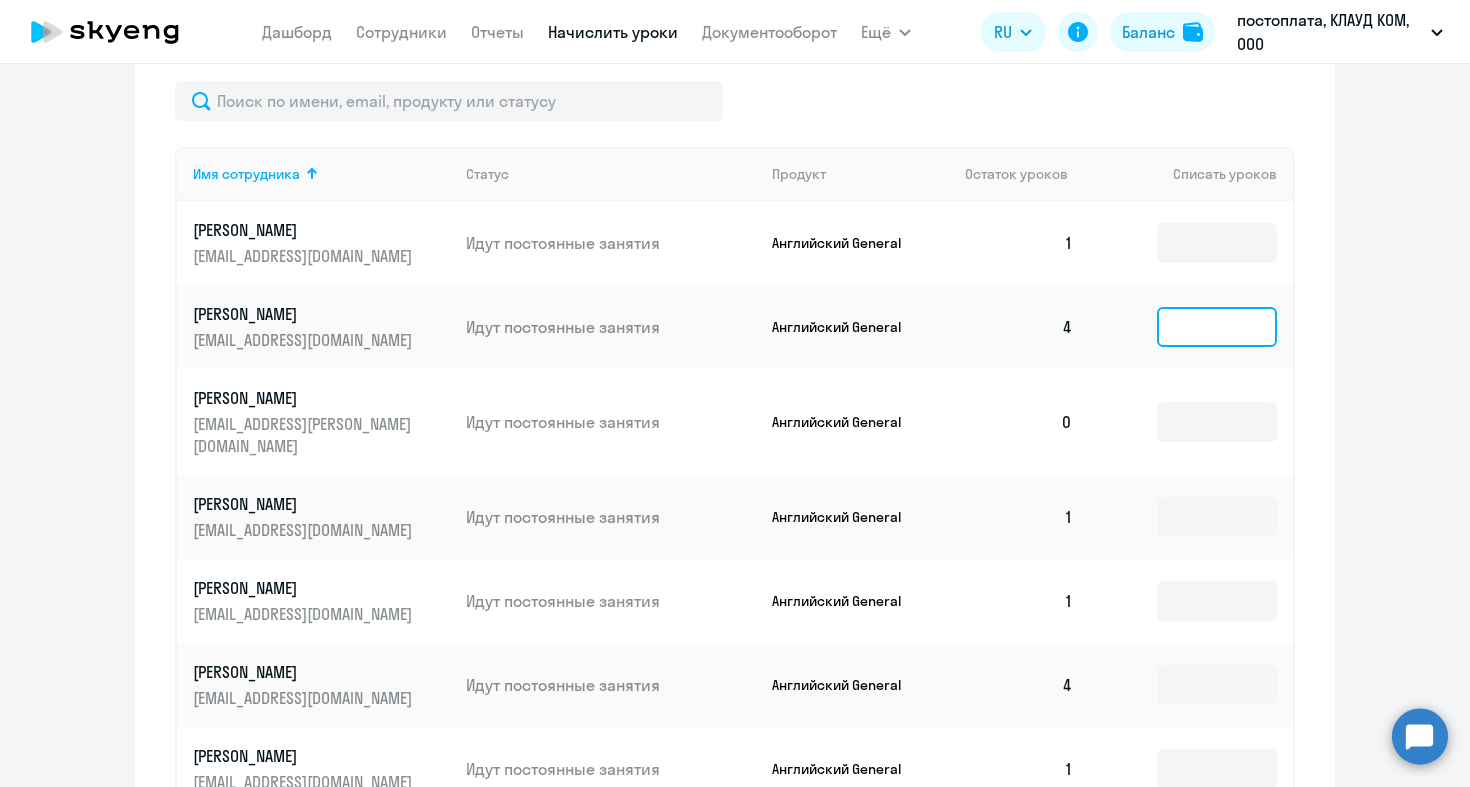click 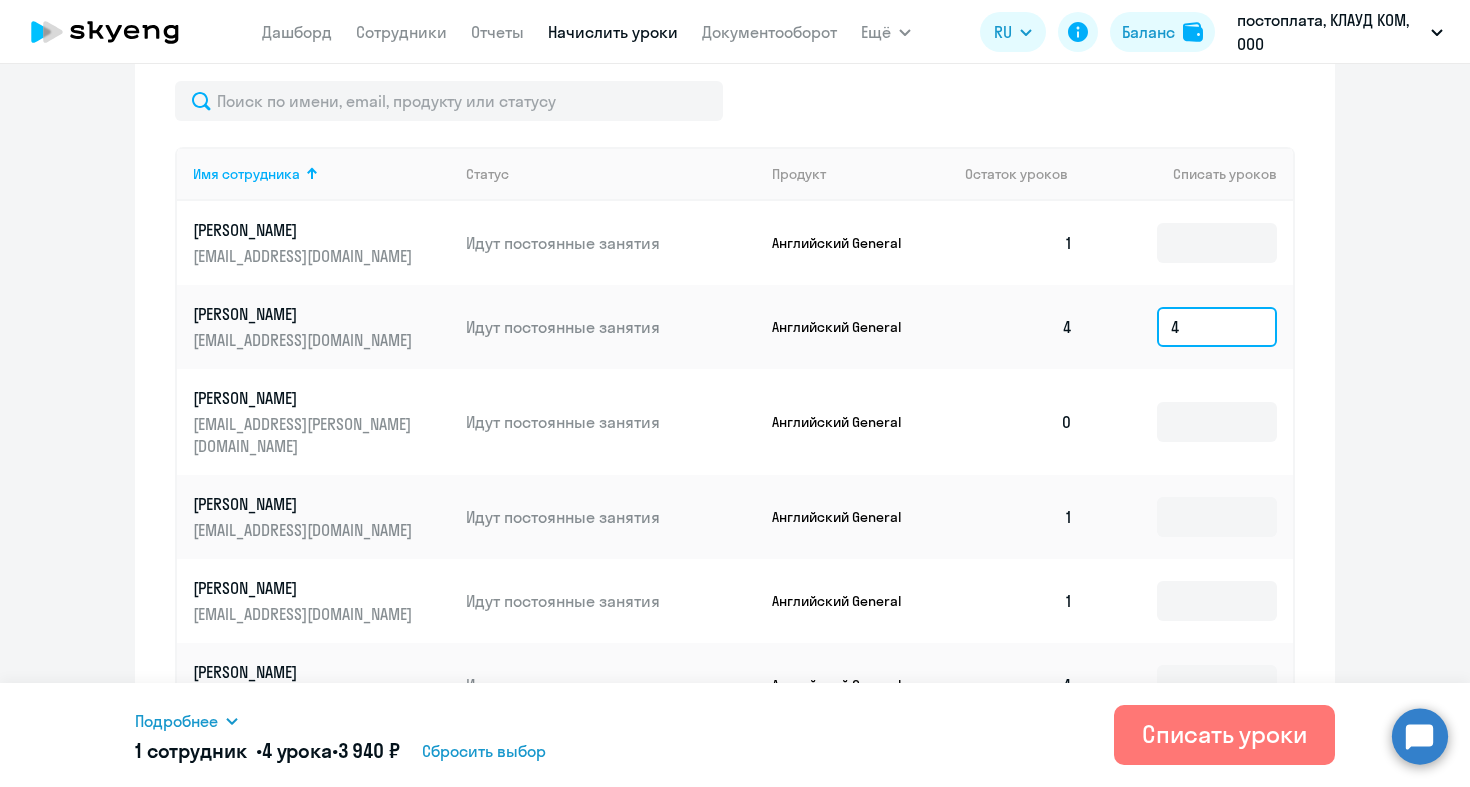 type on "4" 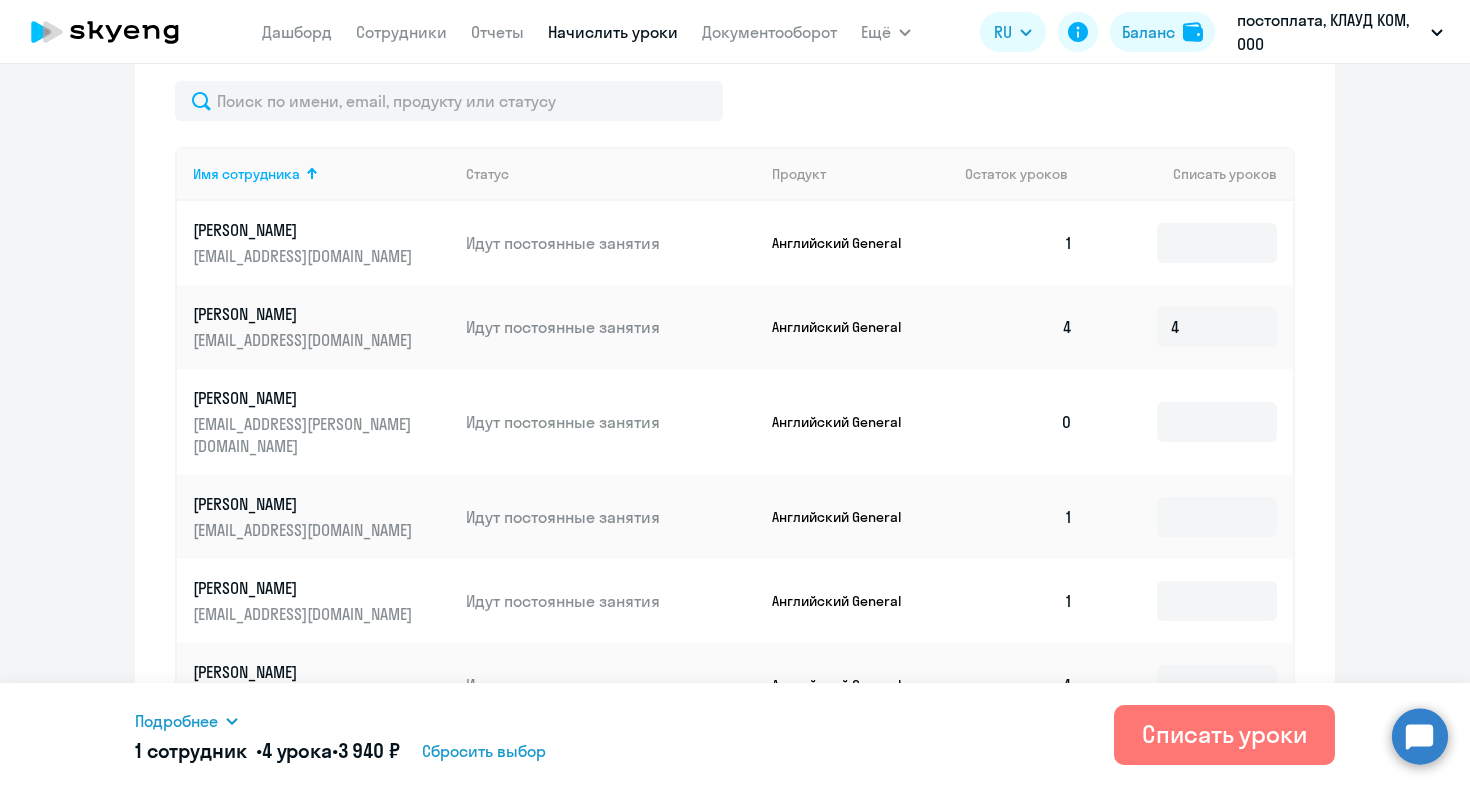click on "Автоначисления  Смотреть все
действующий  Без названия  Каждый месяц   29 сотрудников  Изменить Начисление и списание уроков Начисление уроков Начисление пакетов Списание уроков
Имя сотрудника   Статус   Продукт   Остаток уроков   Списать уроков  Кабанова Ирина i.kabanova@cloudcom.ru Идут постоянные занятия Английский General  1  Кирпичникова Юлия ju.kirpichnikova@cloudcom.ru Идут постоянные занятия Английский General  4  4 Коган Галина g.kogan@cloudcom.ru Идут постоянные занятия Английский General  0  Конышева Варвара akon.05@mail.ru Идут постоянные занятия Английский General  1  Костин Никита  1   4   1" 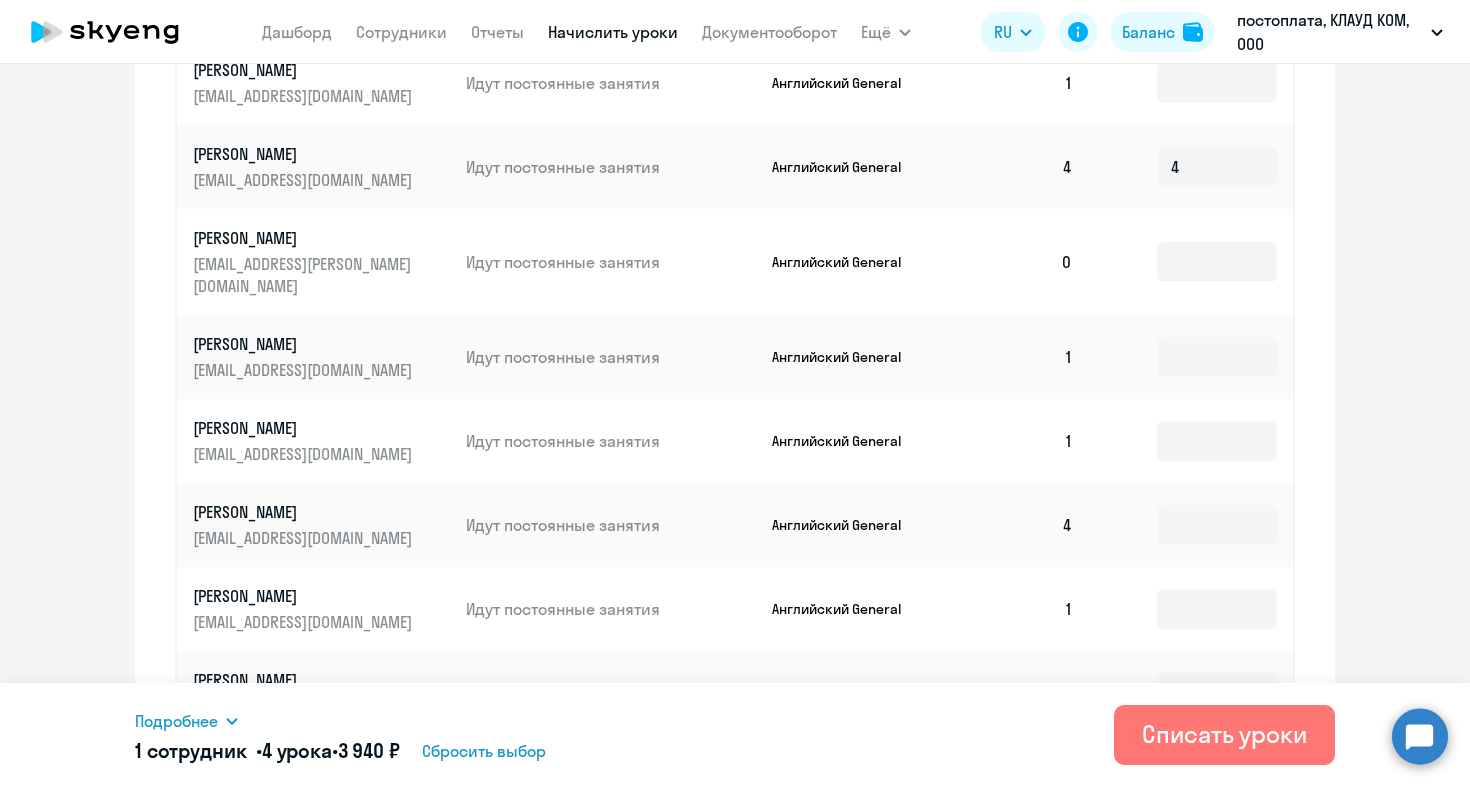 scroll, scrollTop: 786, scrollLeft: 0, axis: vertical 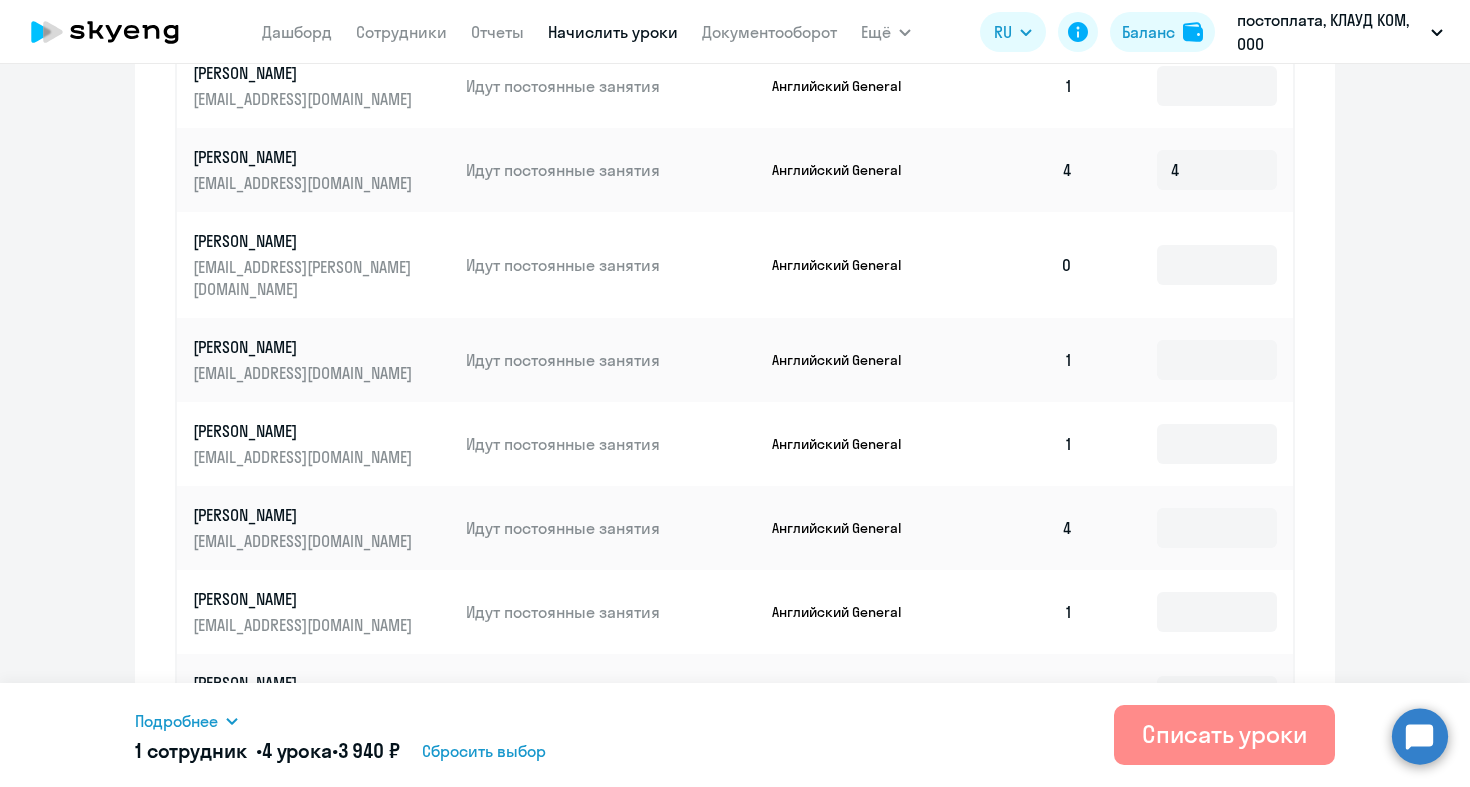 click on "Списать уроки" at bounding box center (1224, 734) 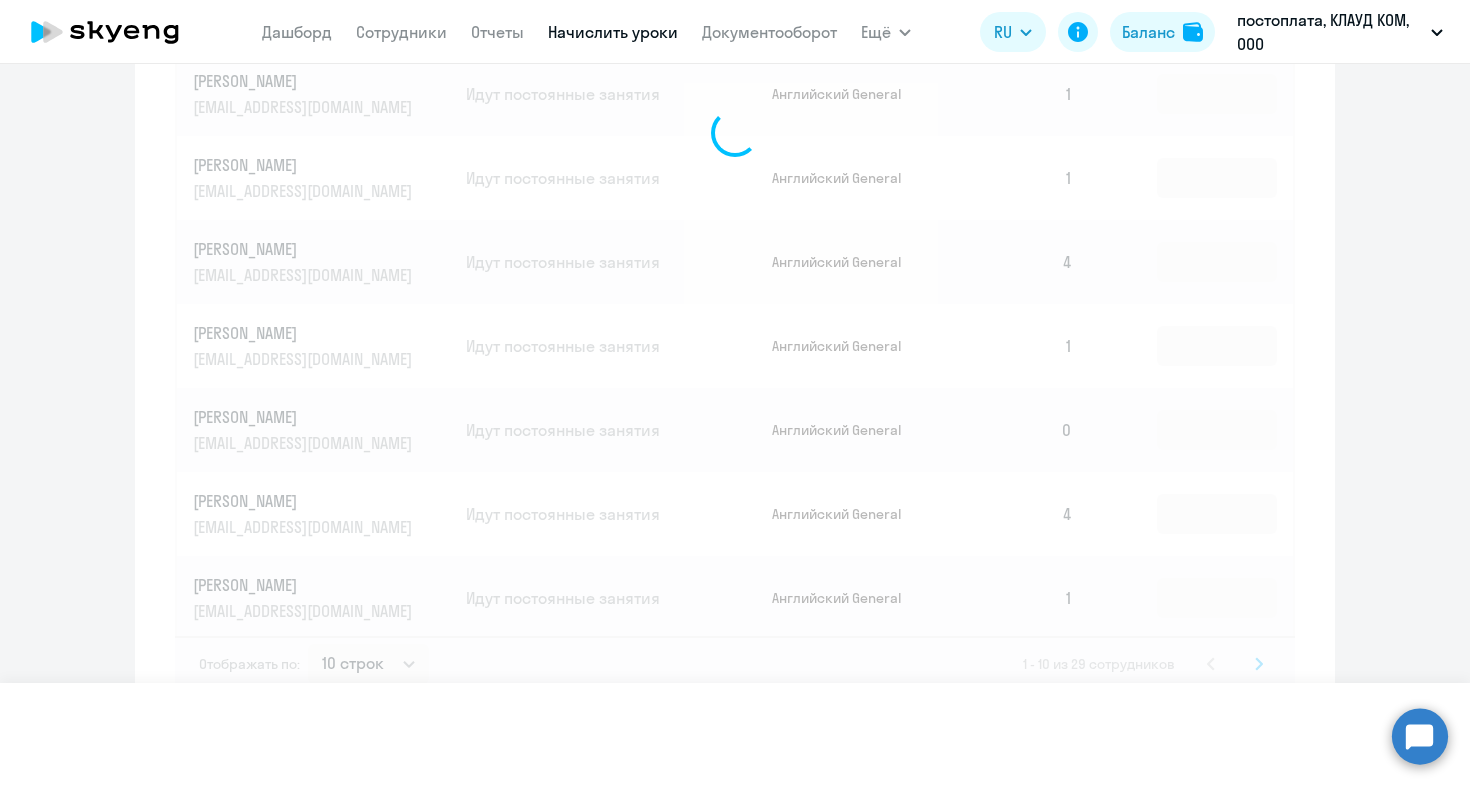 type 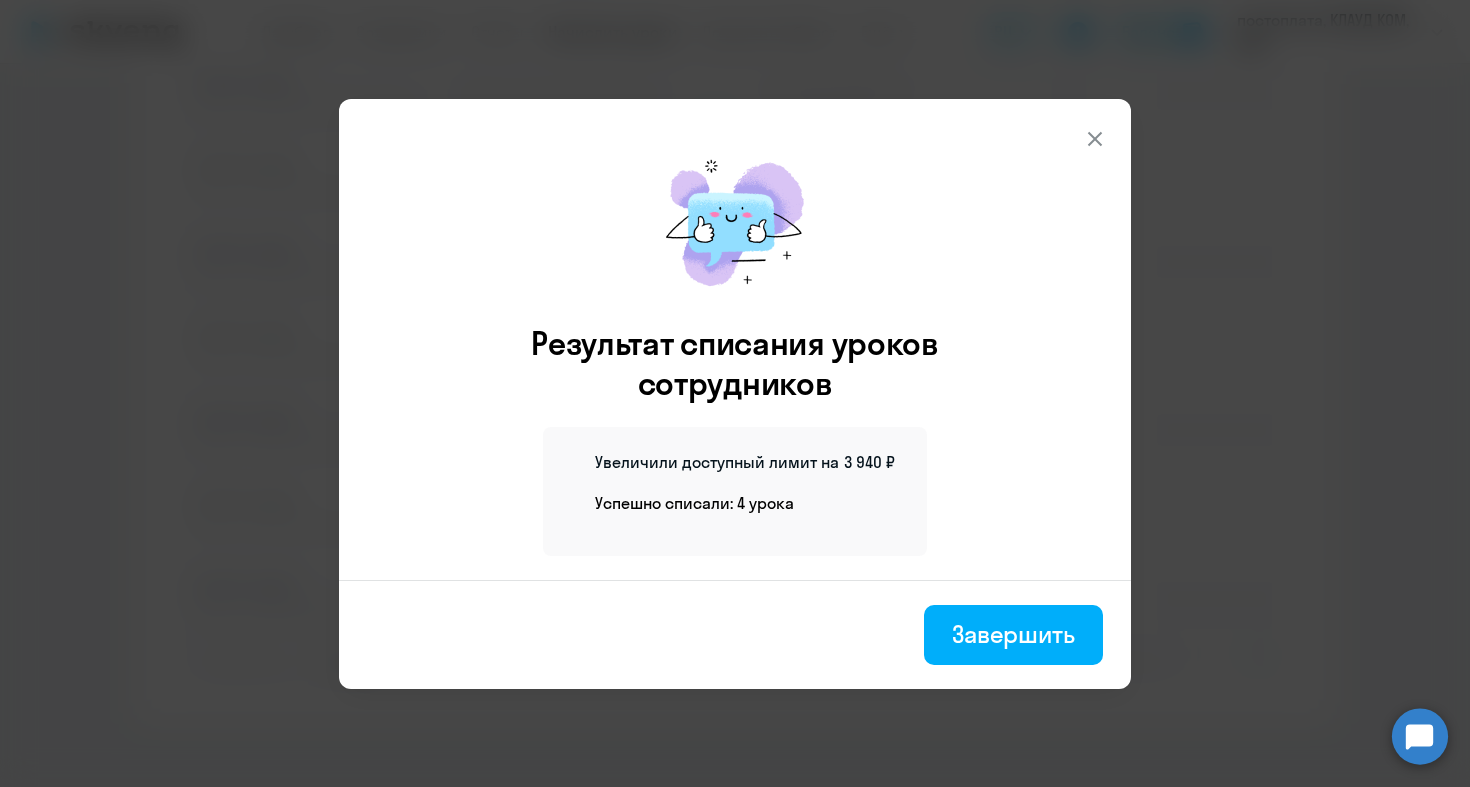 scroll, scrollTop: 1051, scrollLeft: 0, axis: vertical 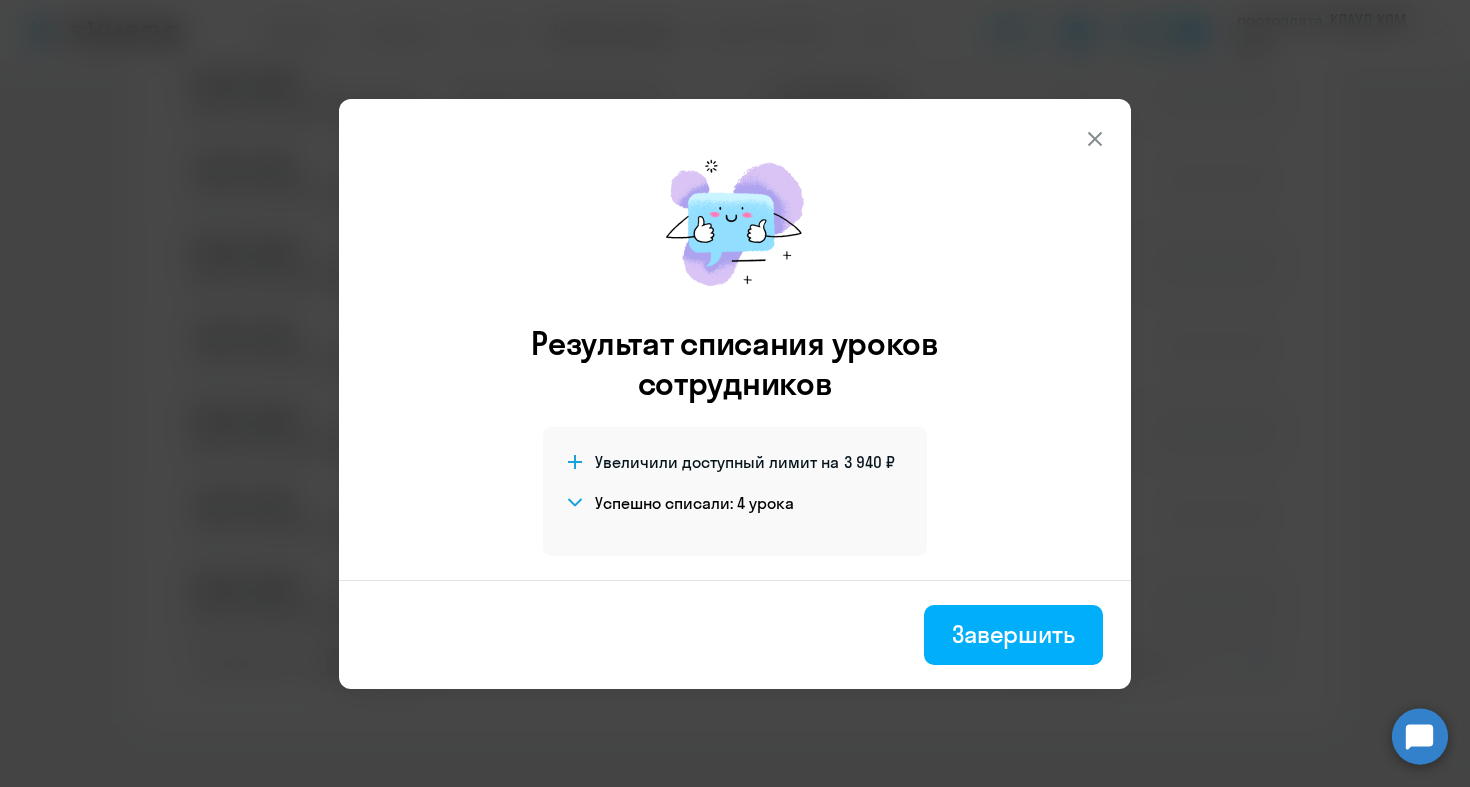 click 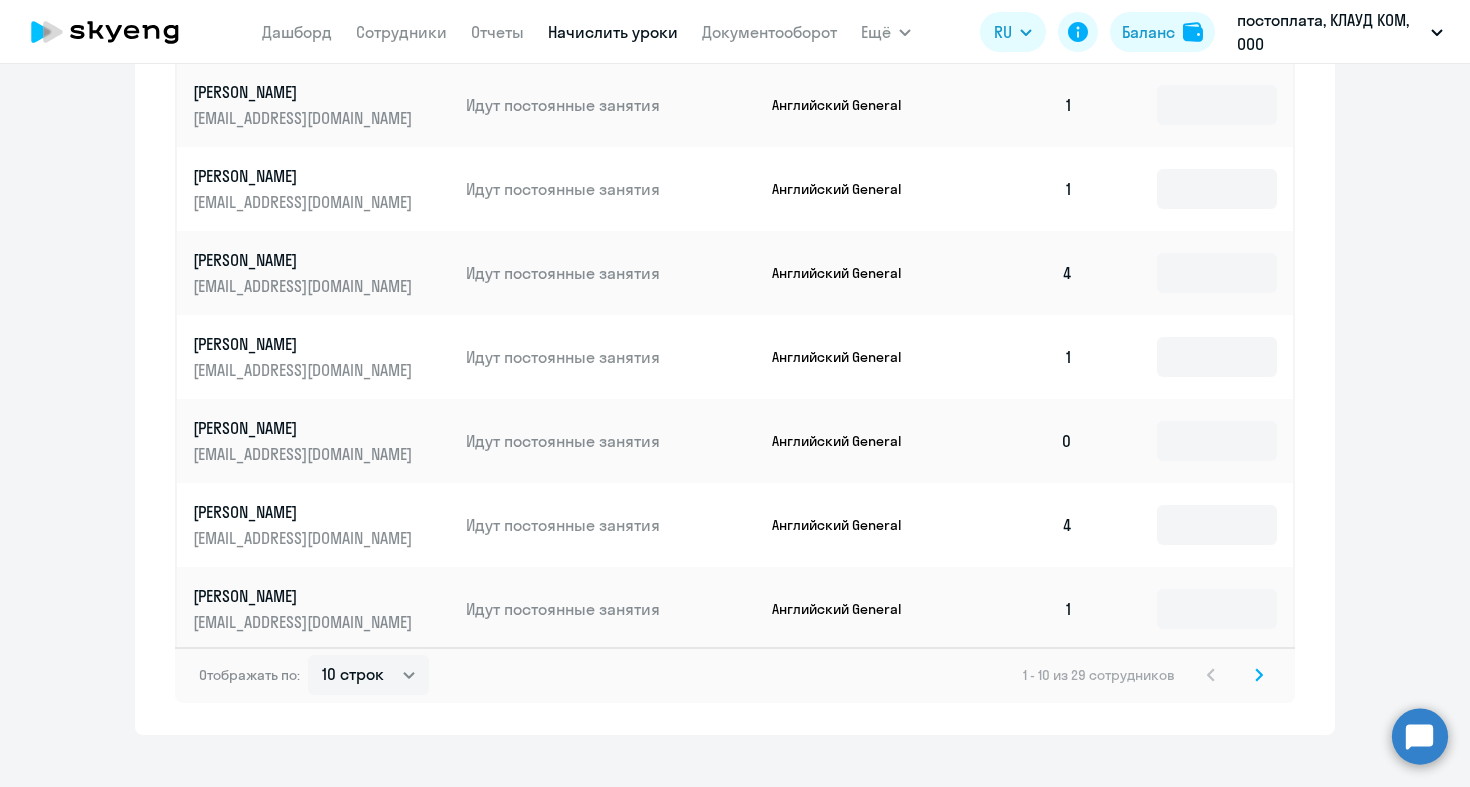 scroll, scrollTop: 1040, scrollLeft: 0, axis: vertical 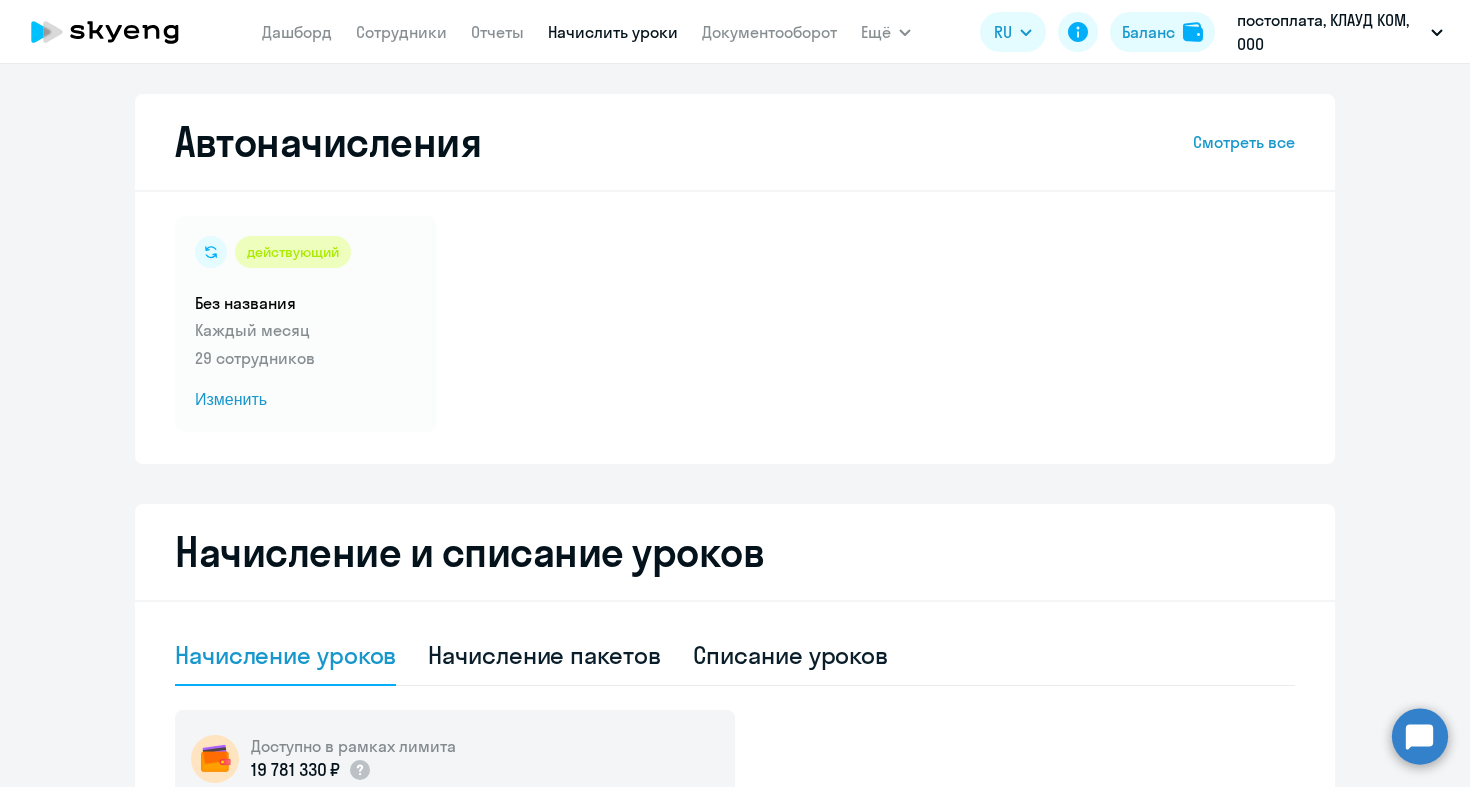 select on "10" 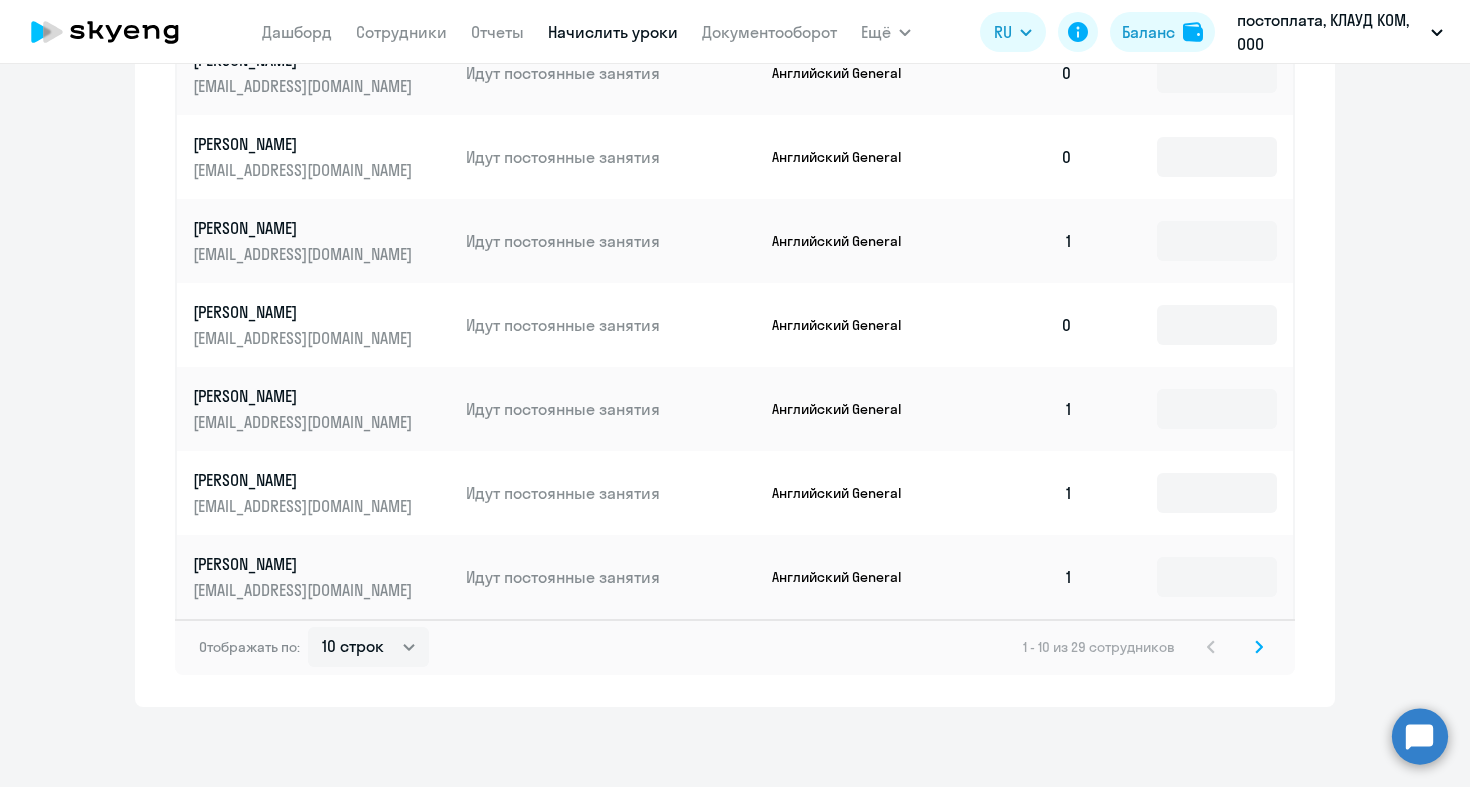 scroll, scrollTop: 1181, scrollLeft: 0, axis: vertical 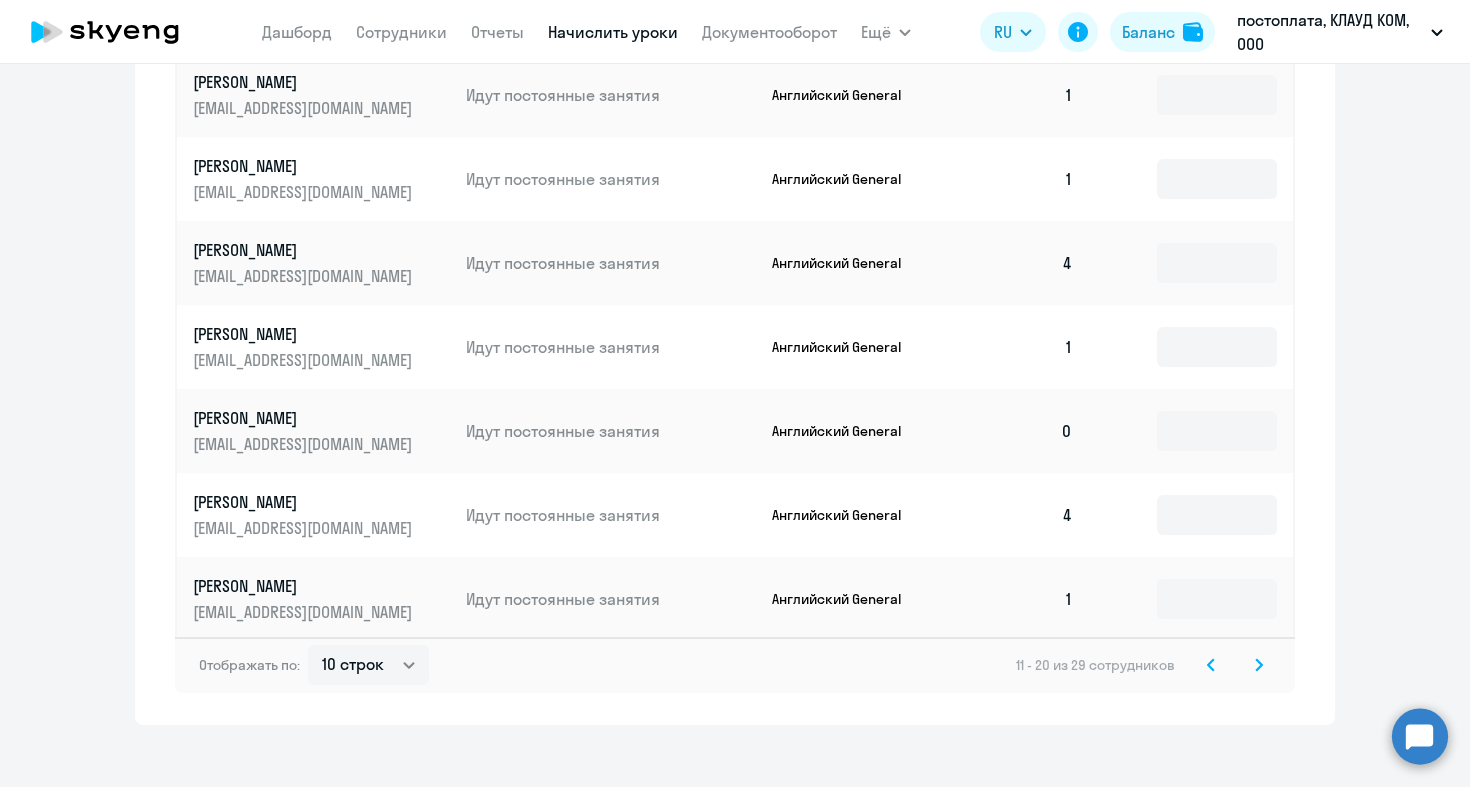 click 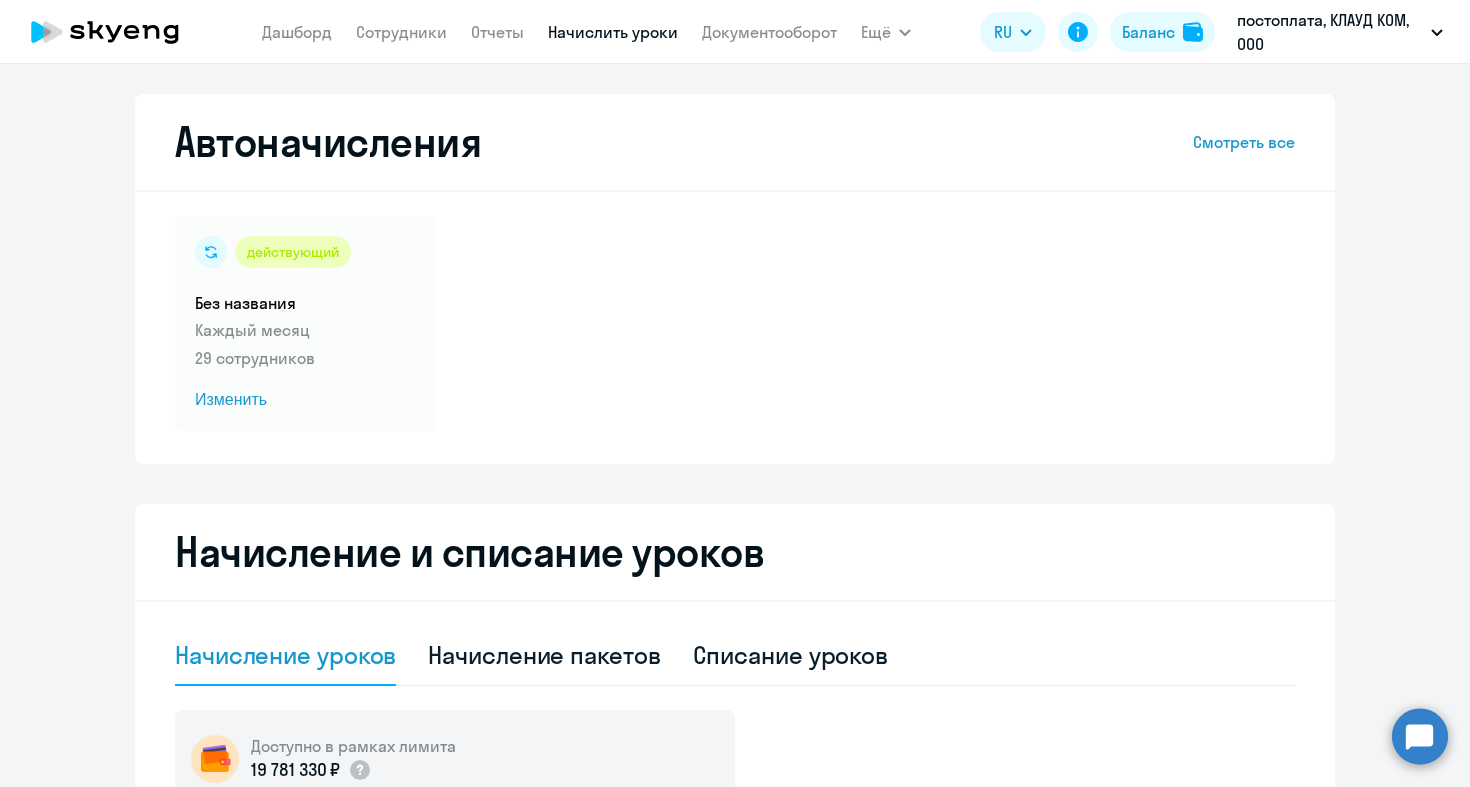 scroll, scrollTop: 0, scrollLeft: 0, axis: both 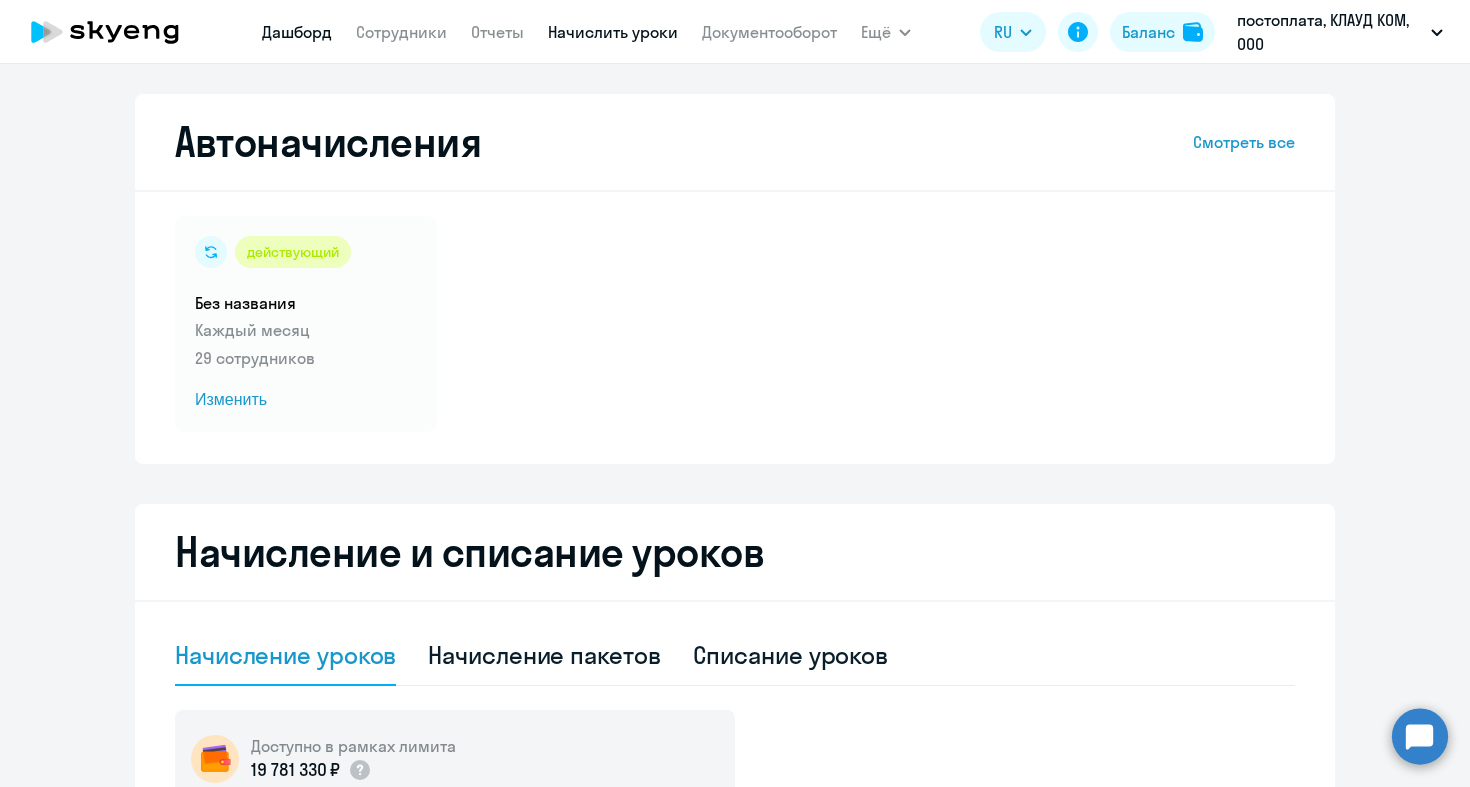 click on "Дашборд" at bounding box center [297, 32] 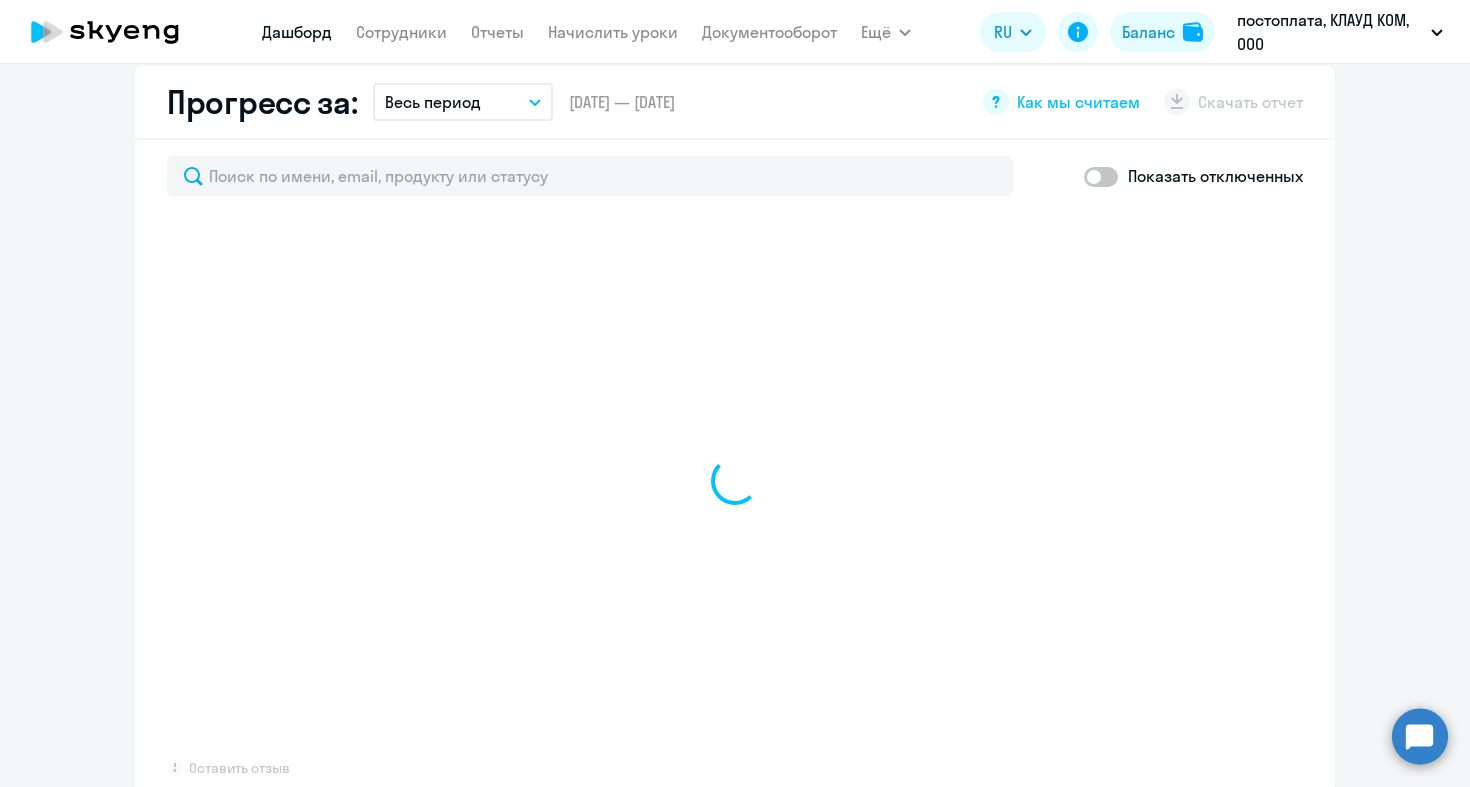 scroll, scrollTop: 1157, scrollLeft: 0, axis: vertical 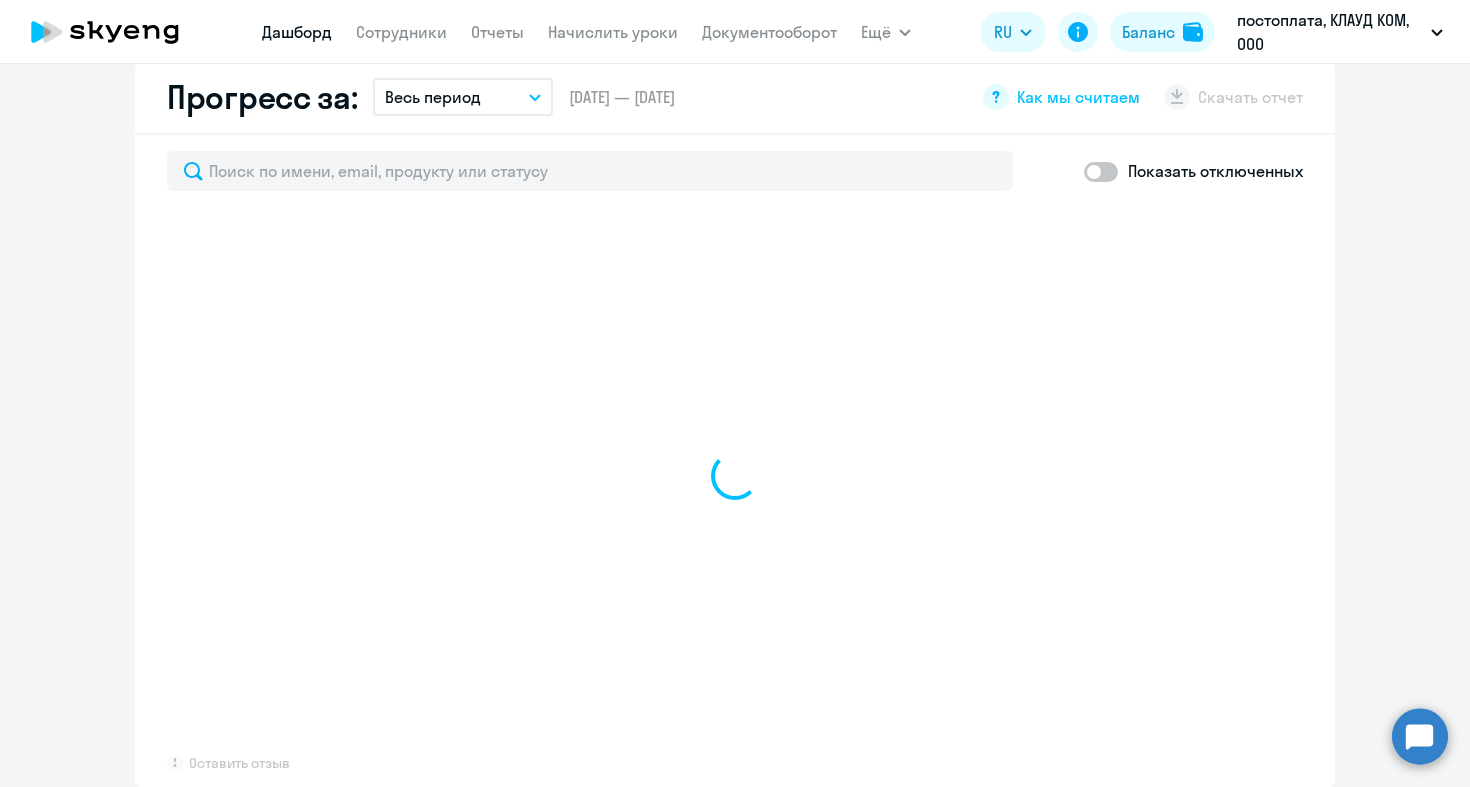 select on "30" 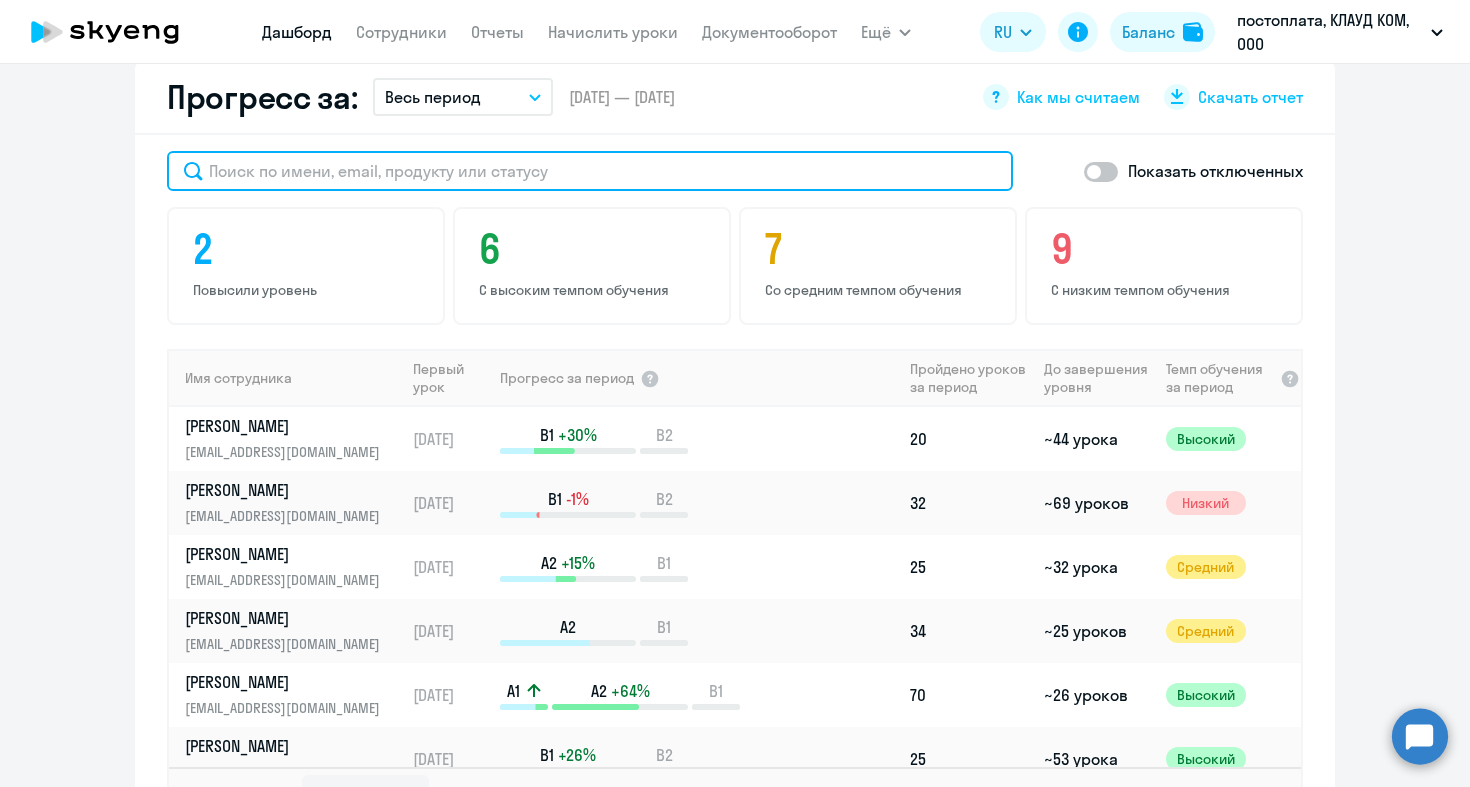 click 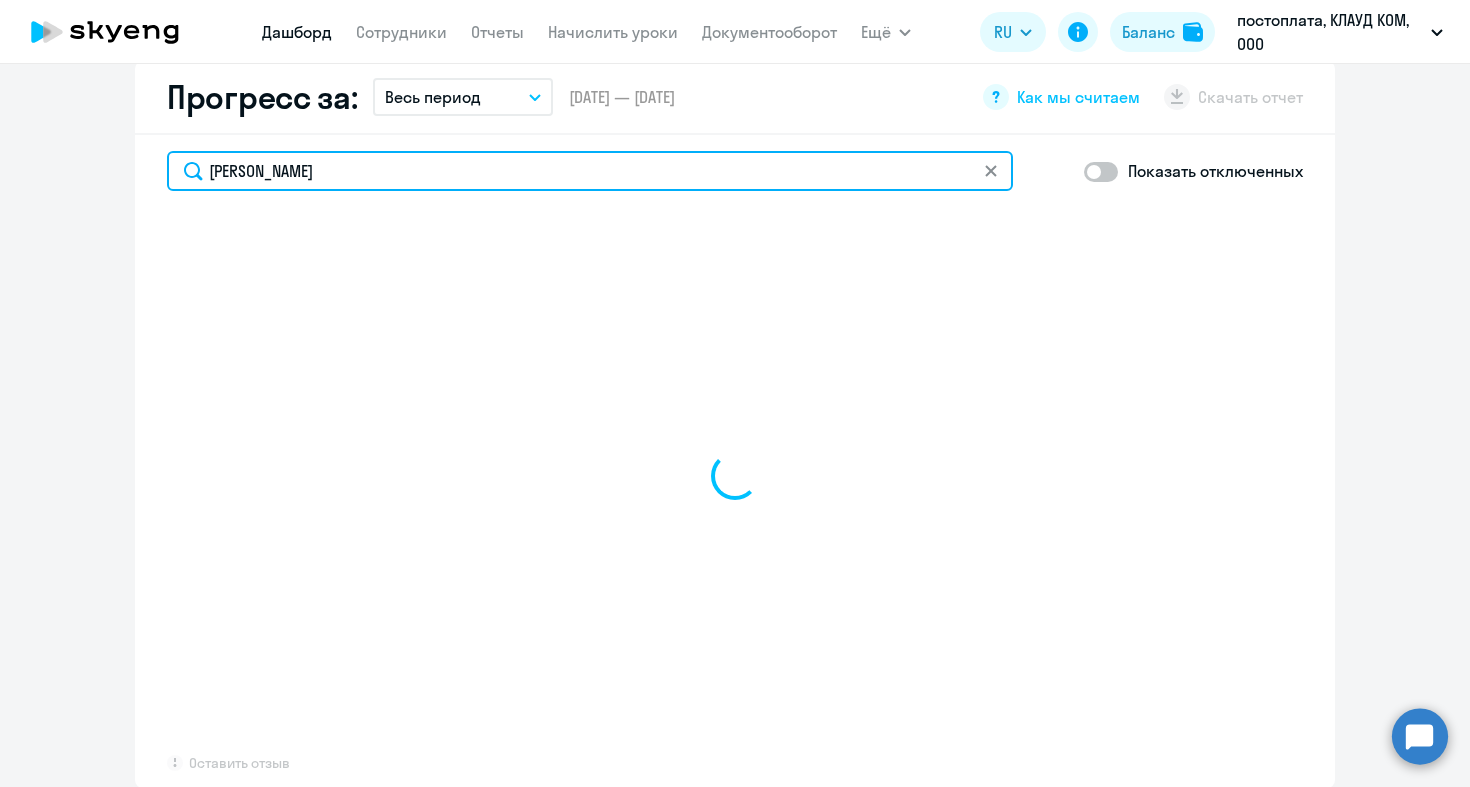 type on "[PERSON_NAME]" 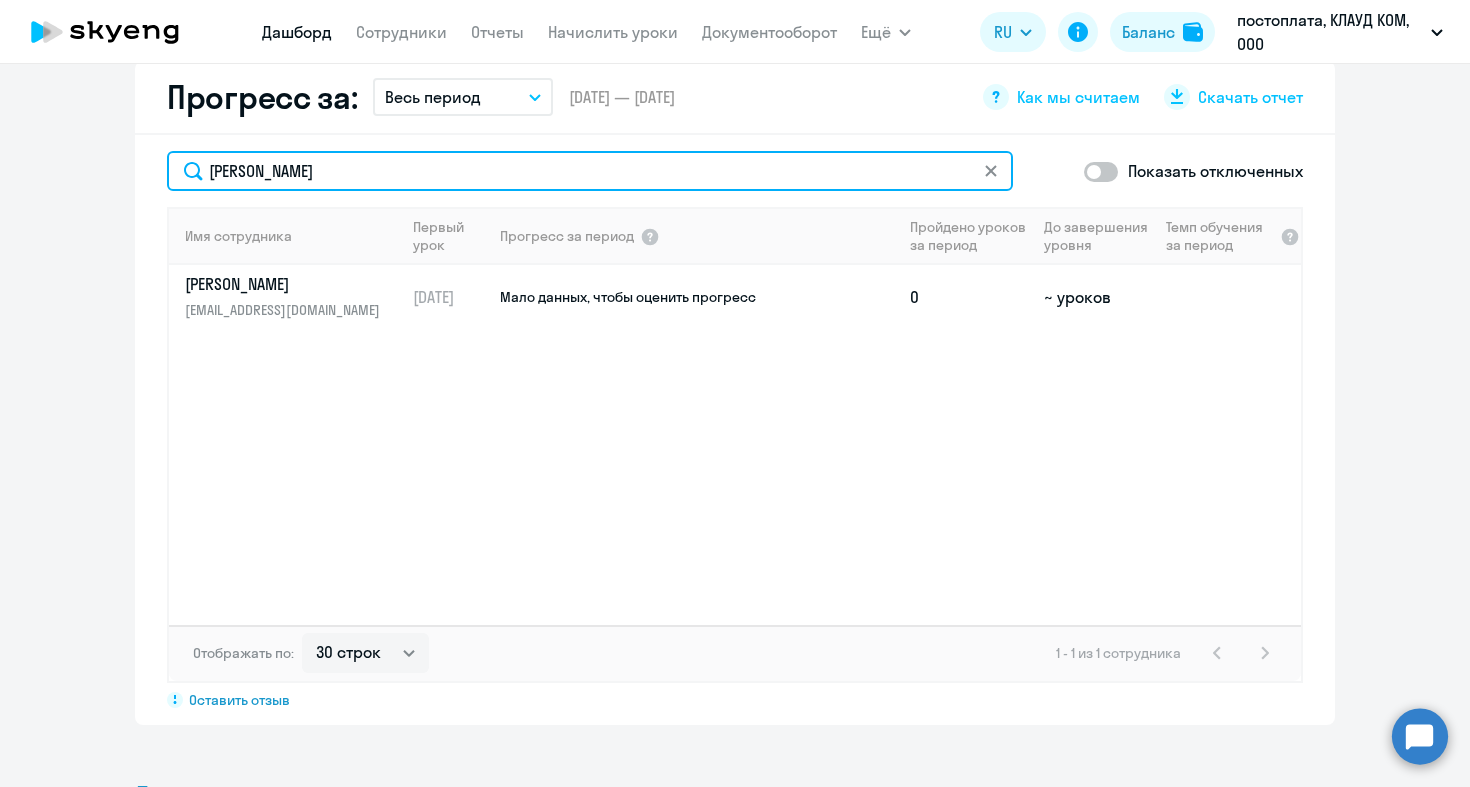 type on "[PERSON_NAME]" 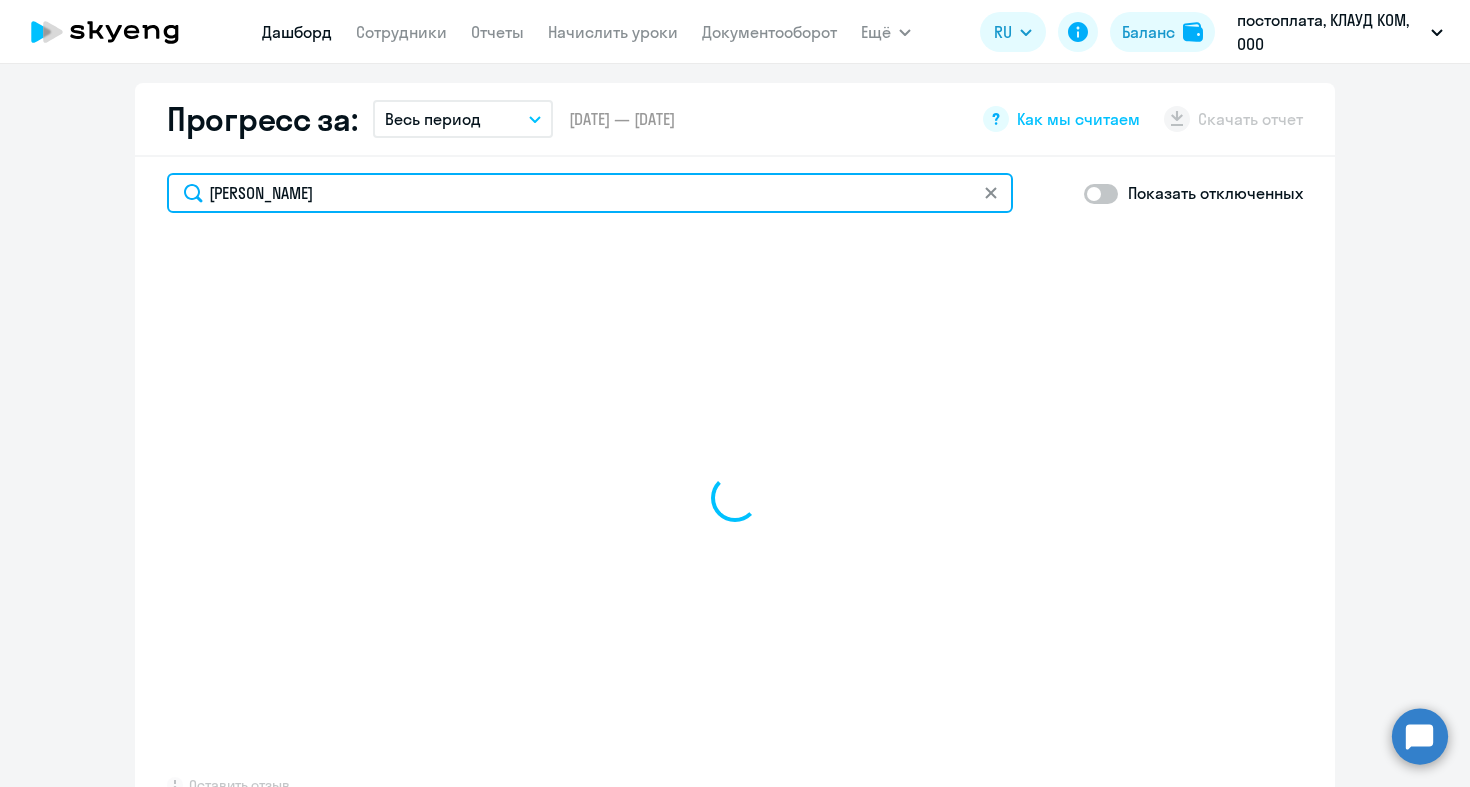 select on "30" 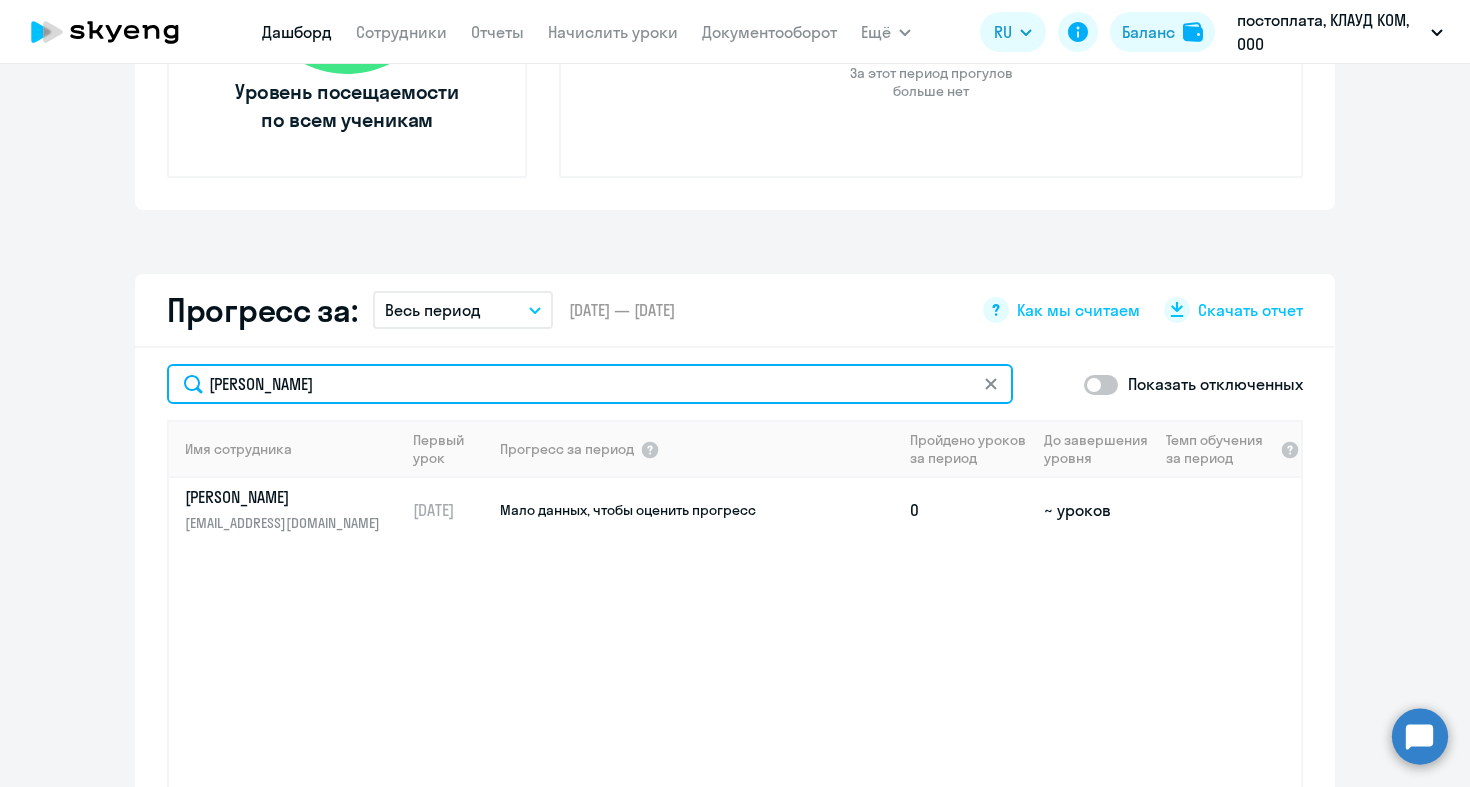 scroll, scrollTop: 936, scrollLeft: 0, axis: vertical 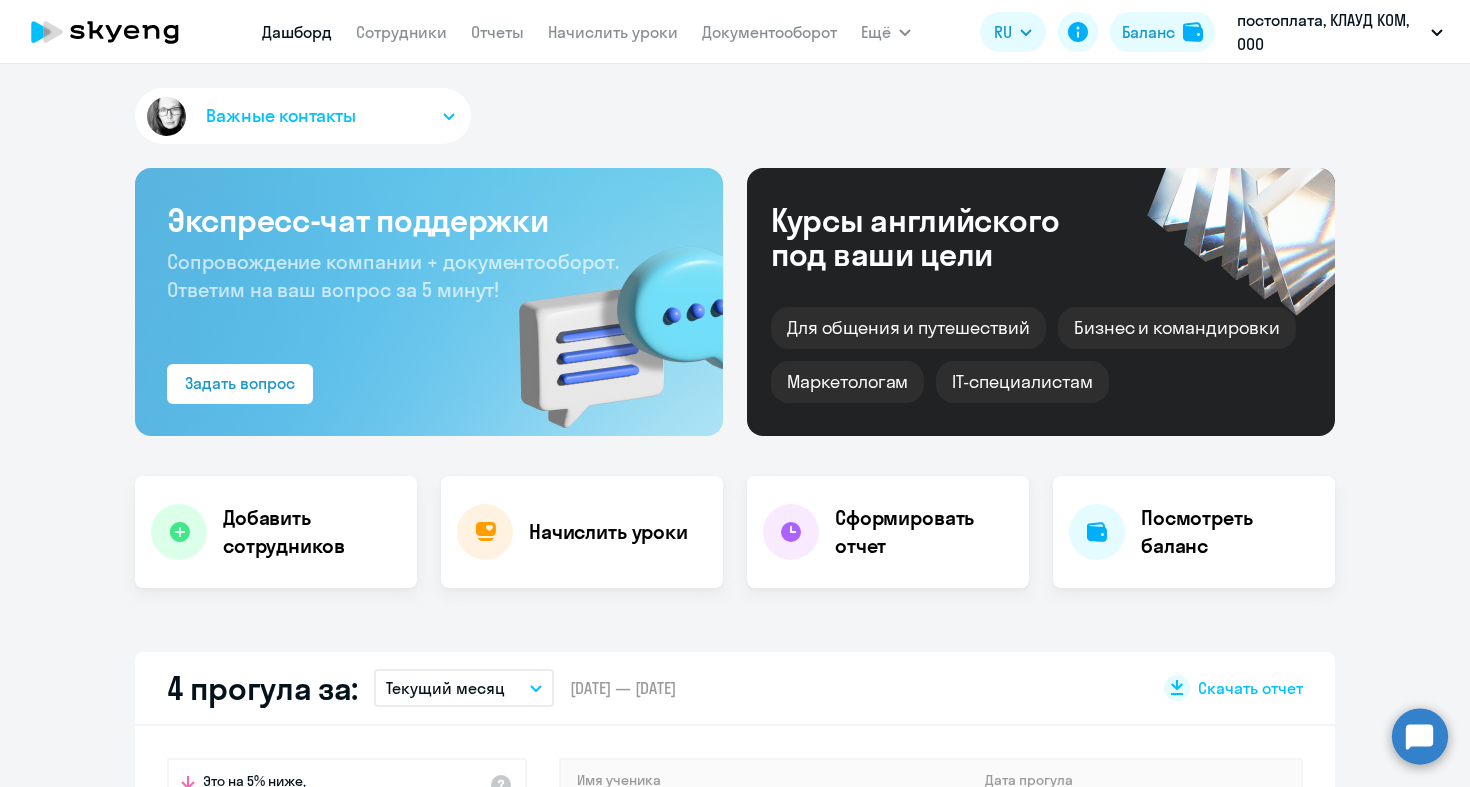 type on "[PERSON_NAME]" 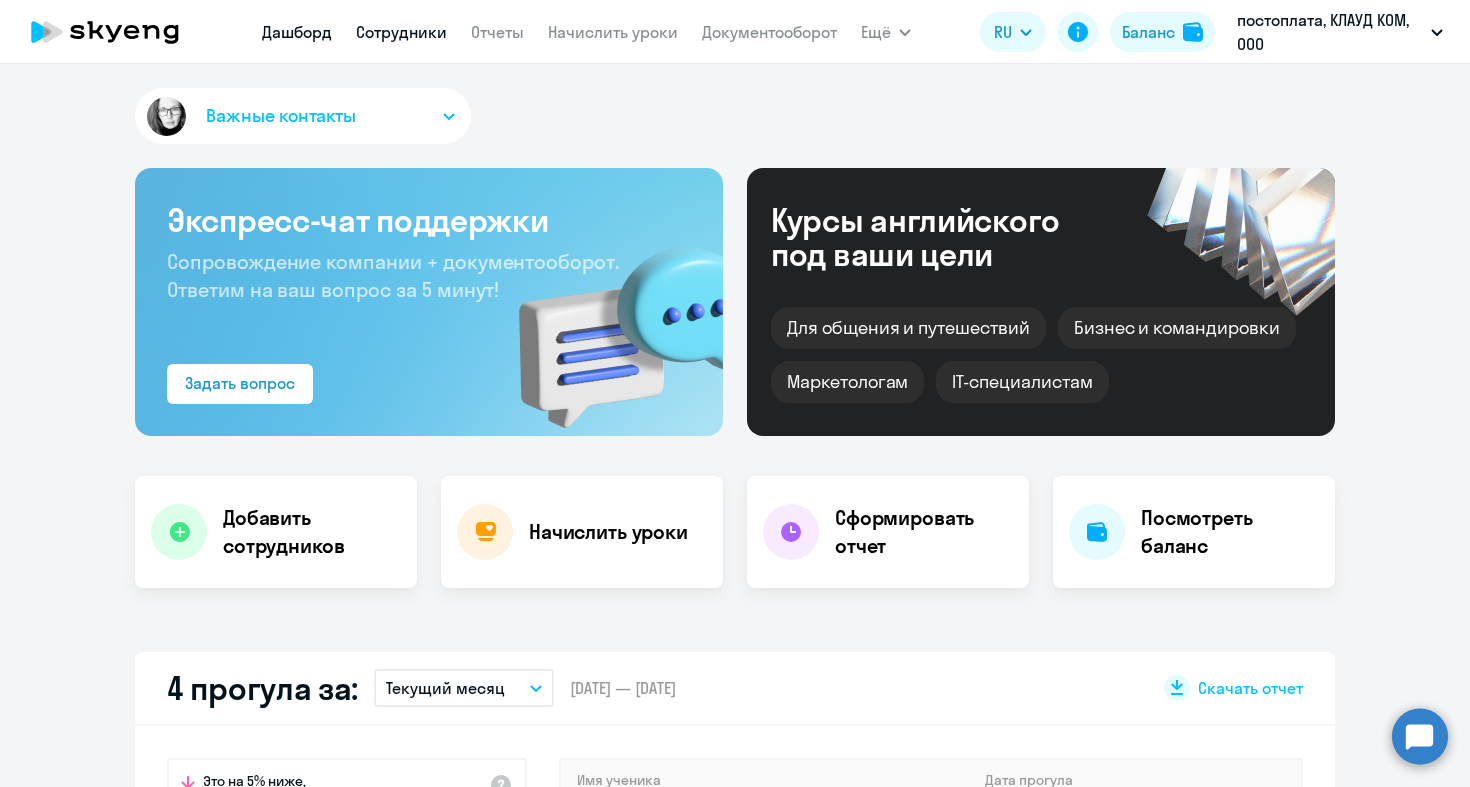 click on "Сотрудники" at bounding box center [401, 32] 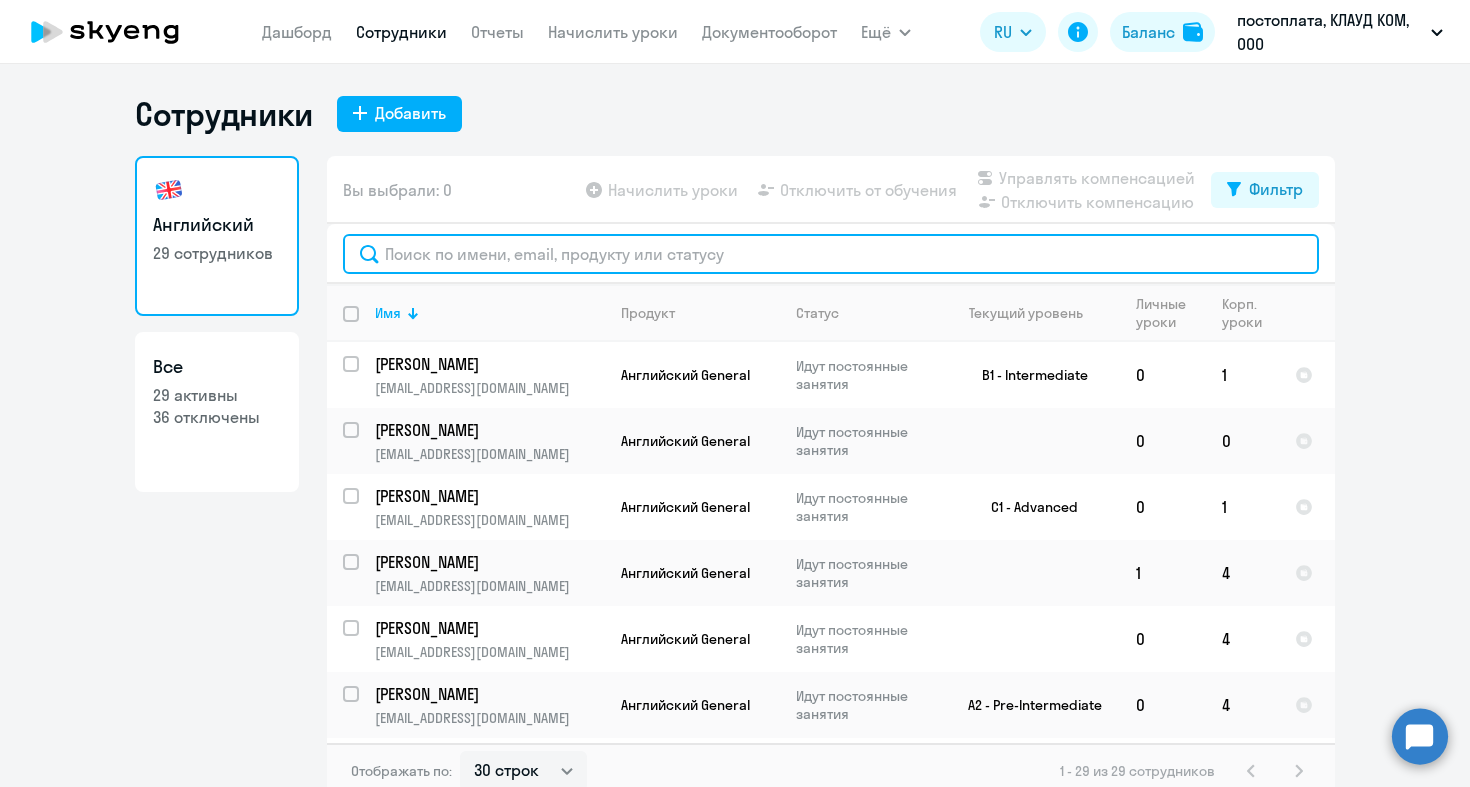 click 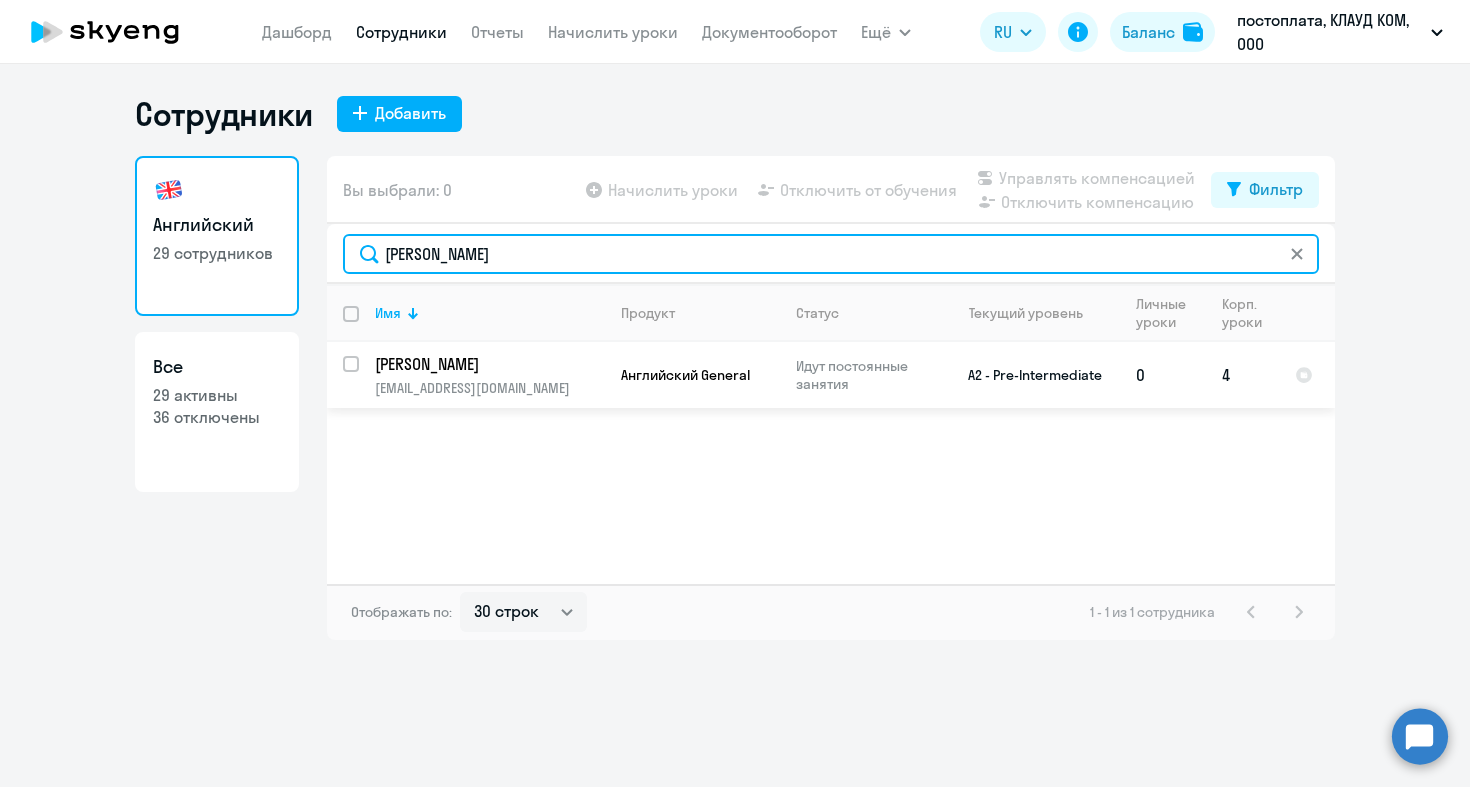 type on "[PERSON_NAME]" 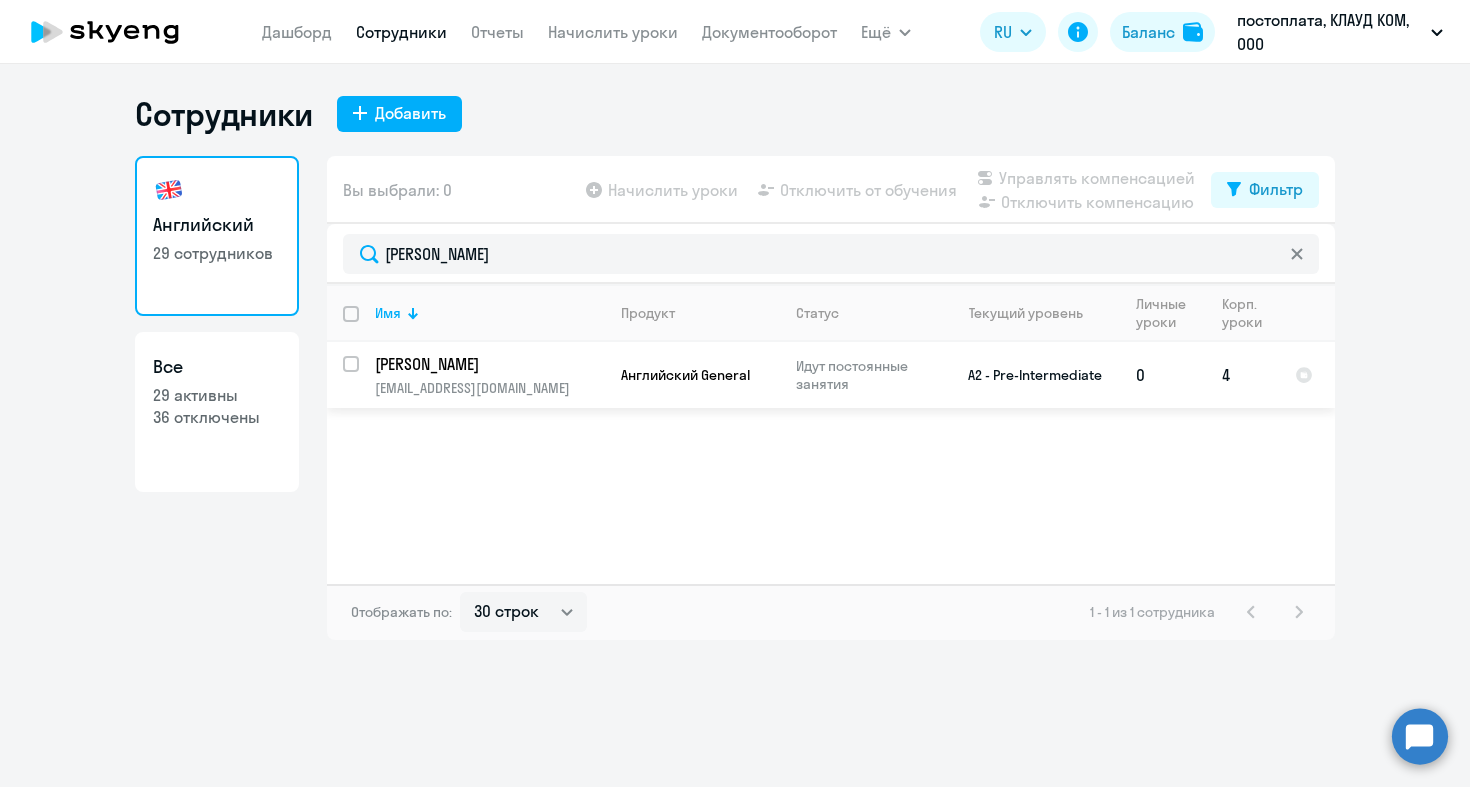 click on "[EMAIL_ADDRESS][DOMAIN_NAME]" 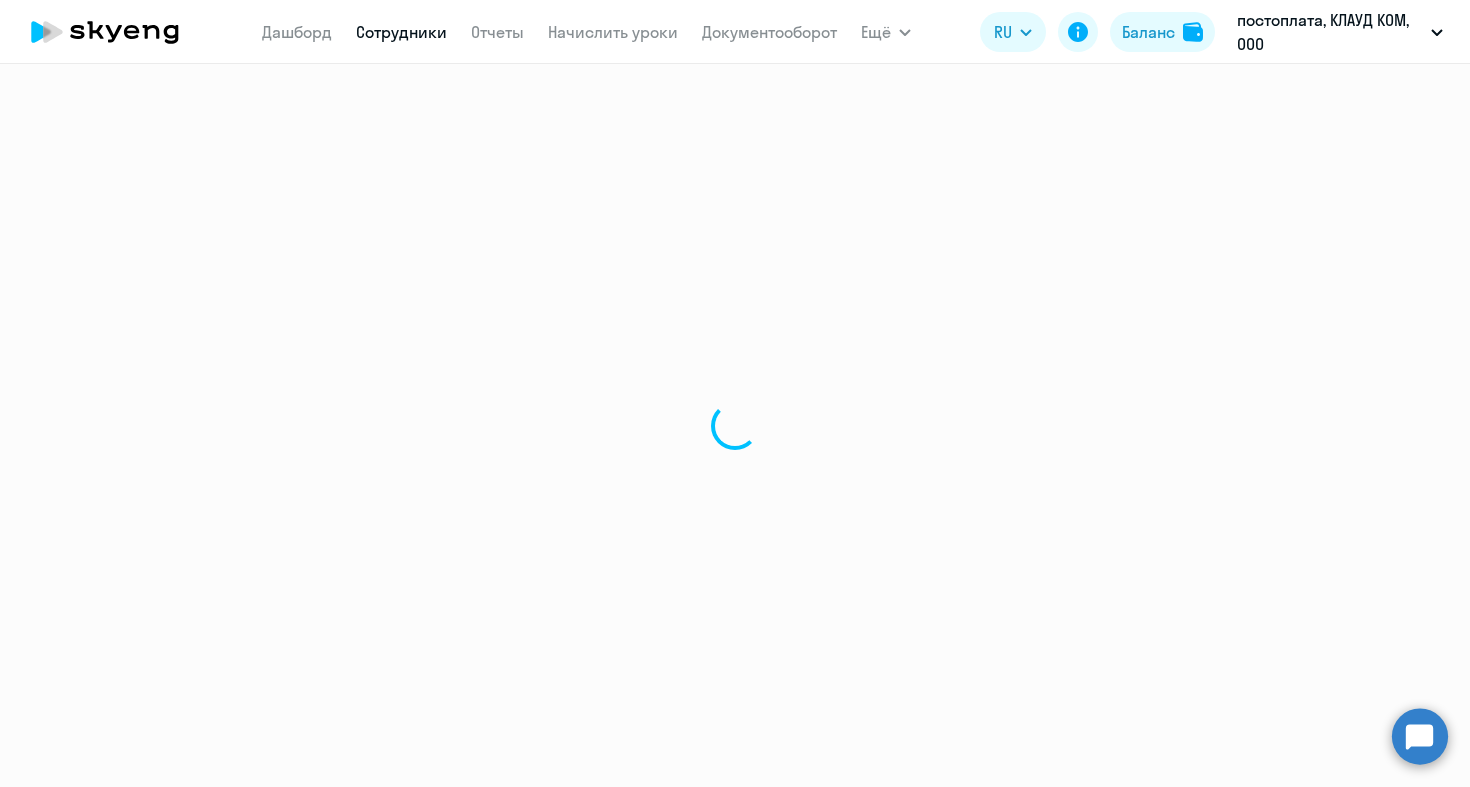 select on "english" 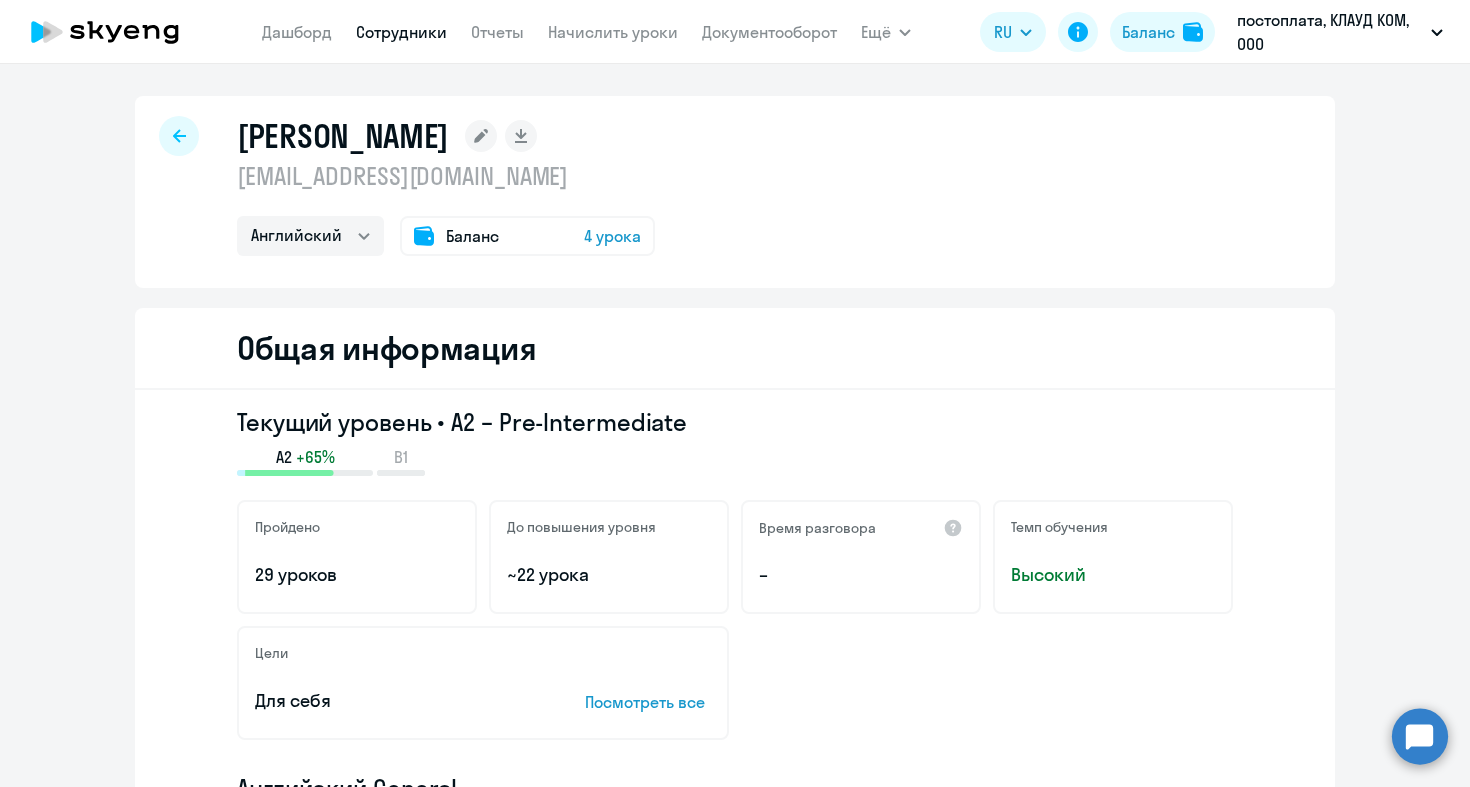 scroll, scrollTop: 0, scrollLeft: 0, axis: both 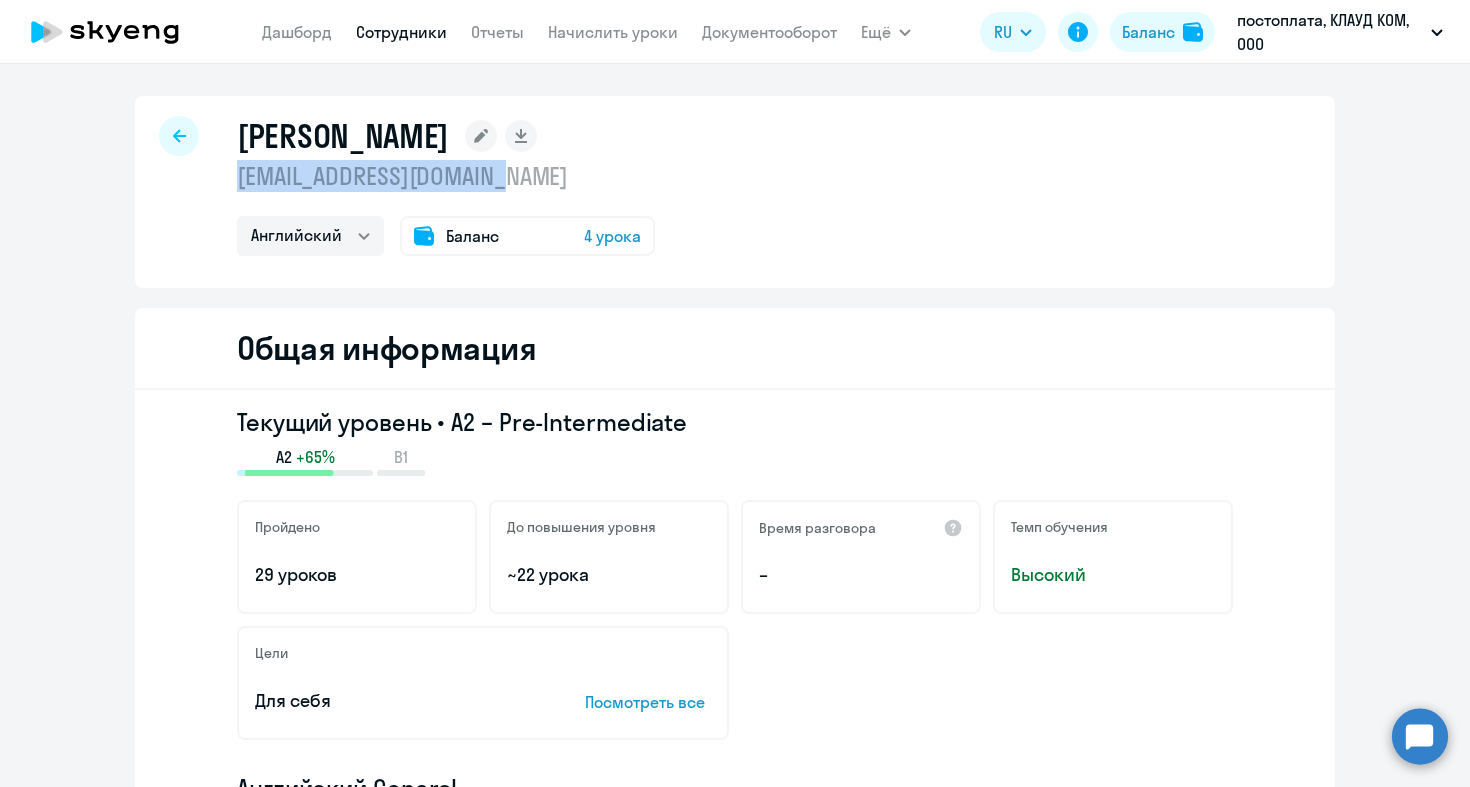 drag, startPoint x: 523, startPoint y: 175, endPoint x: 232, endPoint y: 172, distance: 291.01547 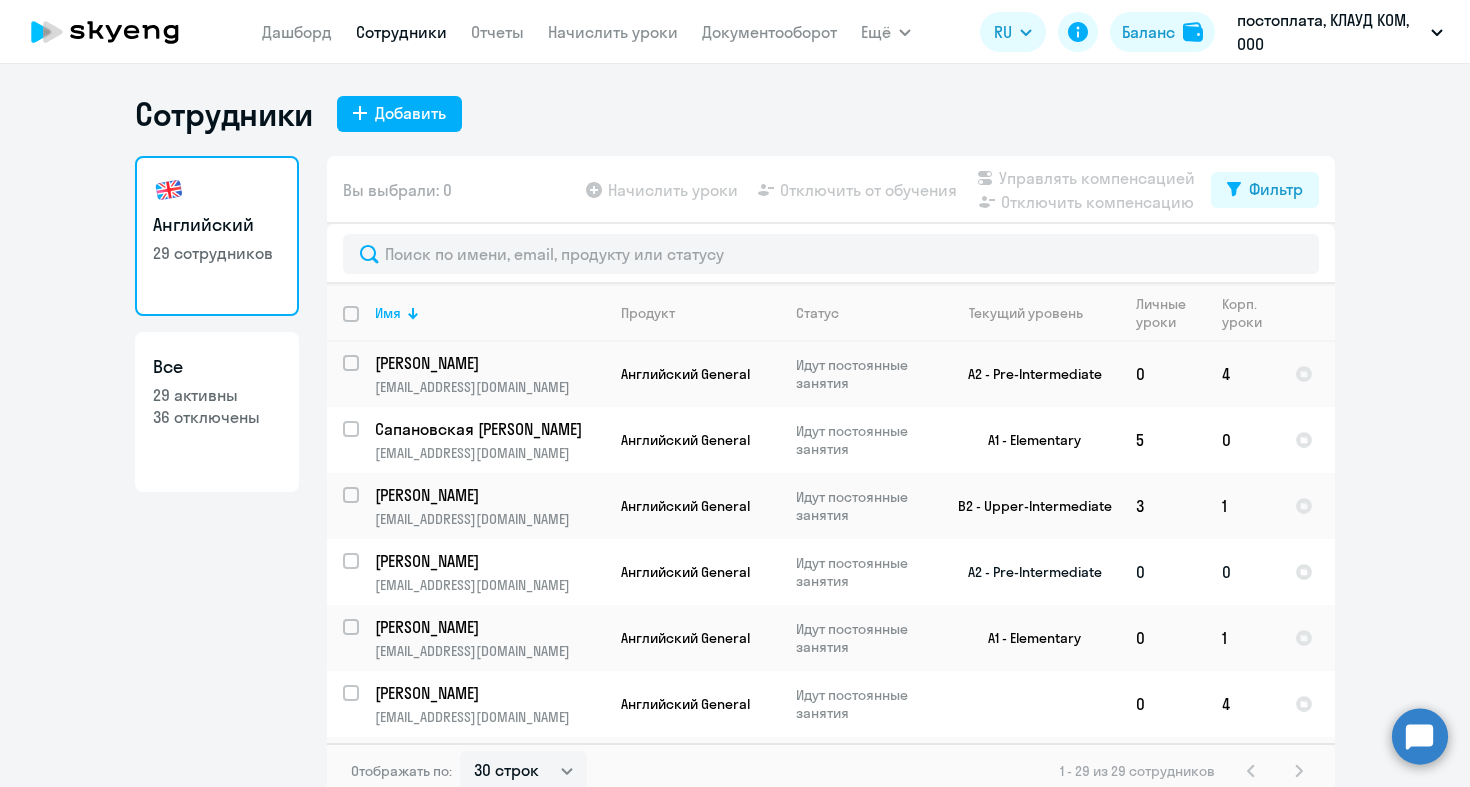 scroll, scrollTop: 406, scrollLeft: 0, axis: vertical 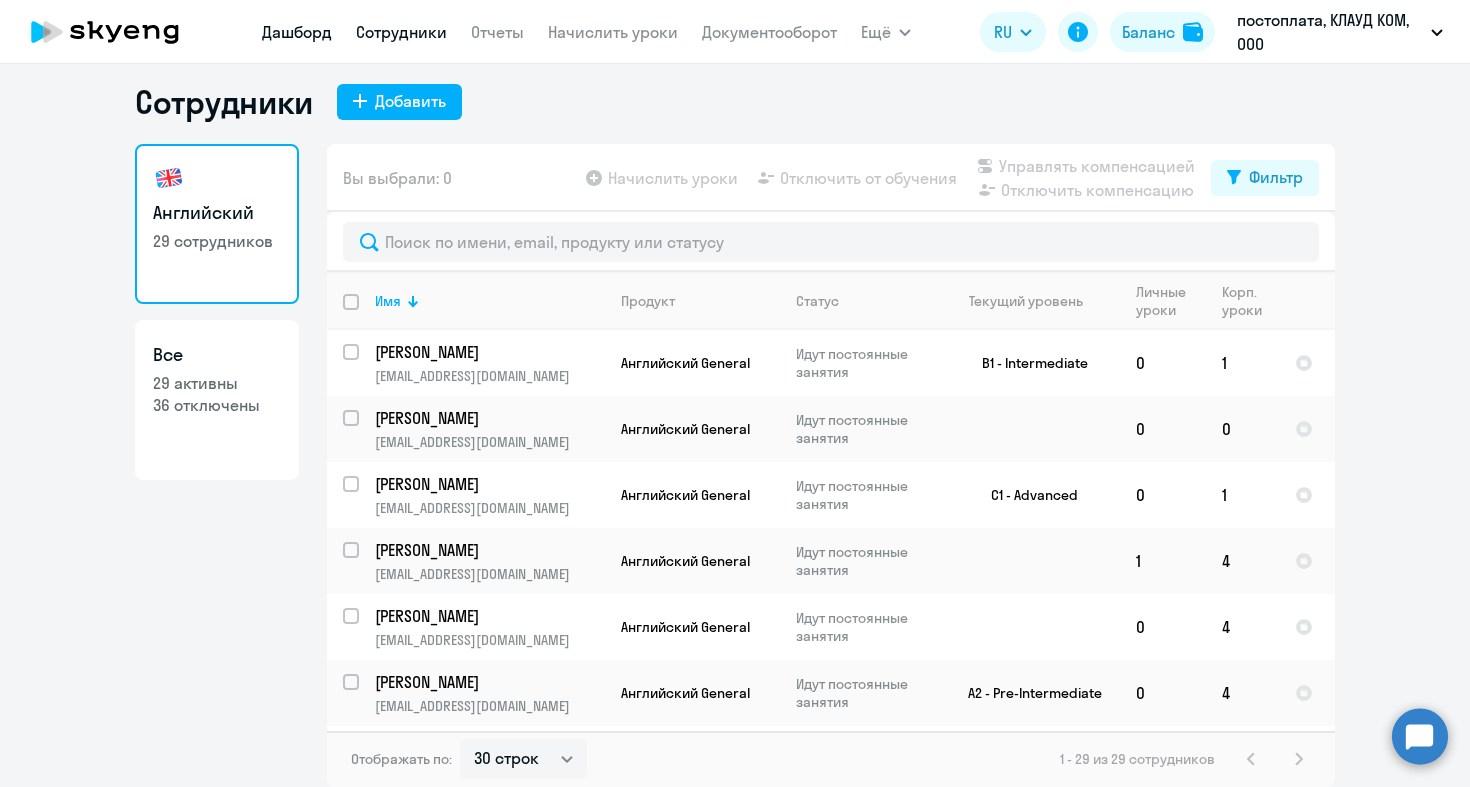 click on "Дашборд" at bounding box center [297, 32] 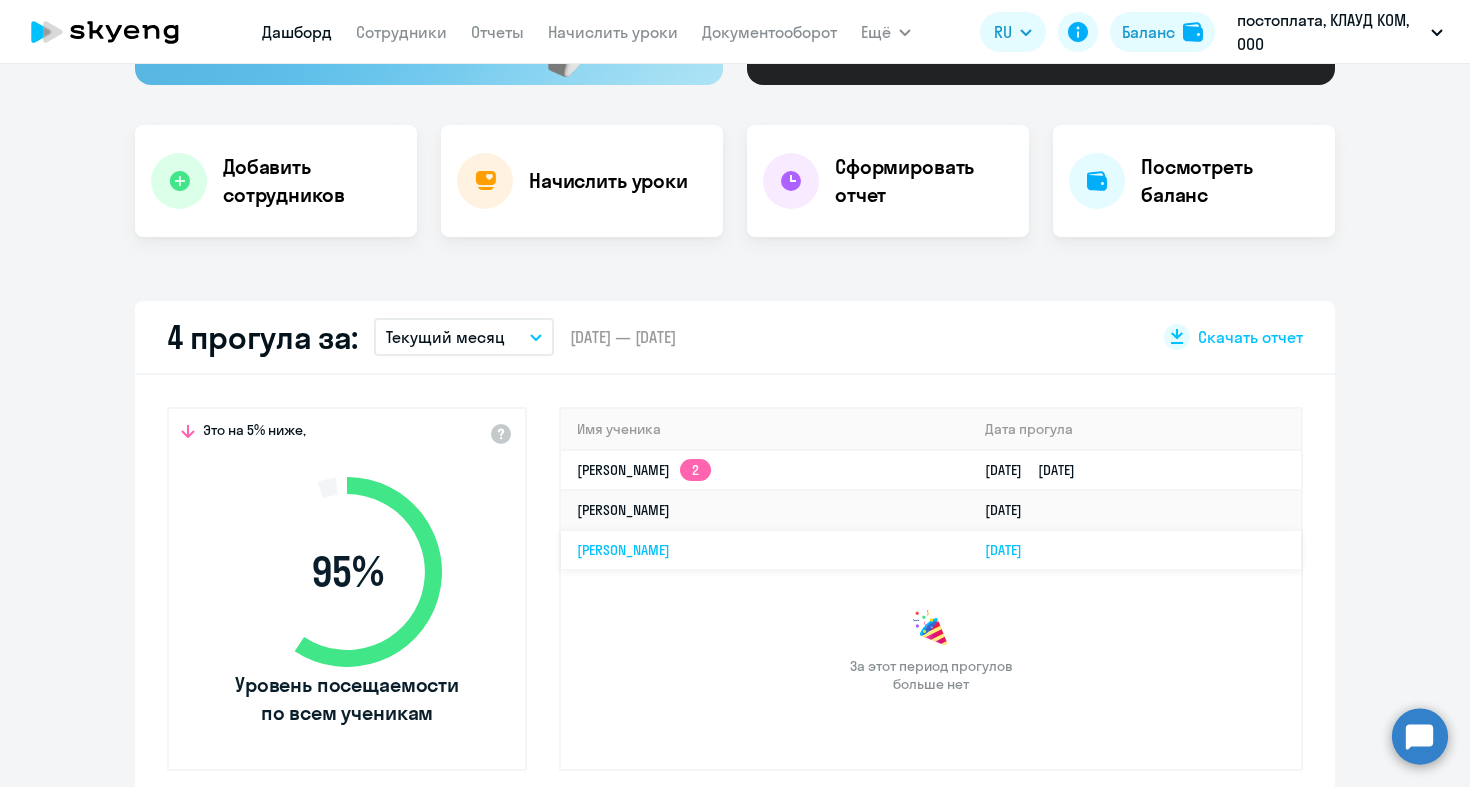 scroll, scrollTop: 152, scrollLeft: 0, axis: vertical 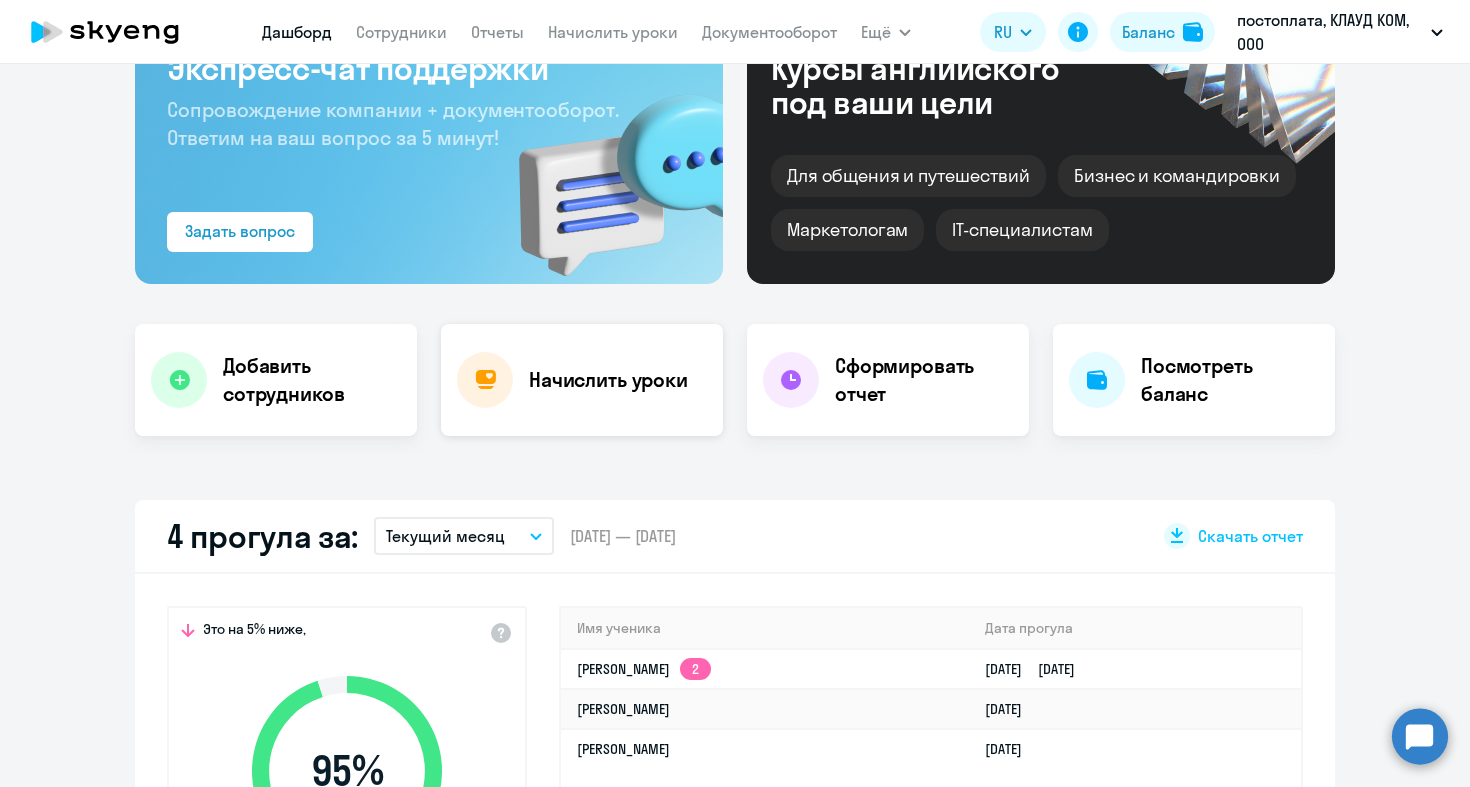select on "30" 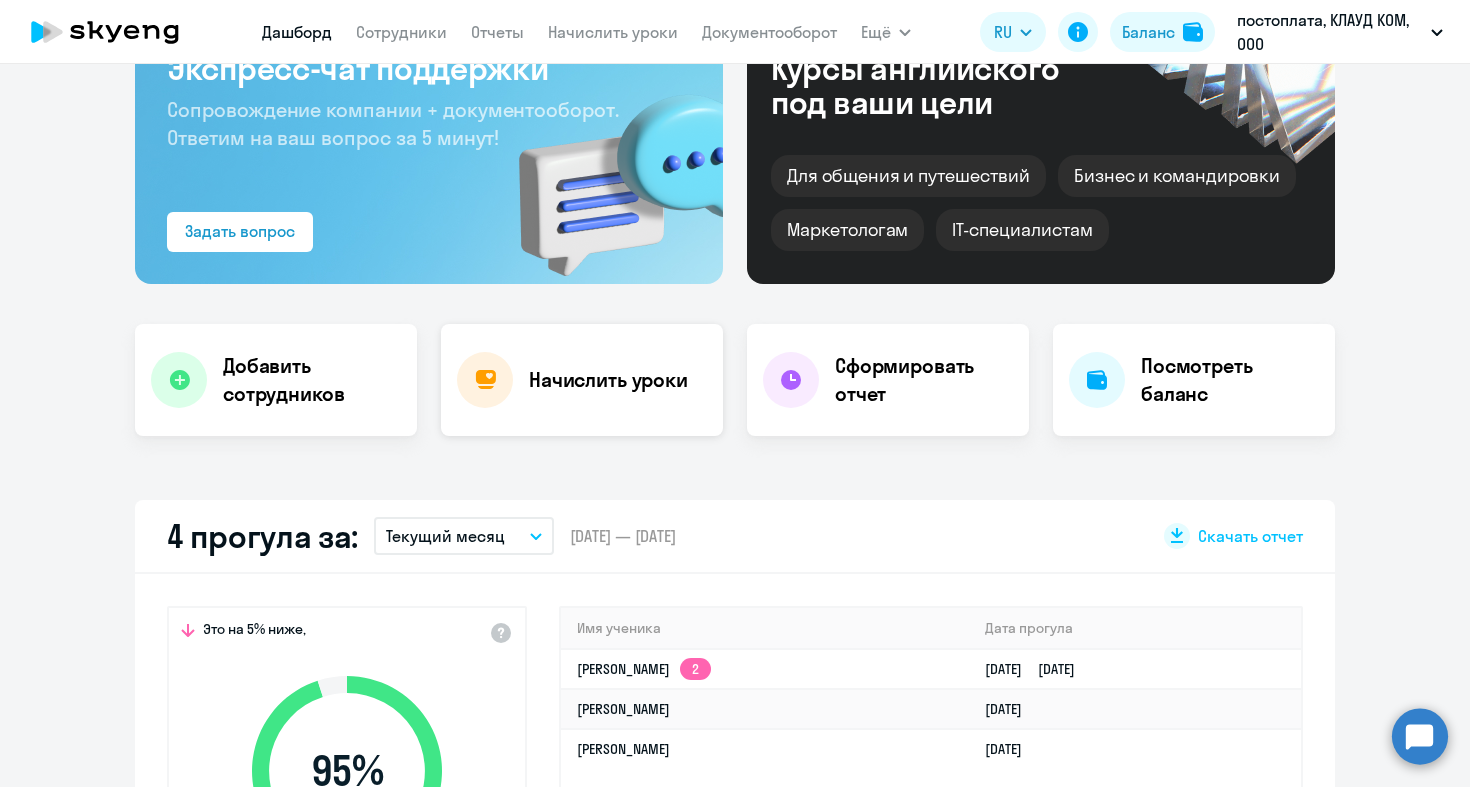 click on "Начислить уроки" 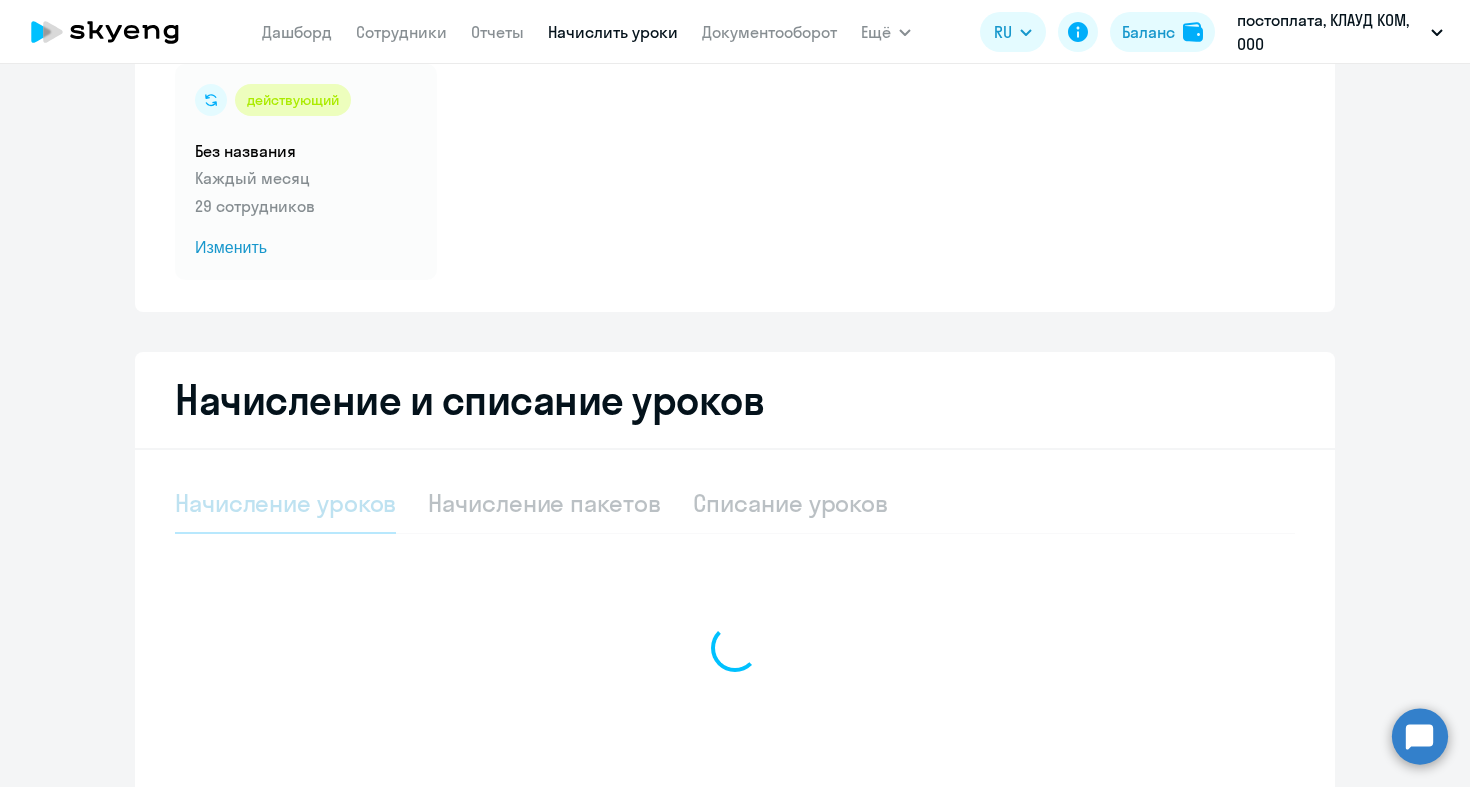 select on "10" 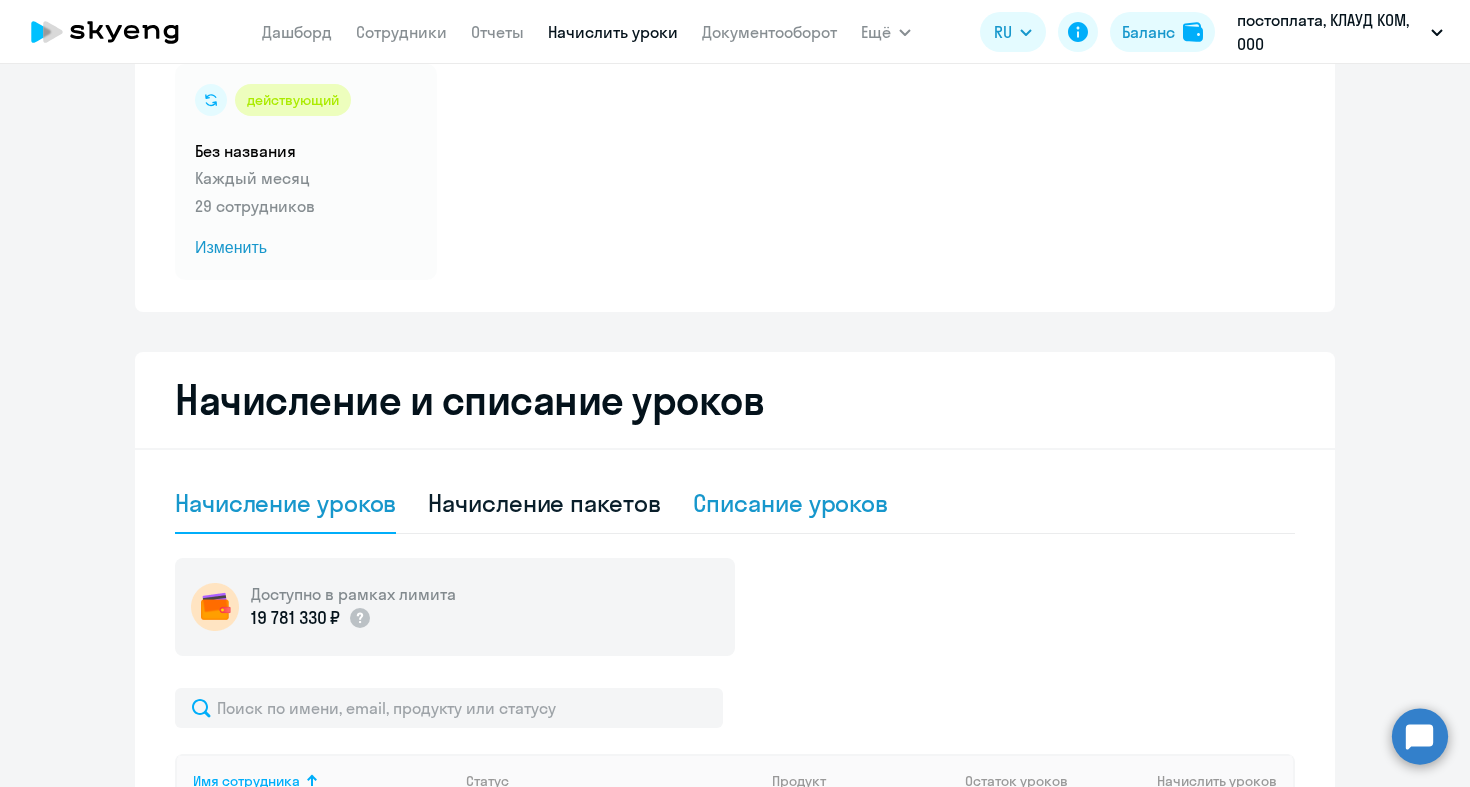 click on "Списание уроков" 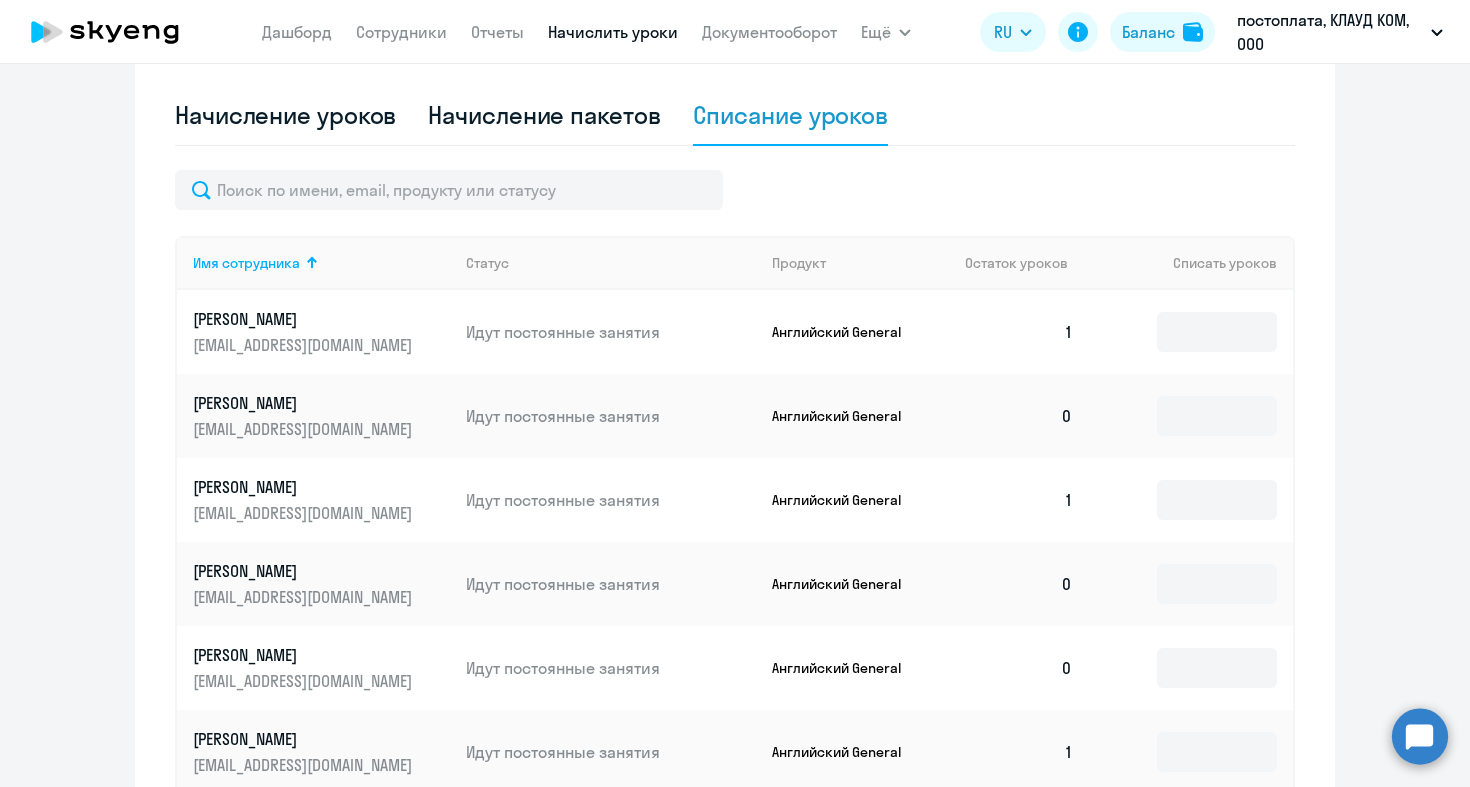 scroll, scrollTop: 1051, scrollLeft: 0, axis: vertical 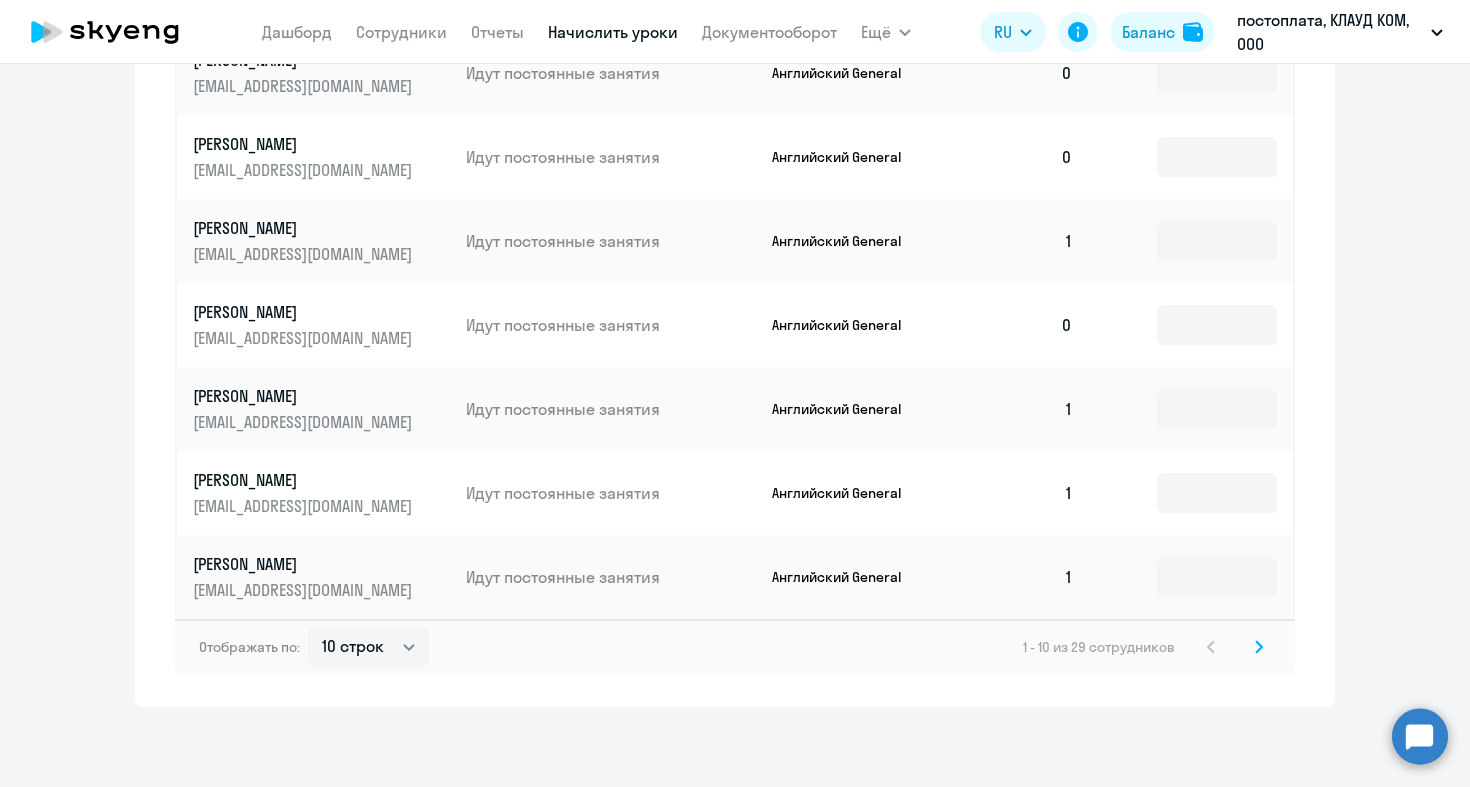 click 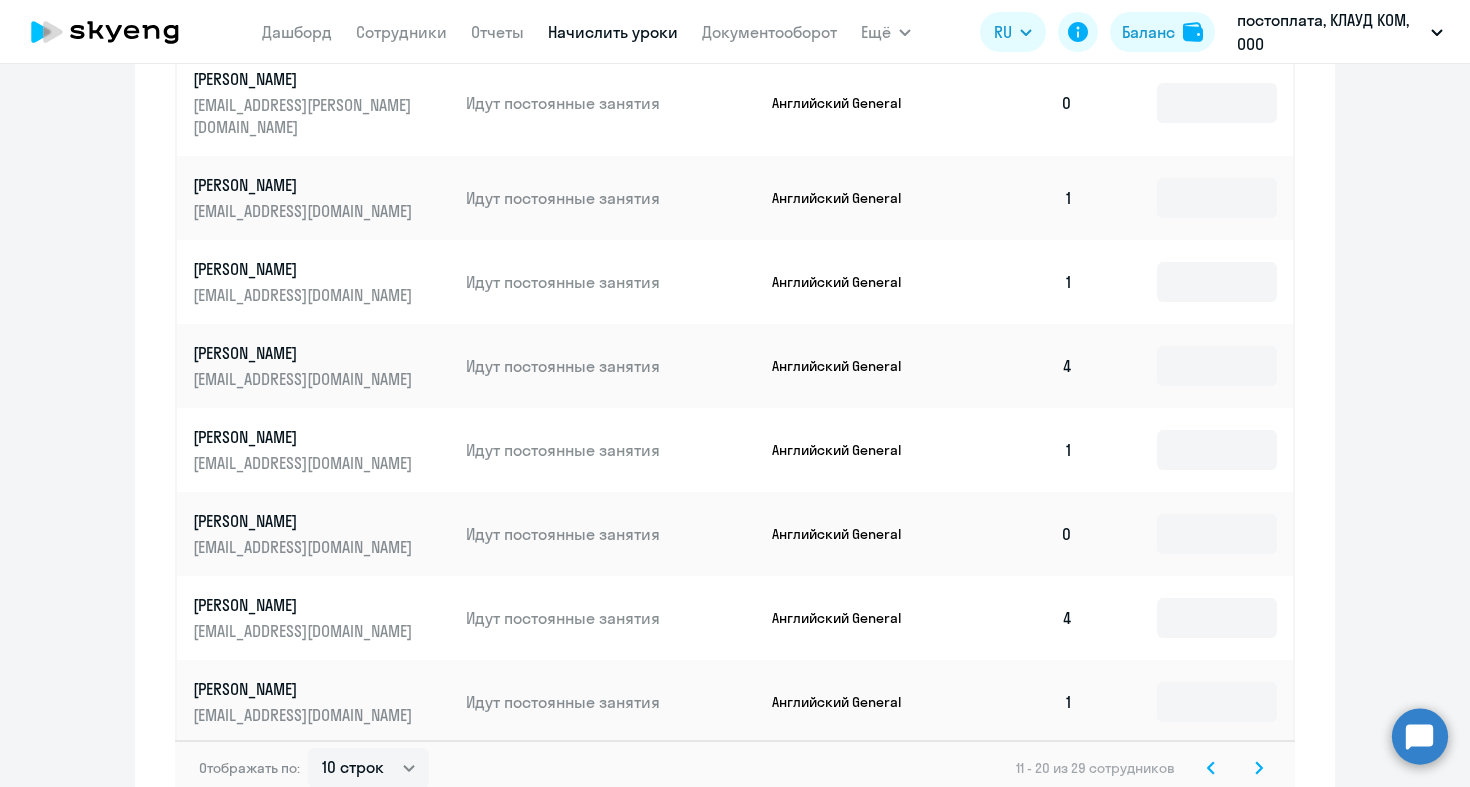 scroll, scrollTop: 941, scrollLeft: 0, axis: vertical 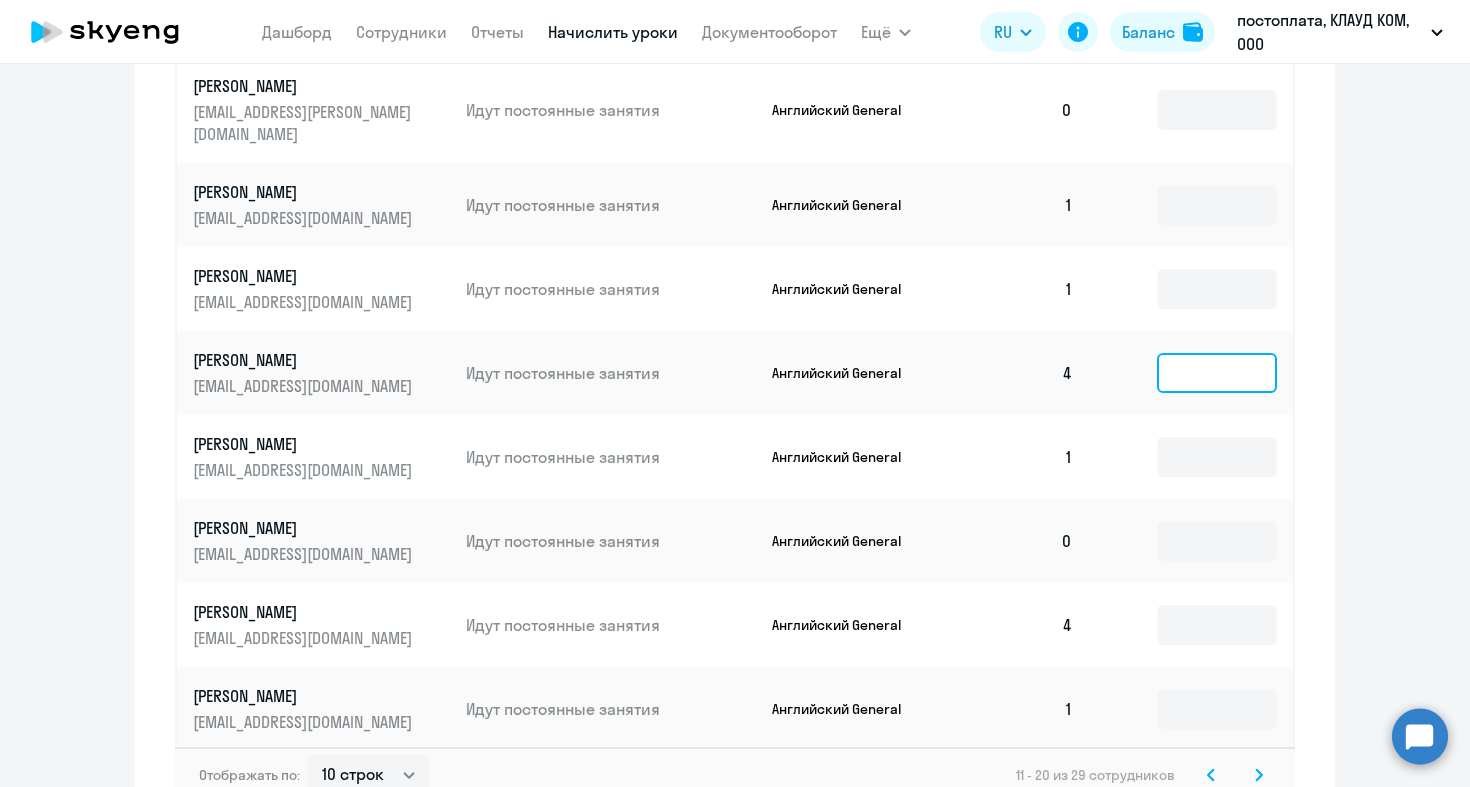 click 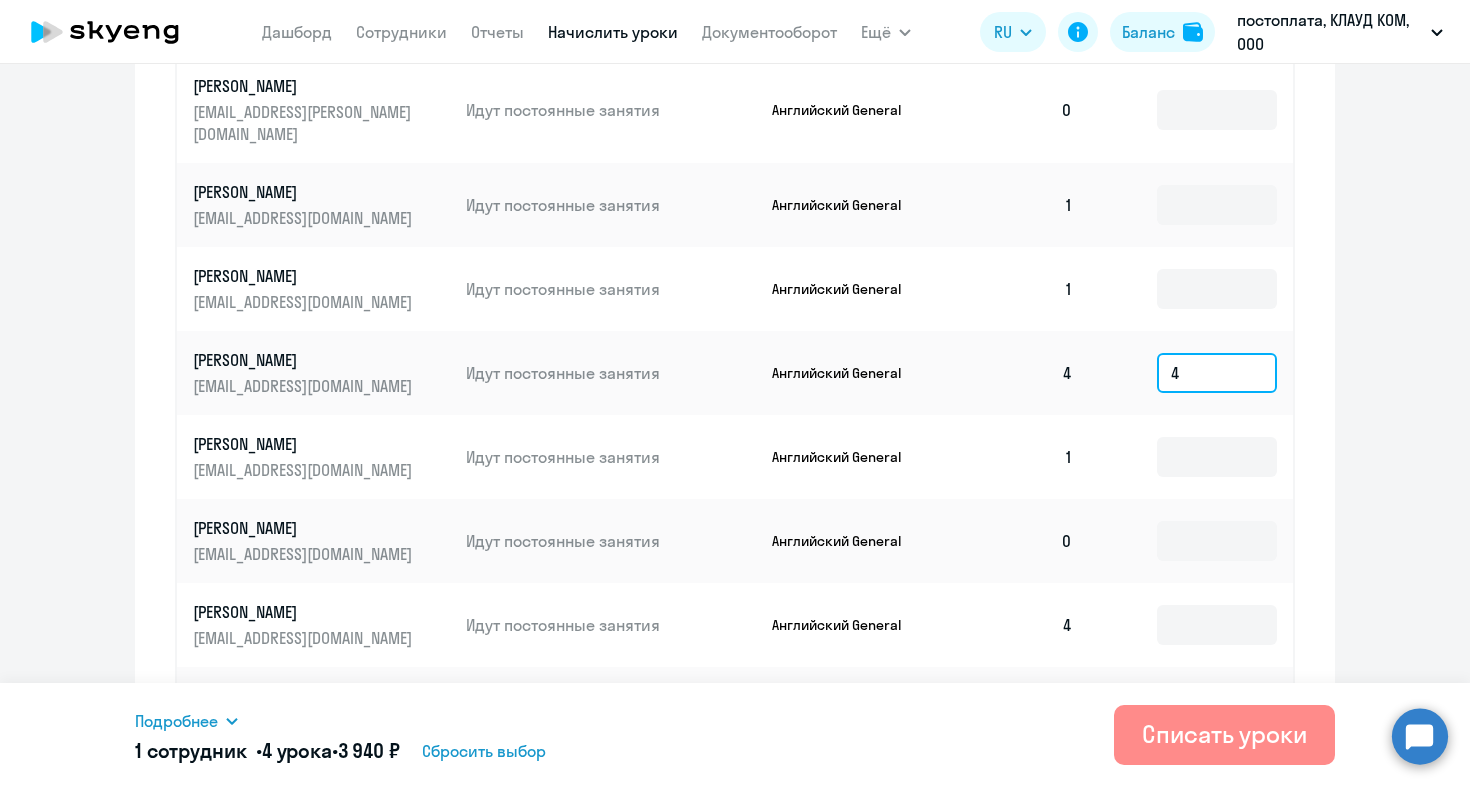 type on "4" 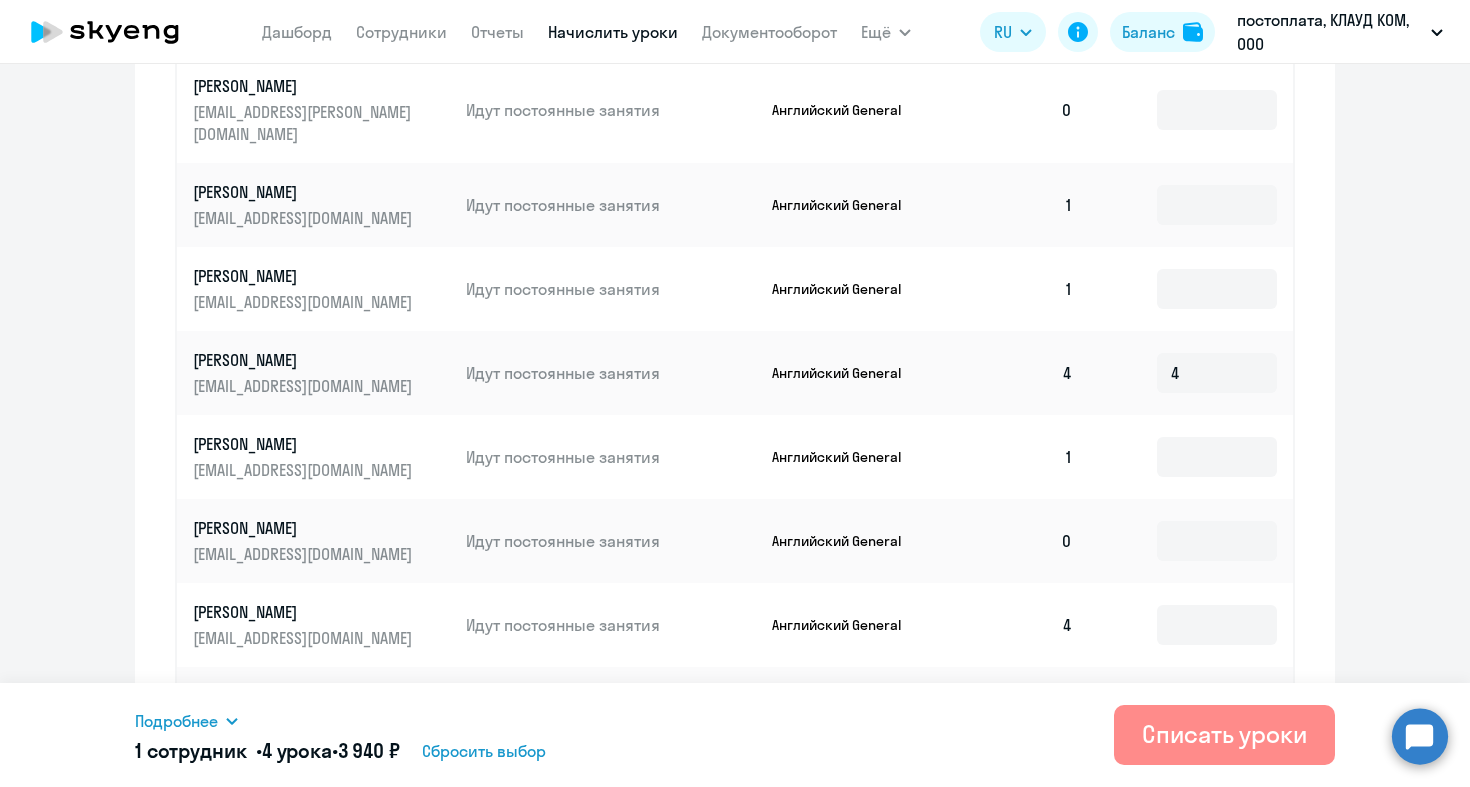 click on "Списать уроки" at bounding box center (1224, 734) 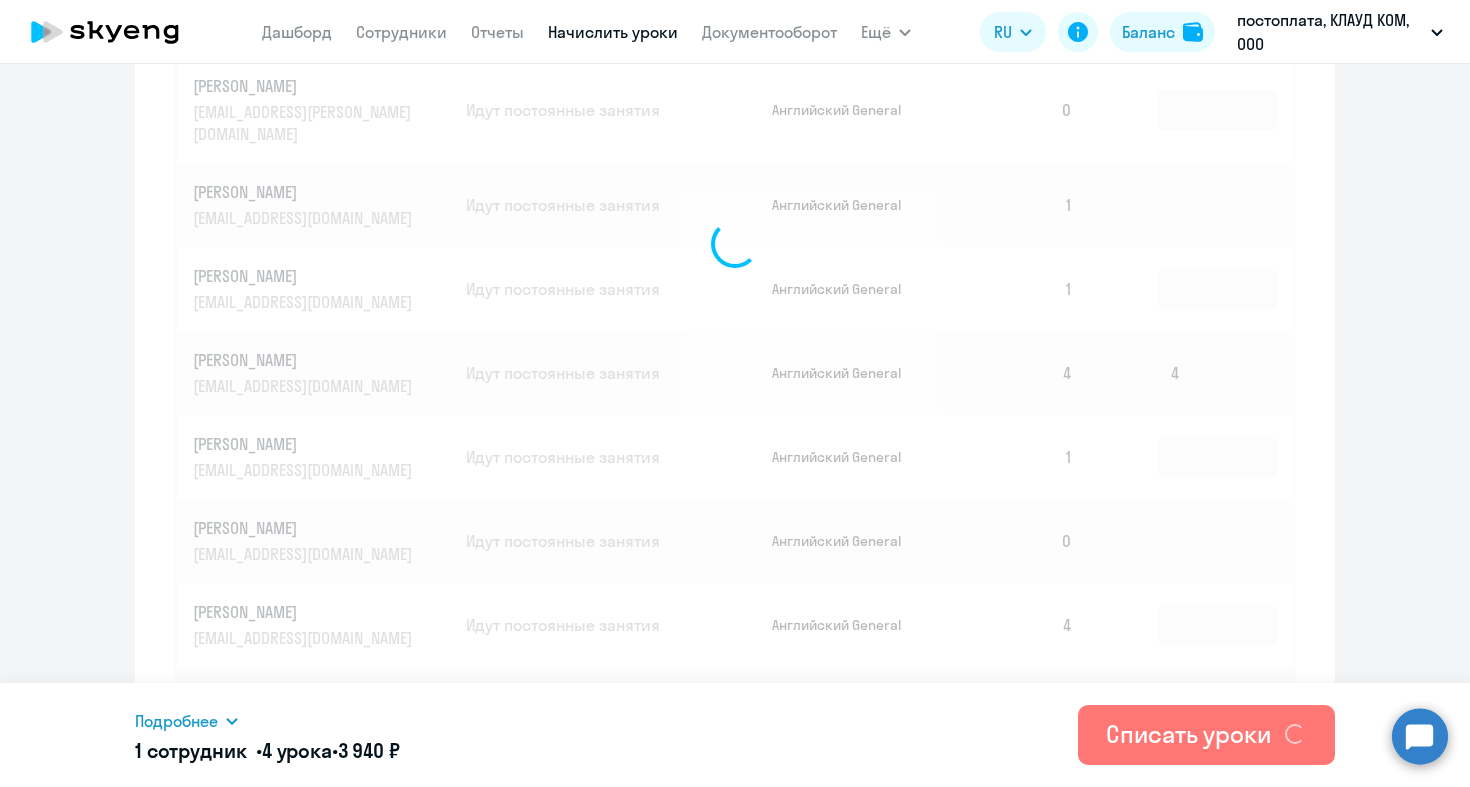 scroll, scrollTop: 948, scrollLeft: 0, axis: vertical 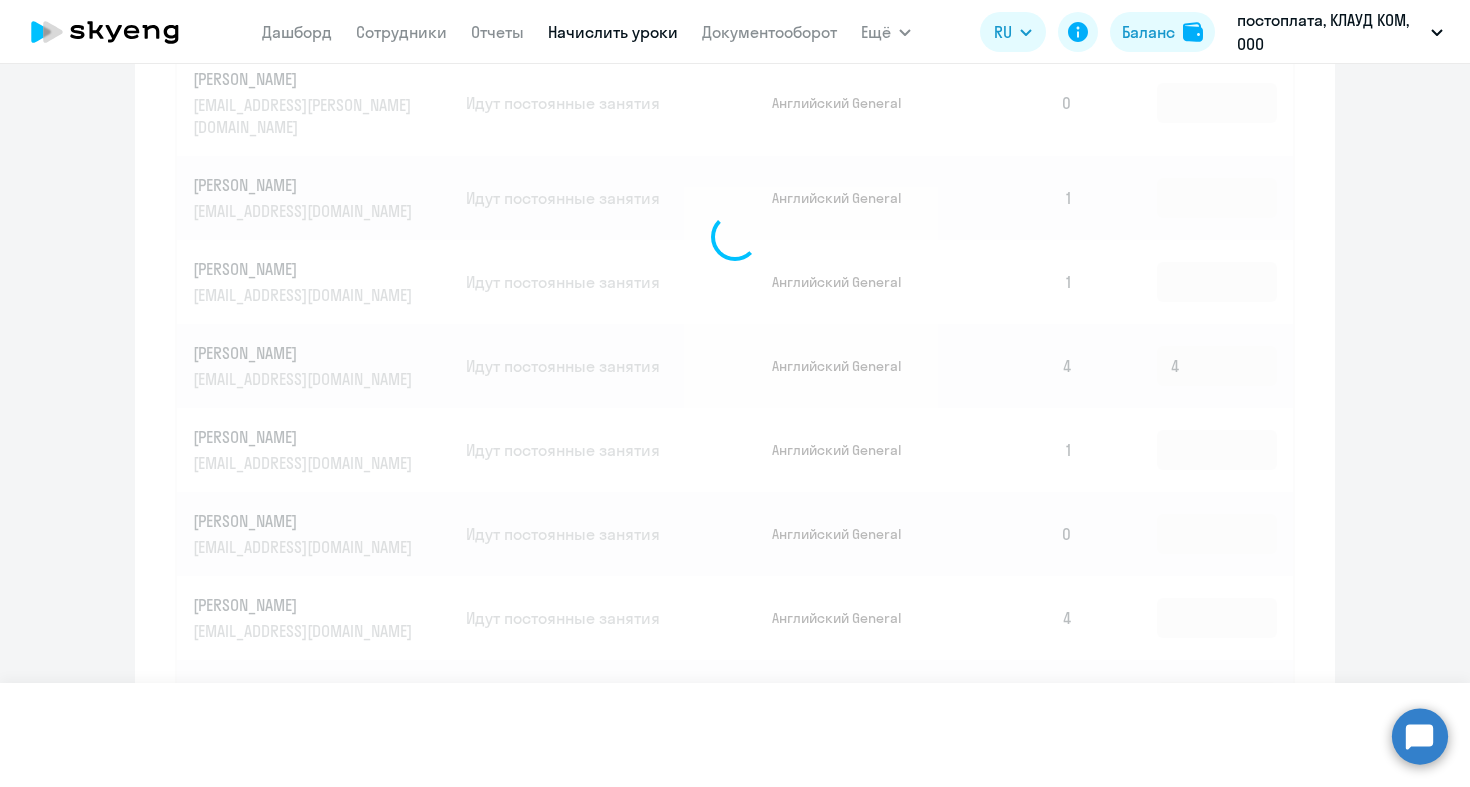 type 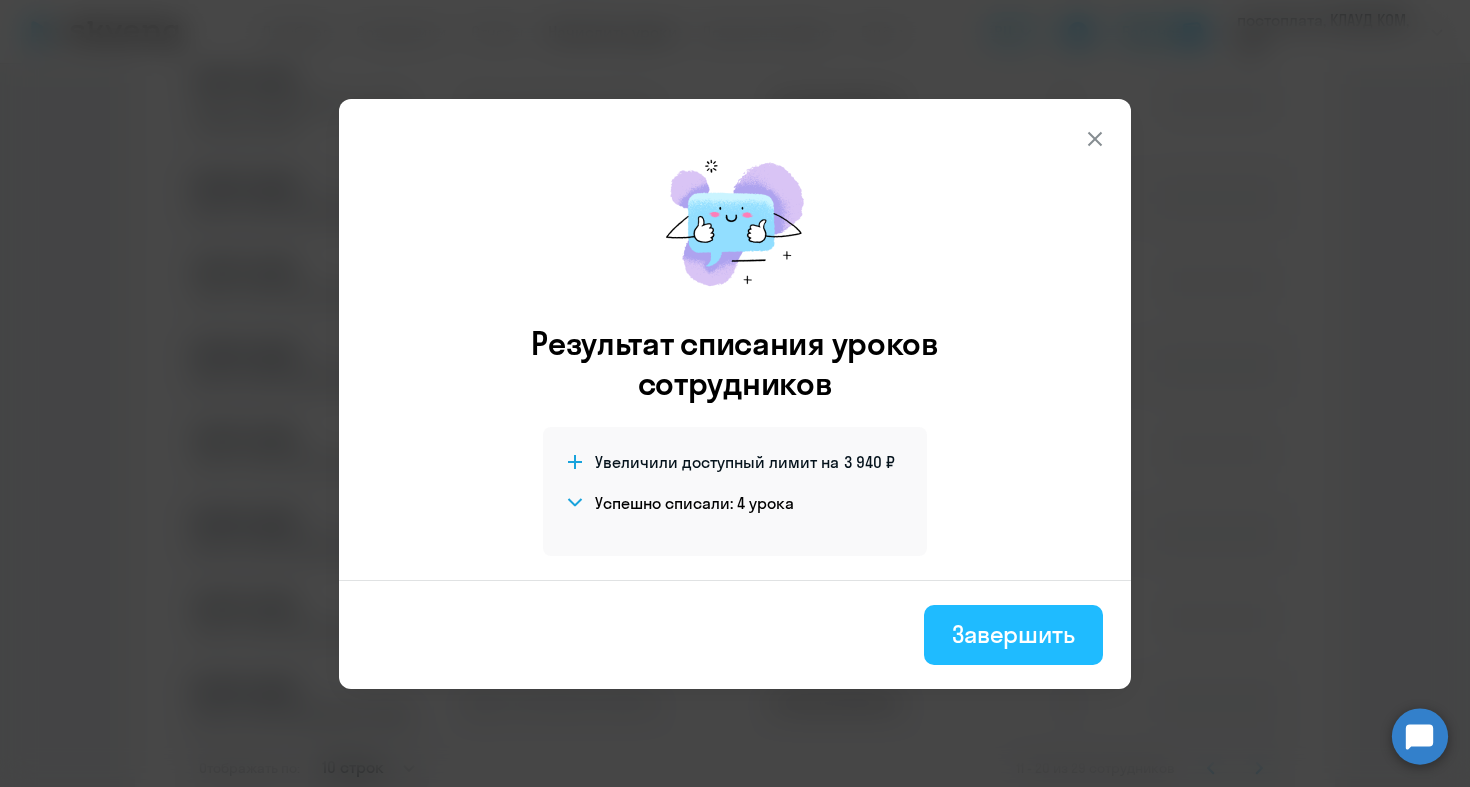 click on "Завершить" at bounding box center [1013, 635] 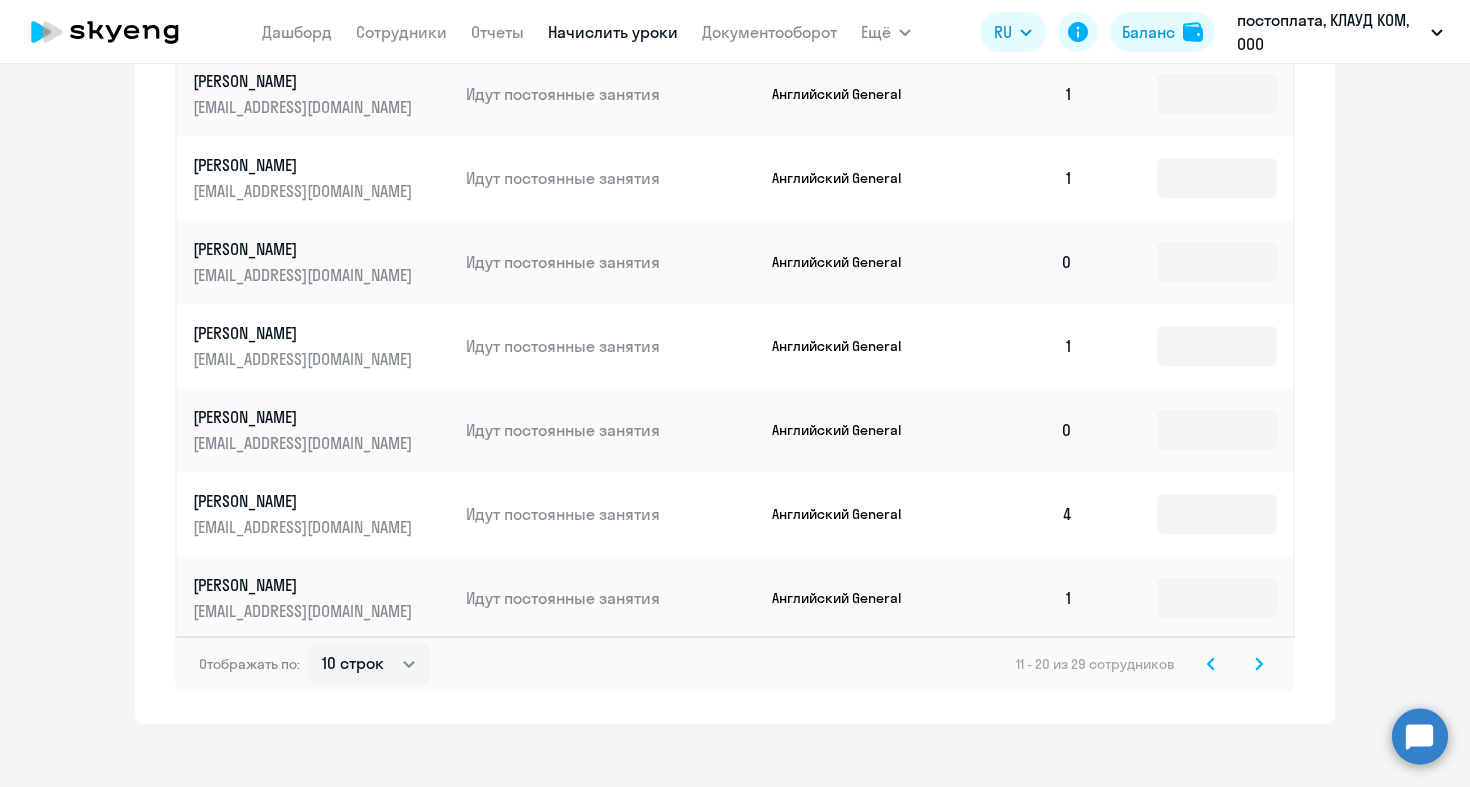 scroll, scrollTop: 1051, scrollLeft: 0, axis: vertical 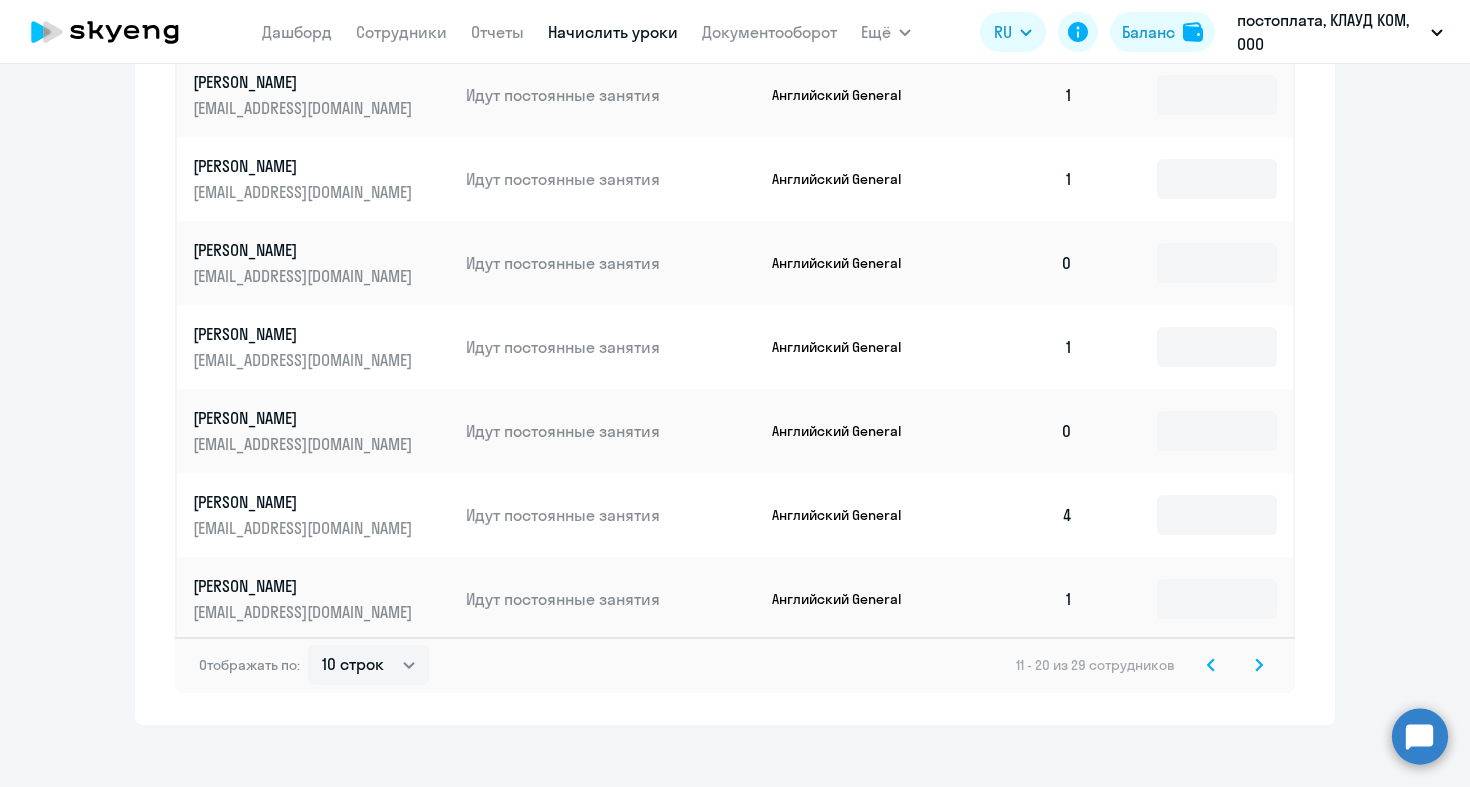 click 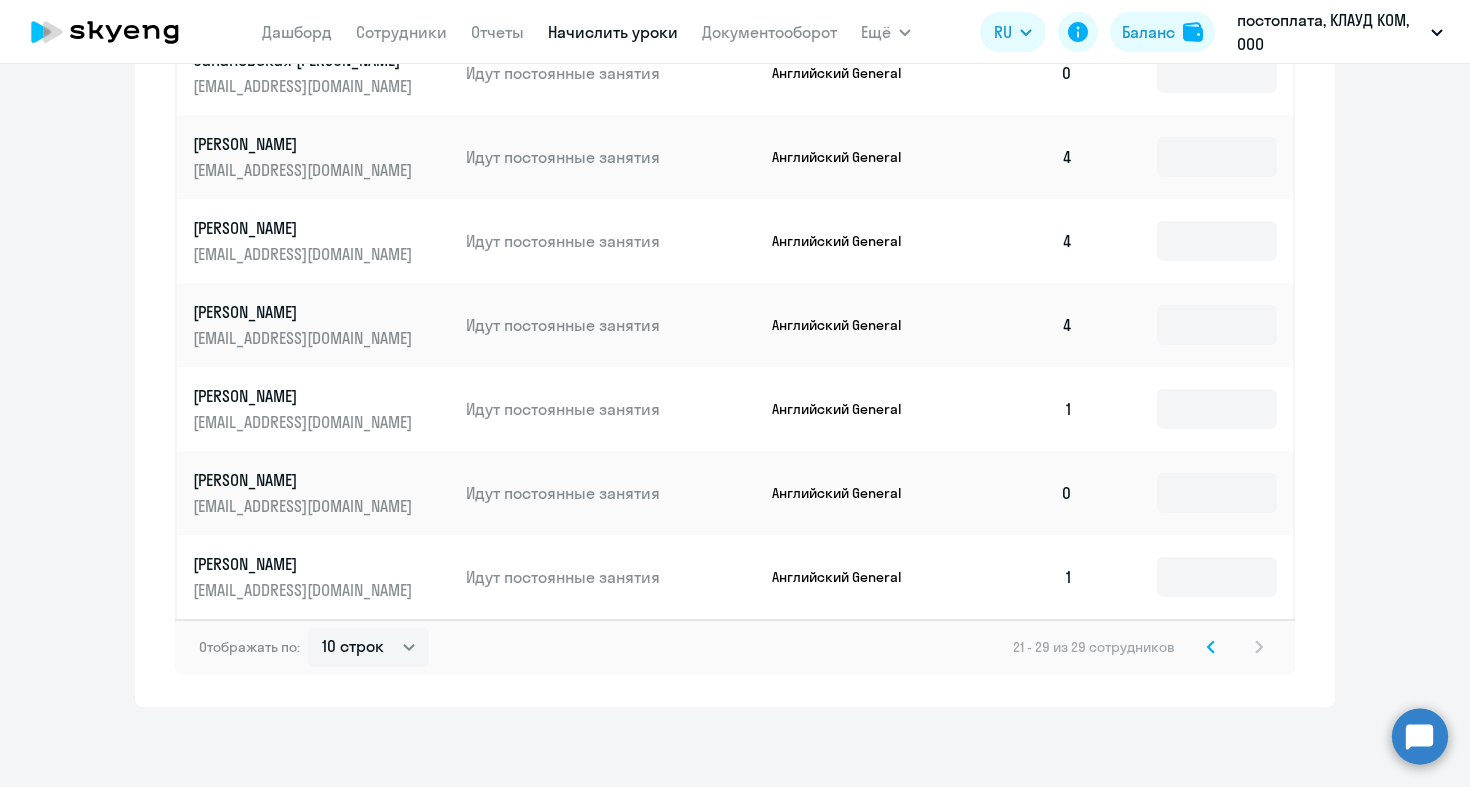 scroll, scrollTop: 967, scrollLeft: 0, axis: vertical 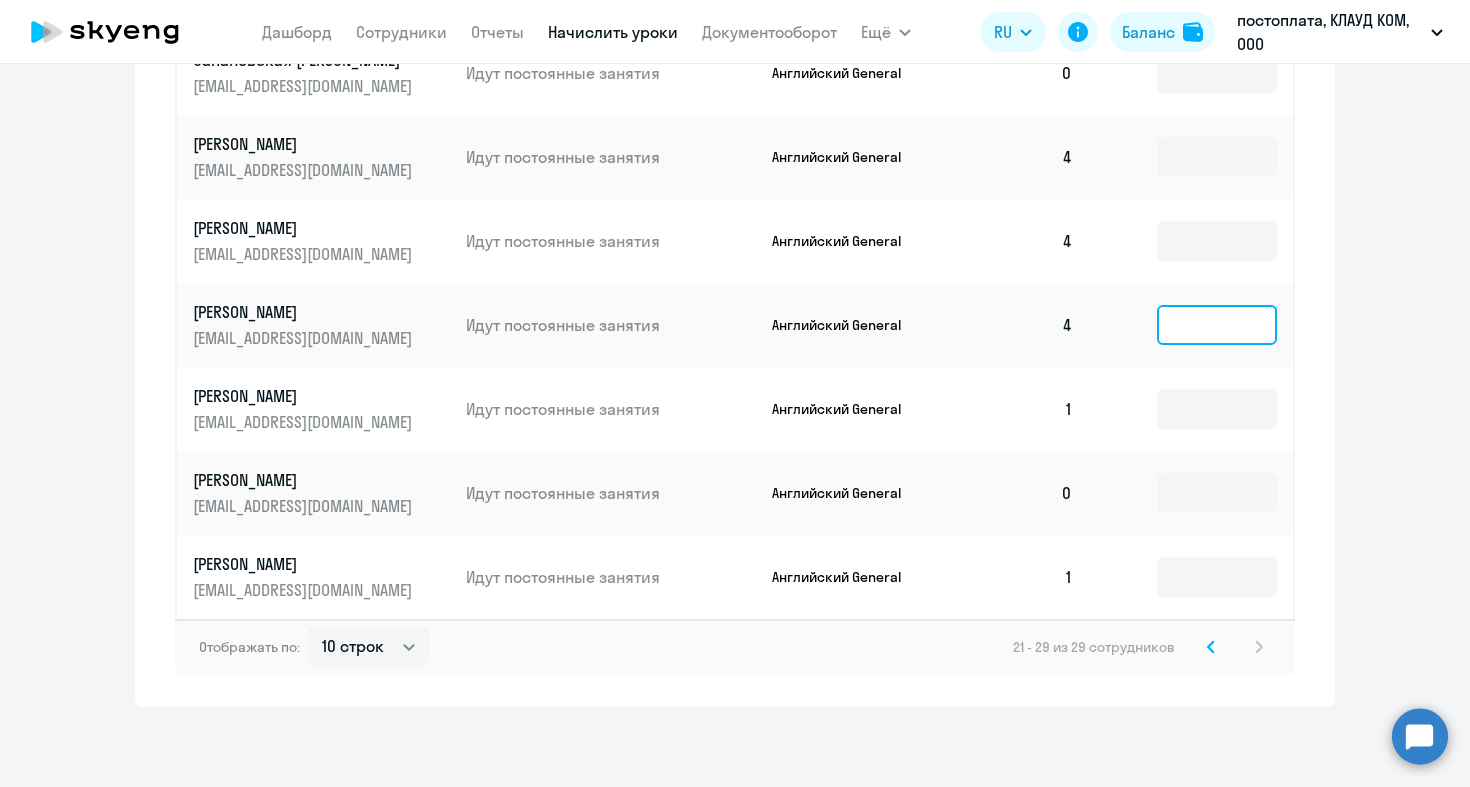 click 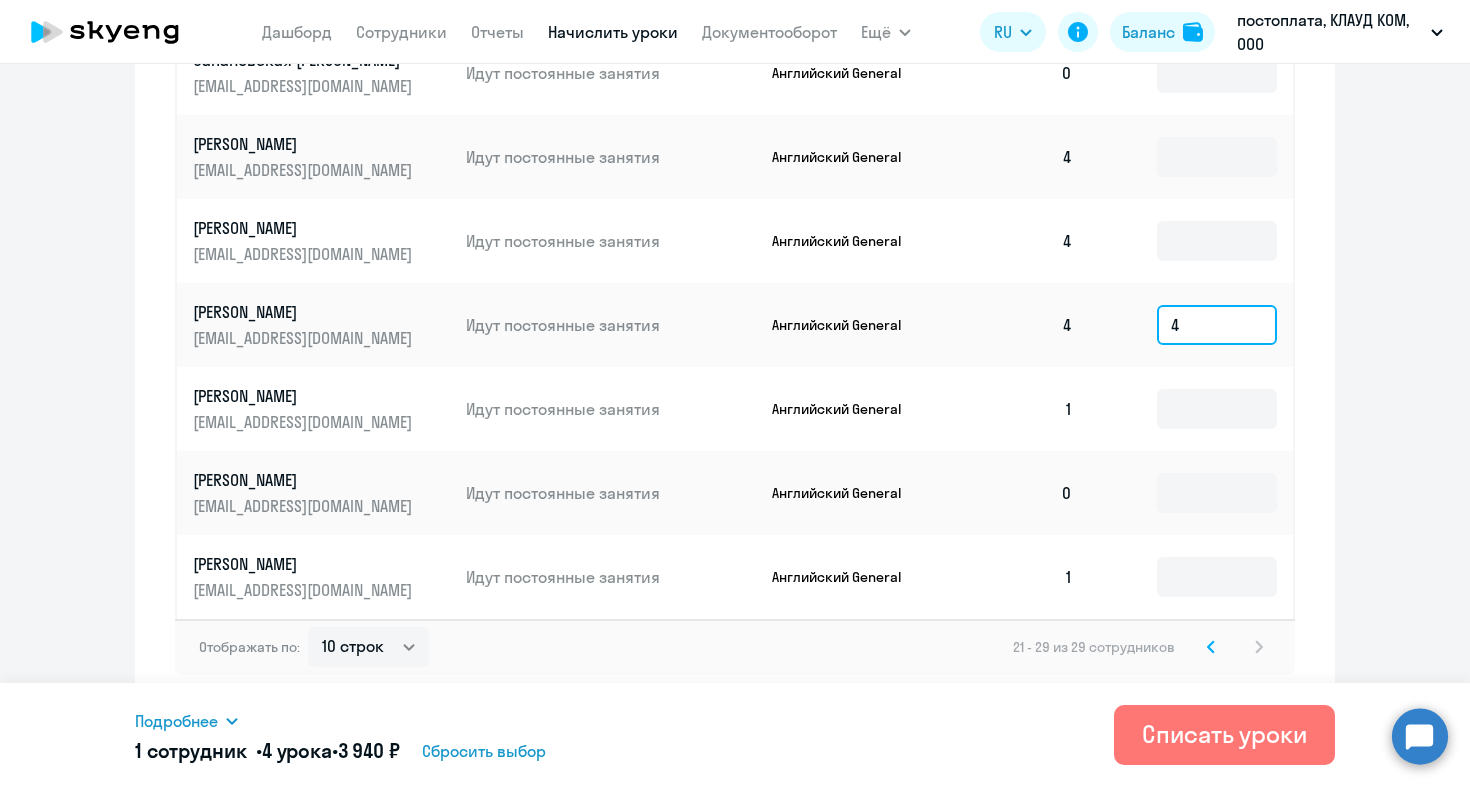 type on "4" 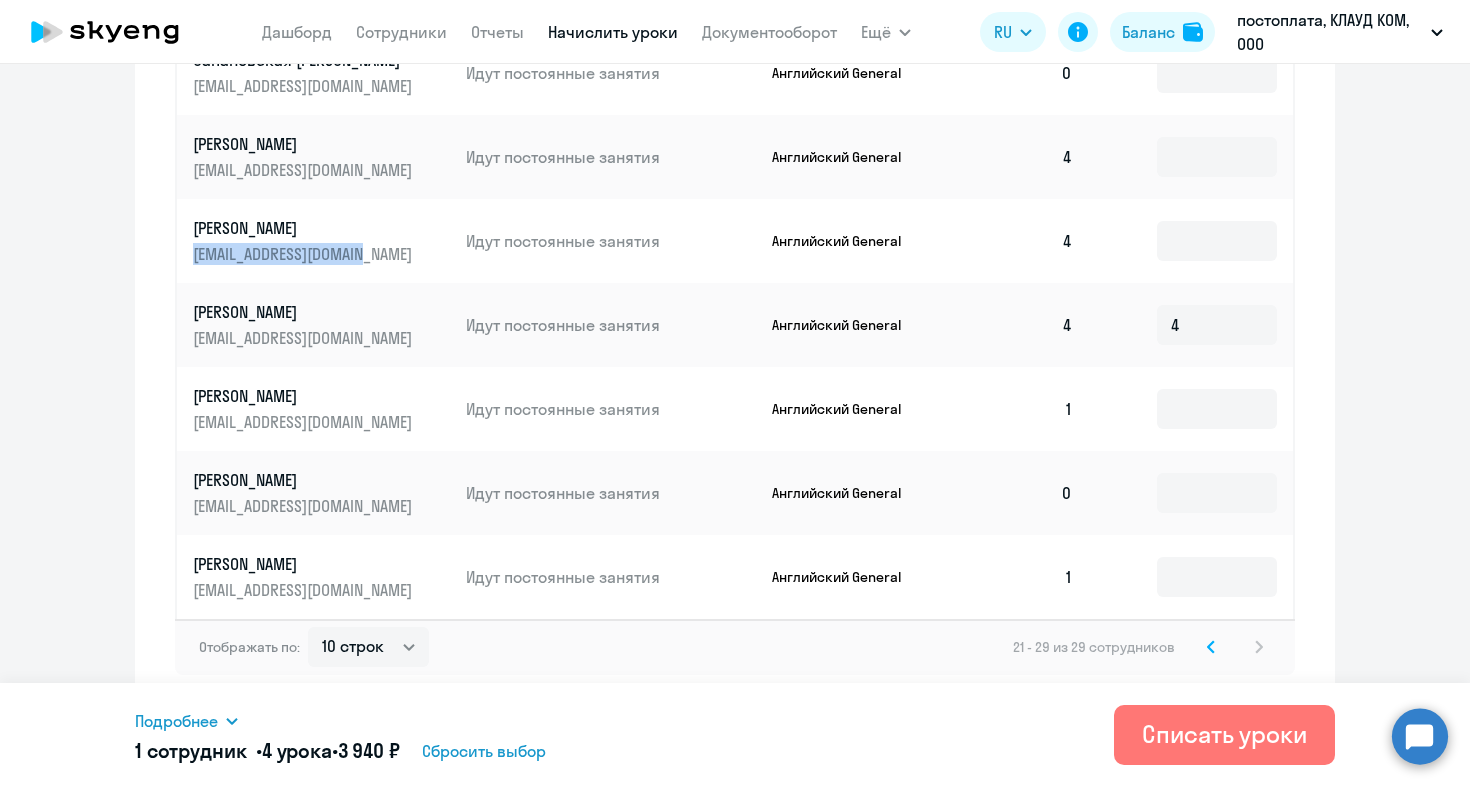 drag, startPoint x: 190, startPoint y: 250, endPoint x: 384, endPoint y: 250, distance: 194 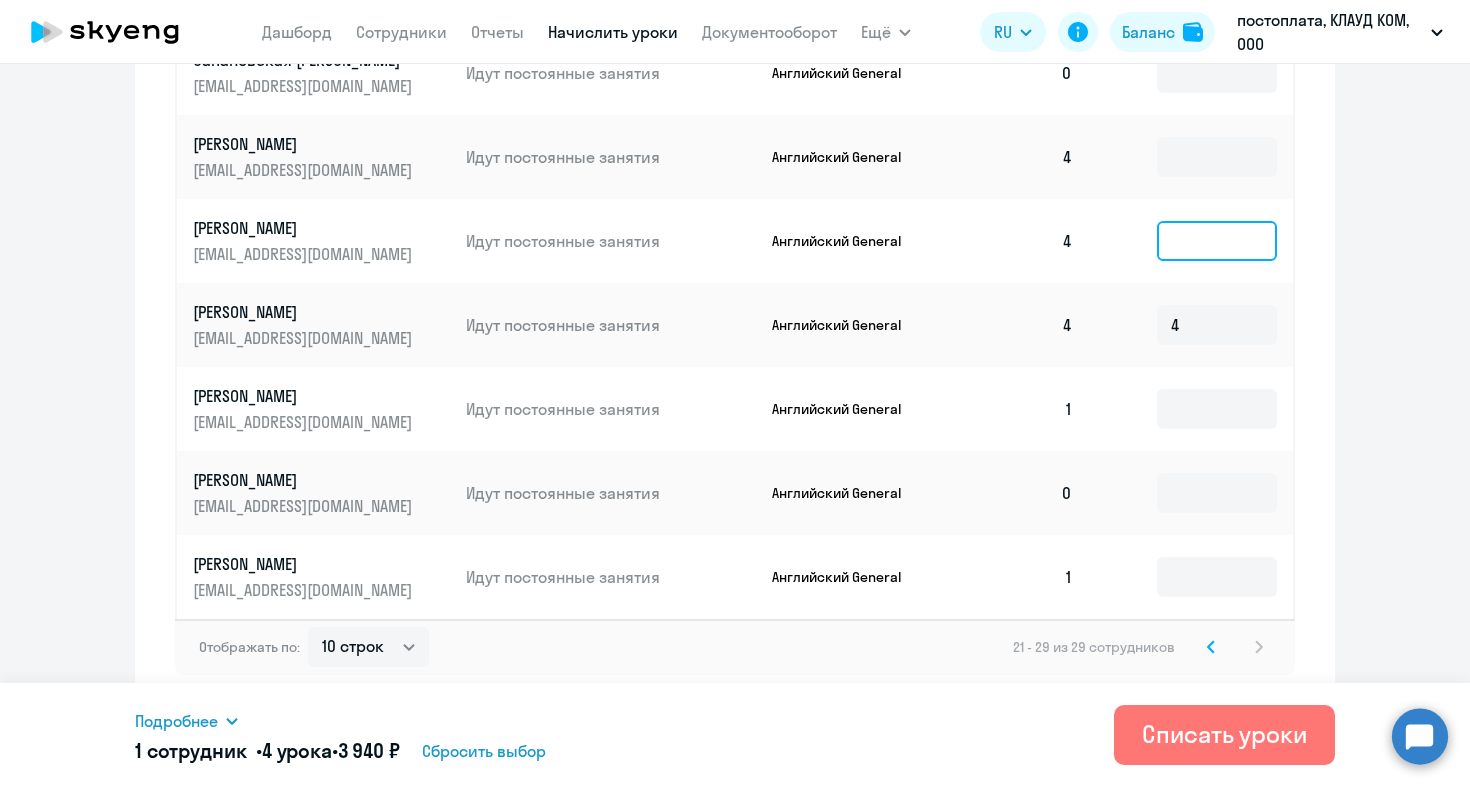 click 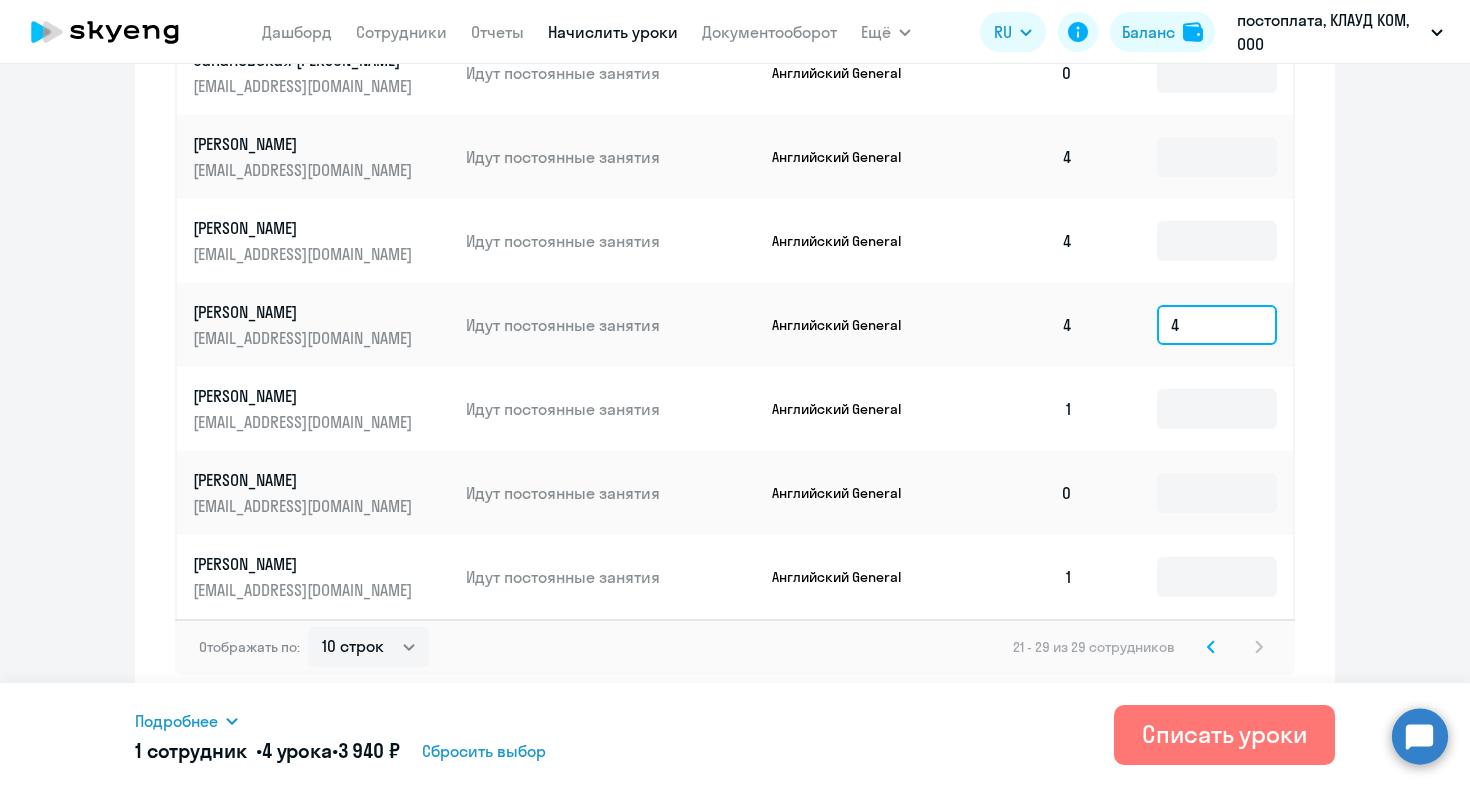 click on "4" 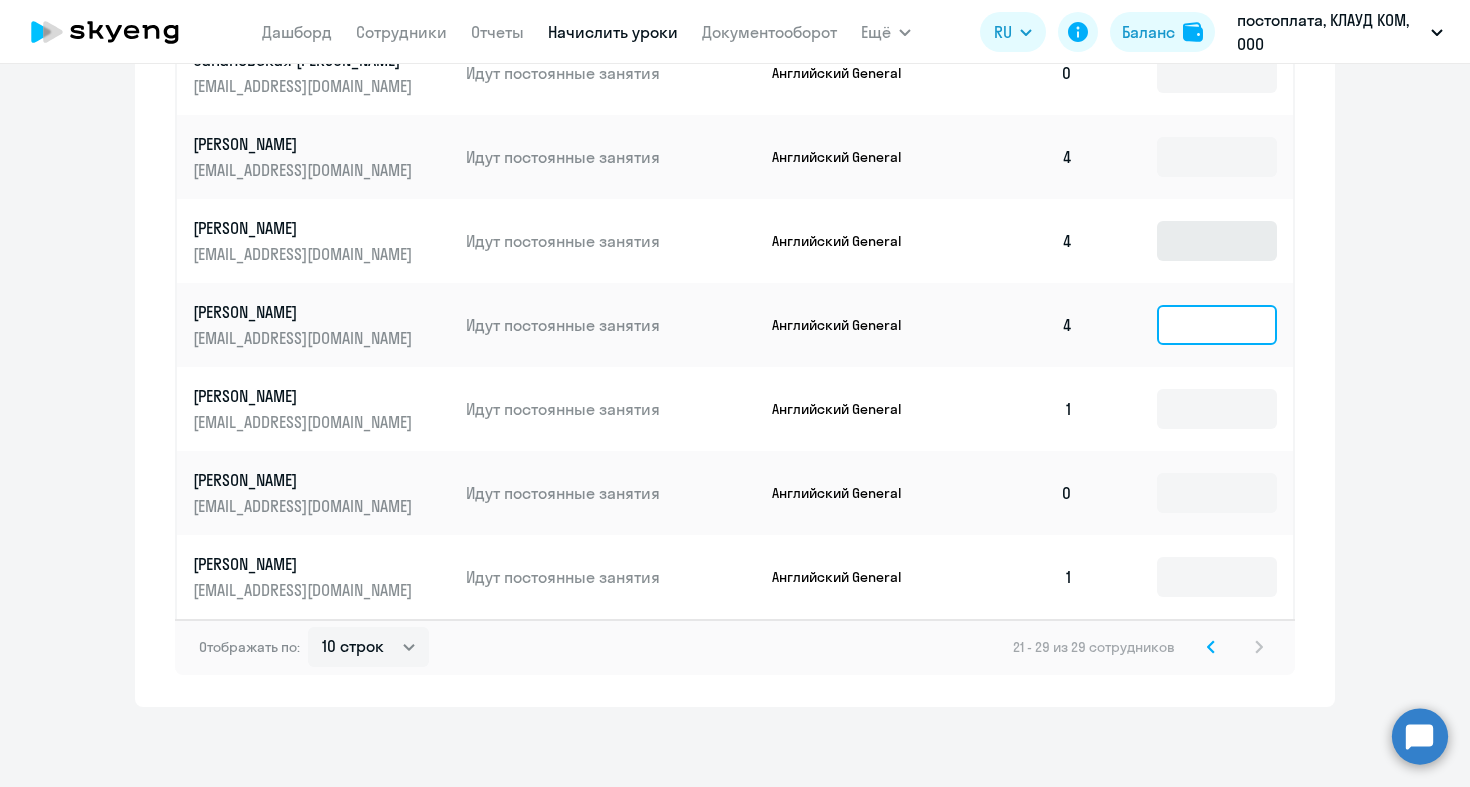 type 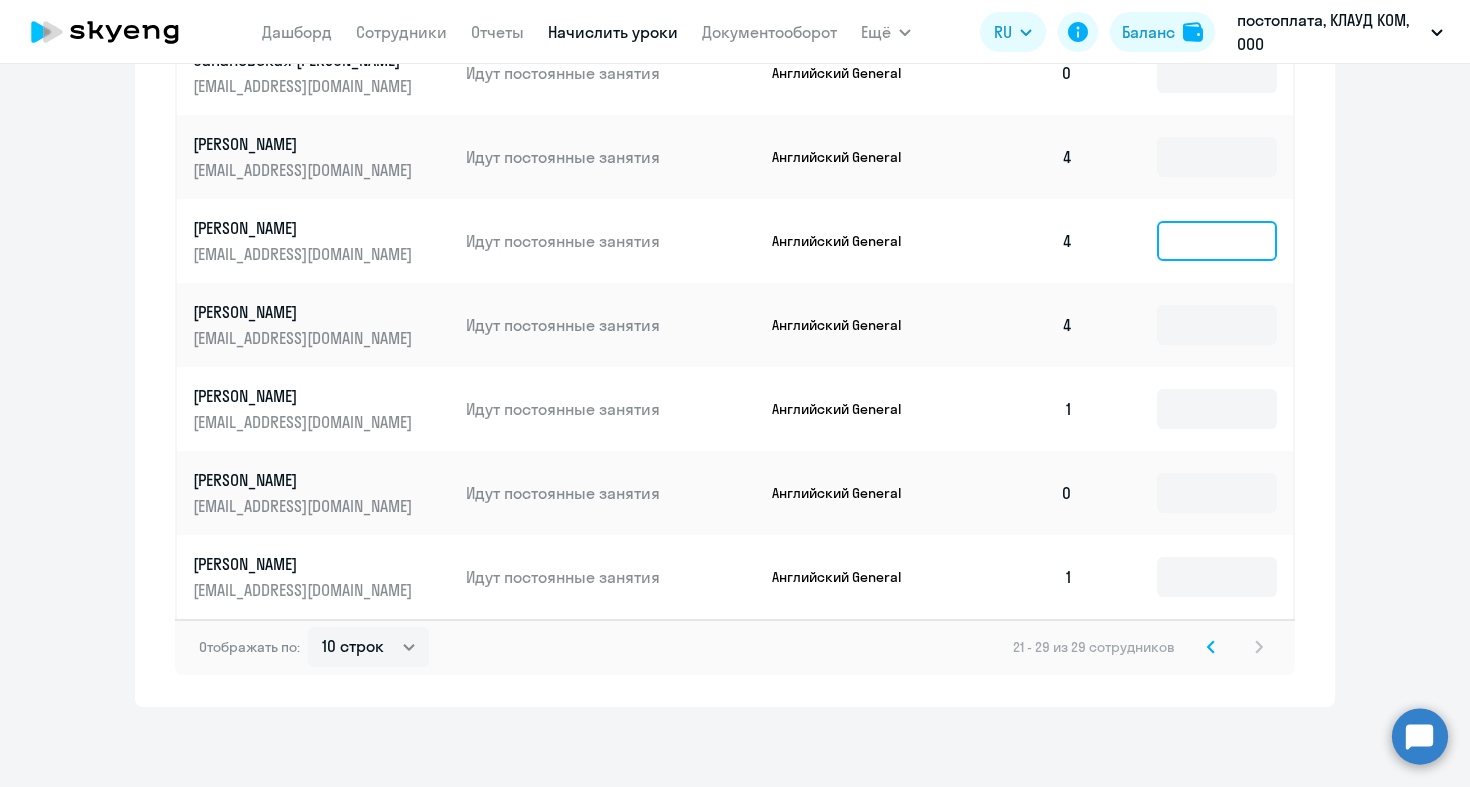 click 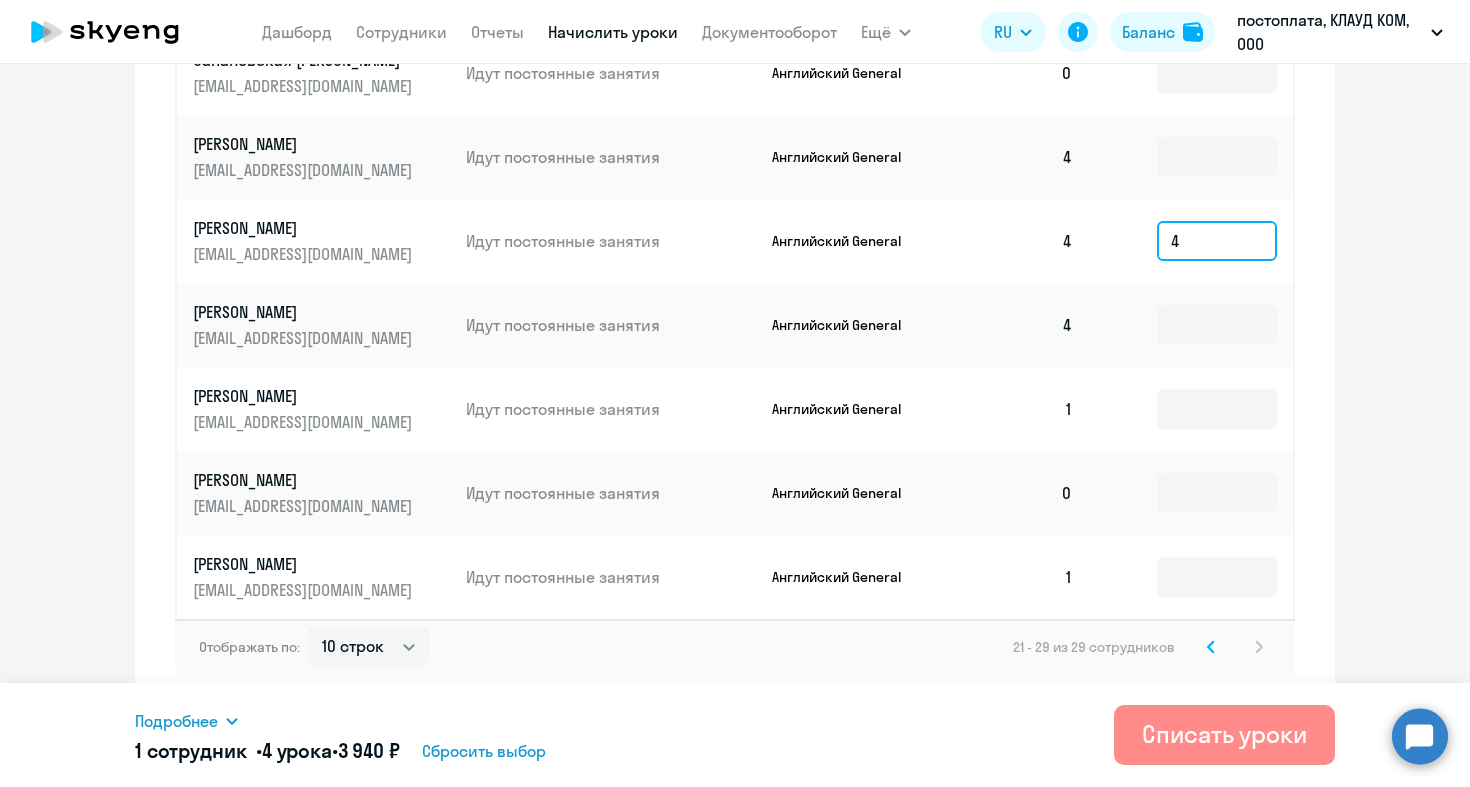 type on "4" 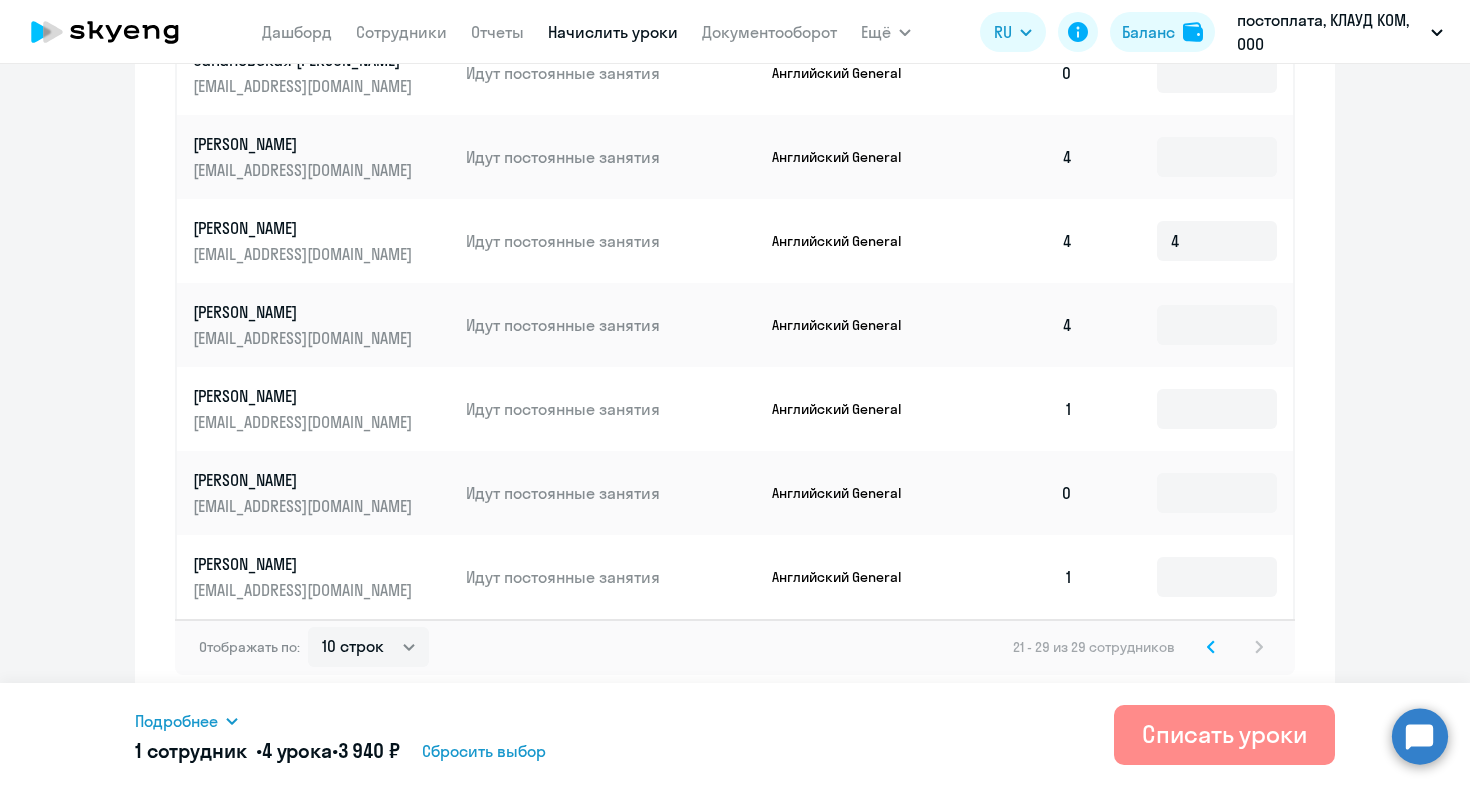 click on "Списать уроки" at bounding box center (1224, 734) 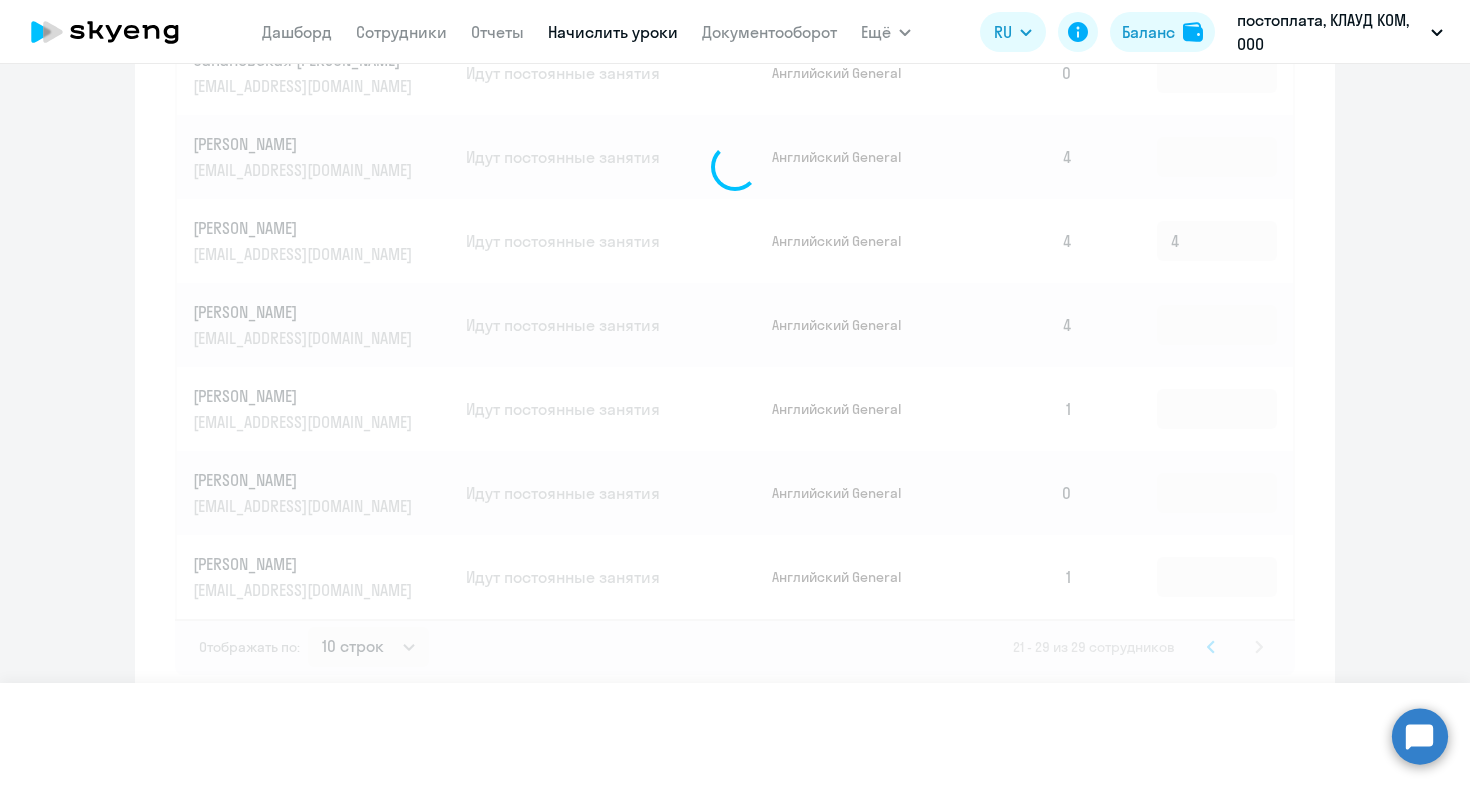type 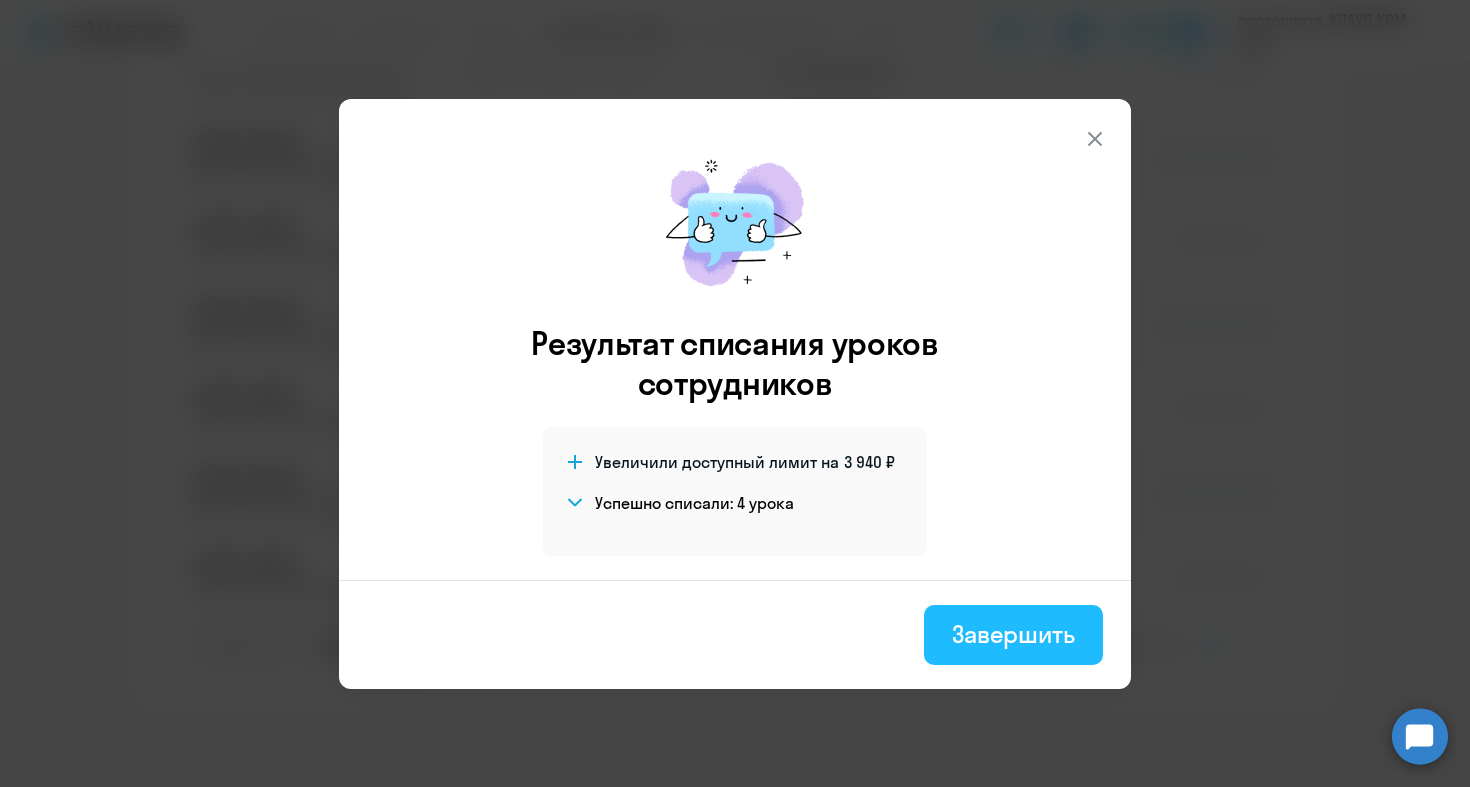 click on "Завершить" at bounding box center (1013, 634) 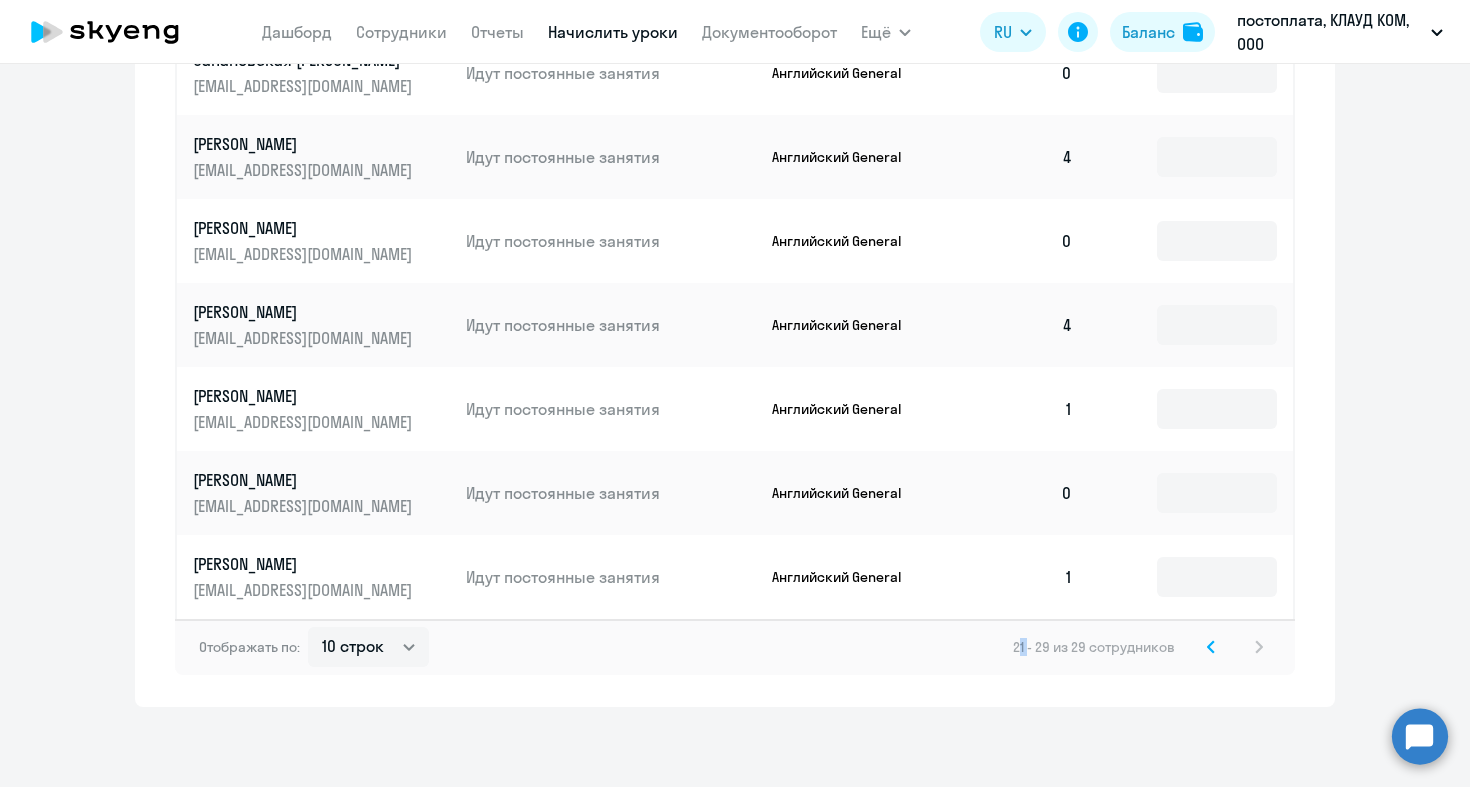 click on "Отображать по:  10 строк   30 строк   50 строк   21 - 29 из 29 сотрудников" 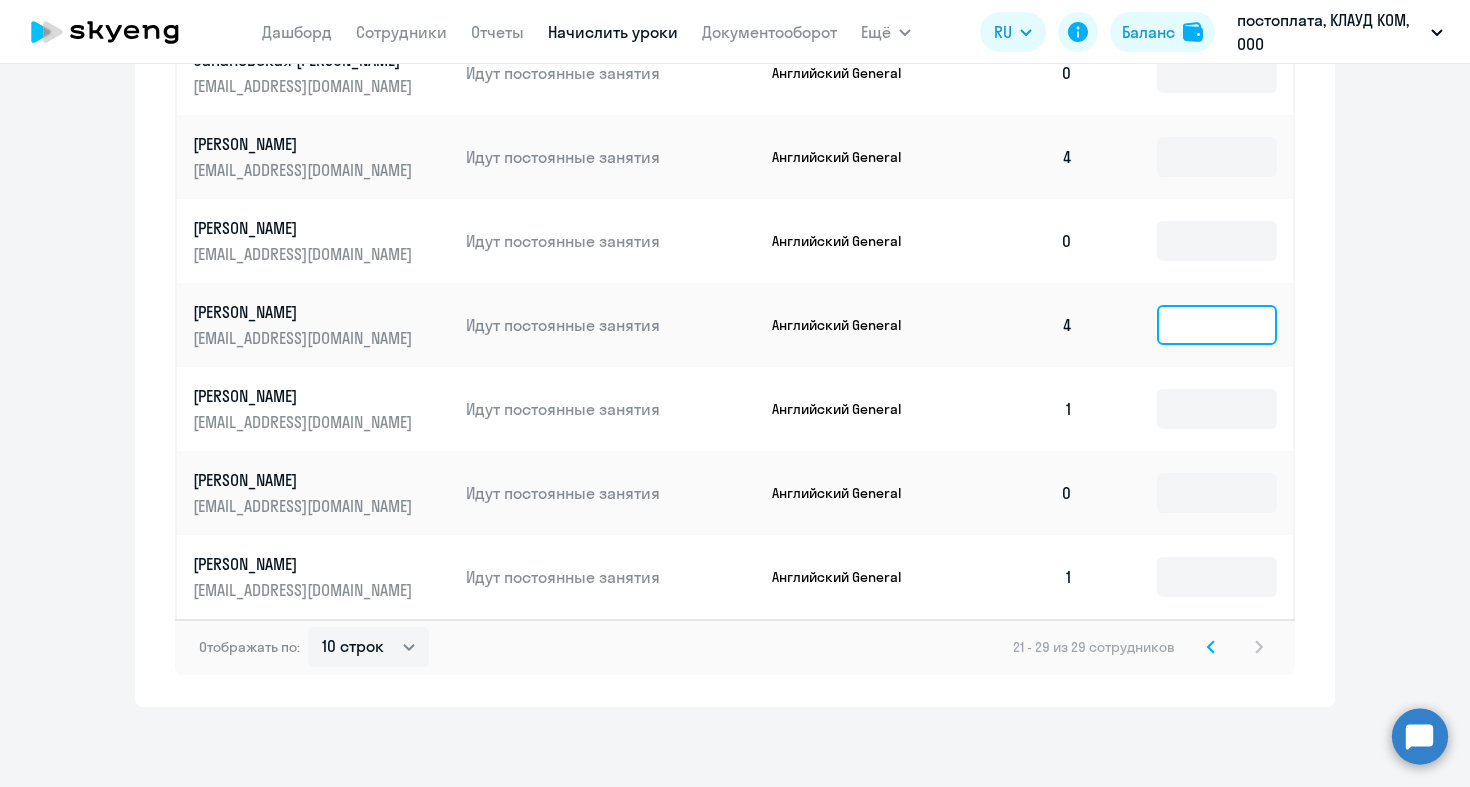 click 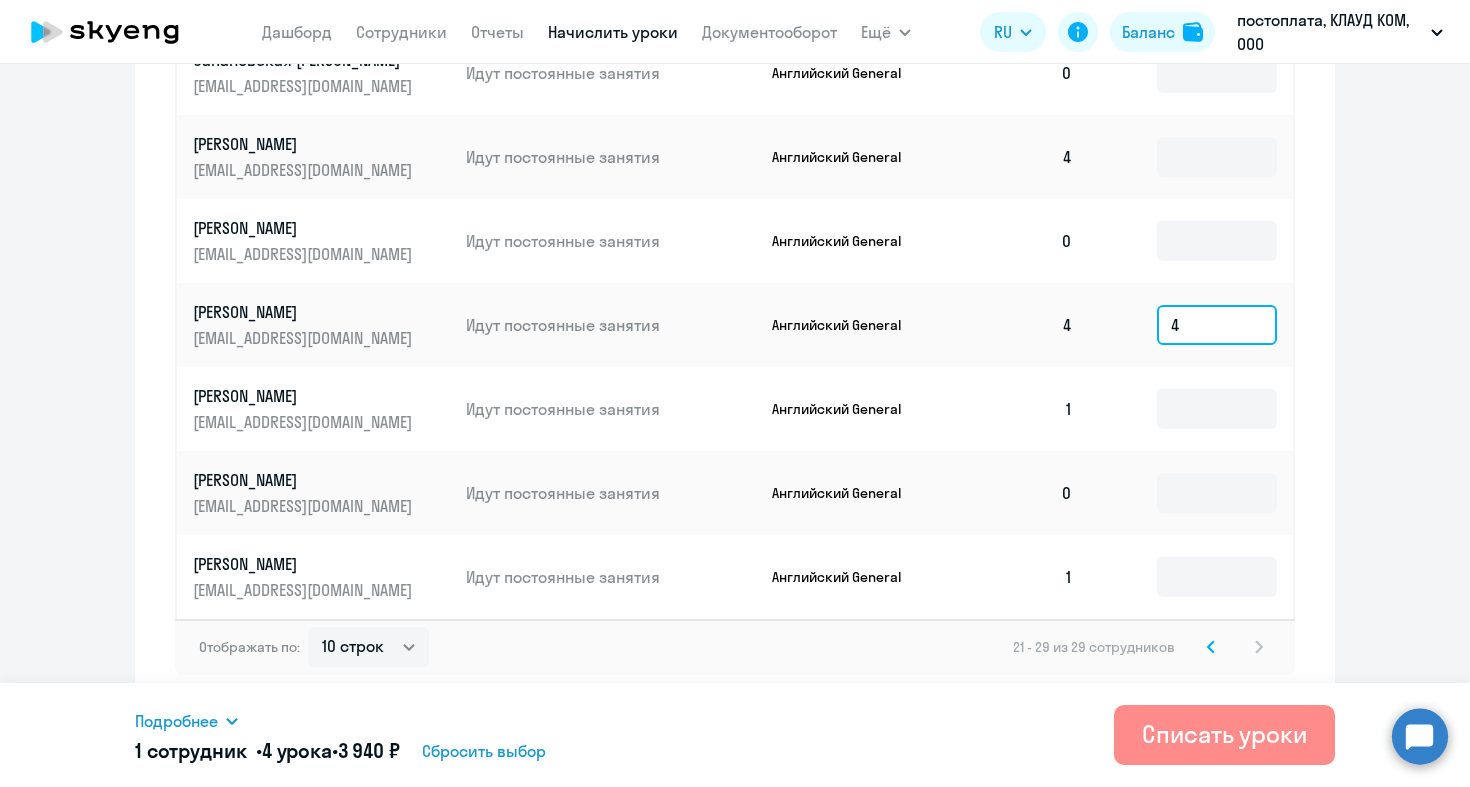 type on "4" 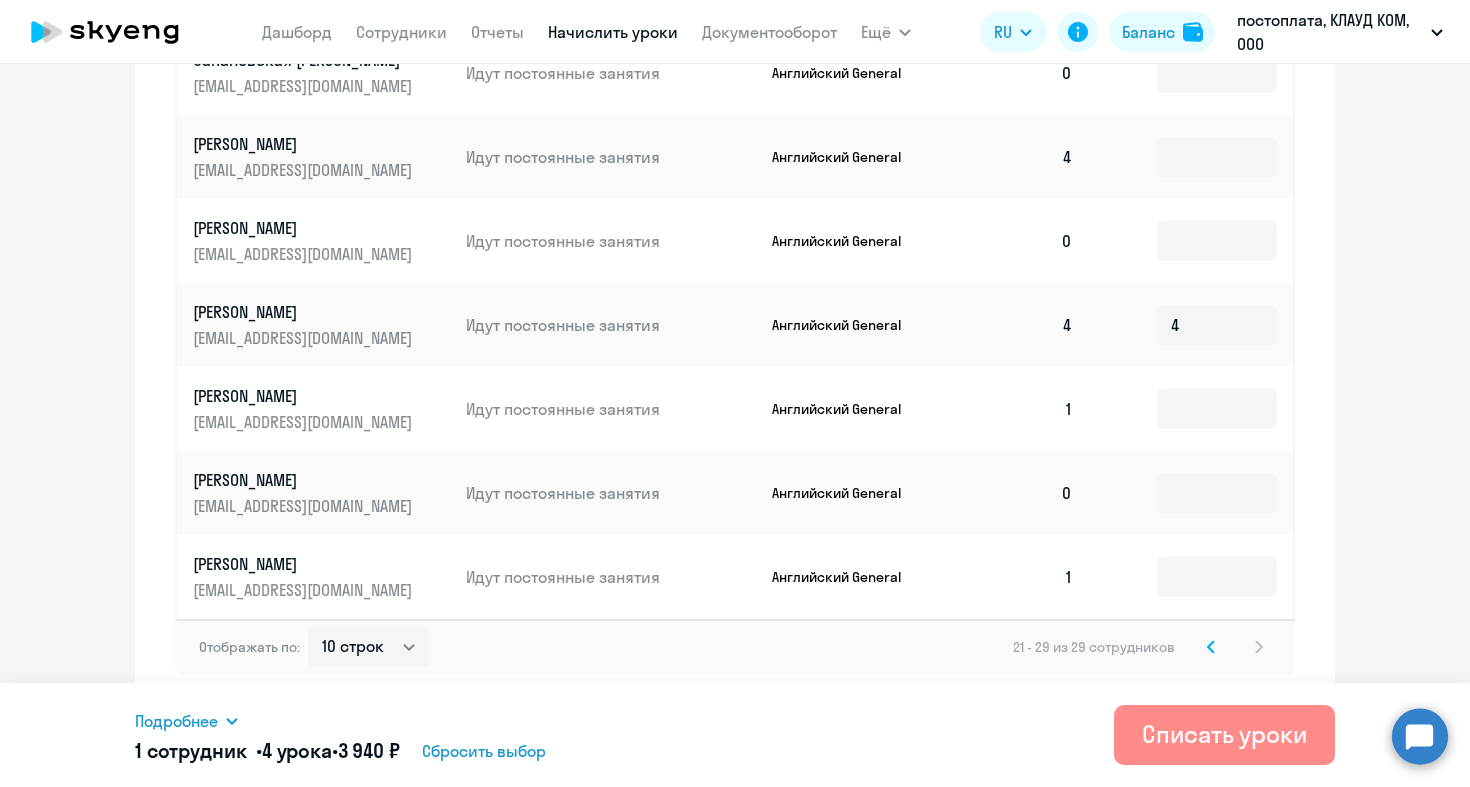 click on "Списать уроки" at bounding box center (1224, 734) 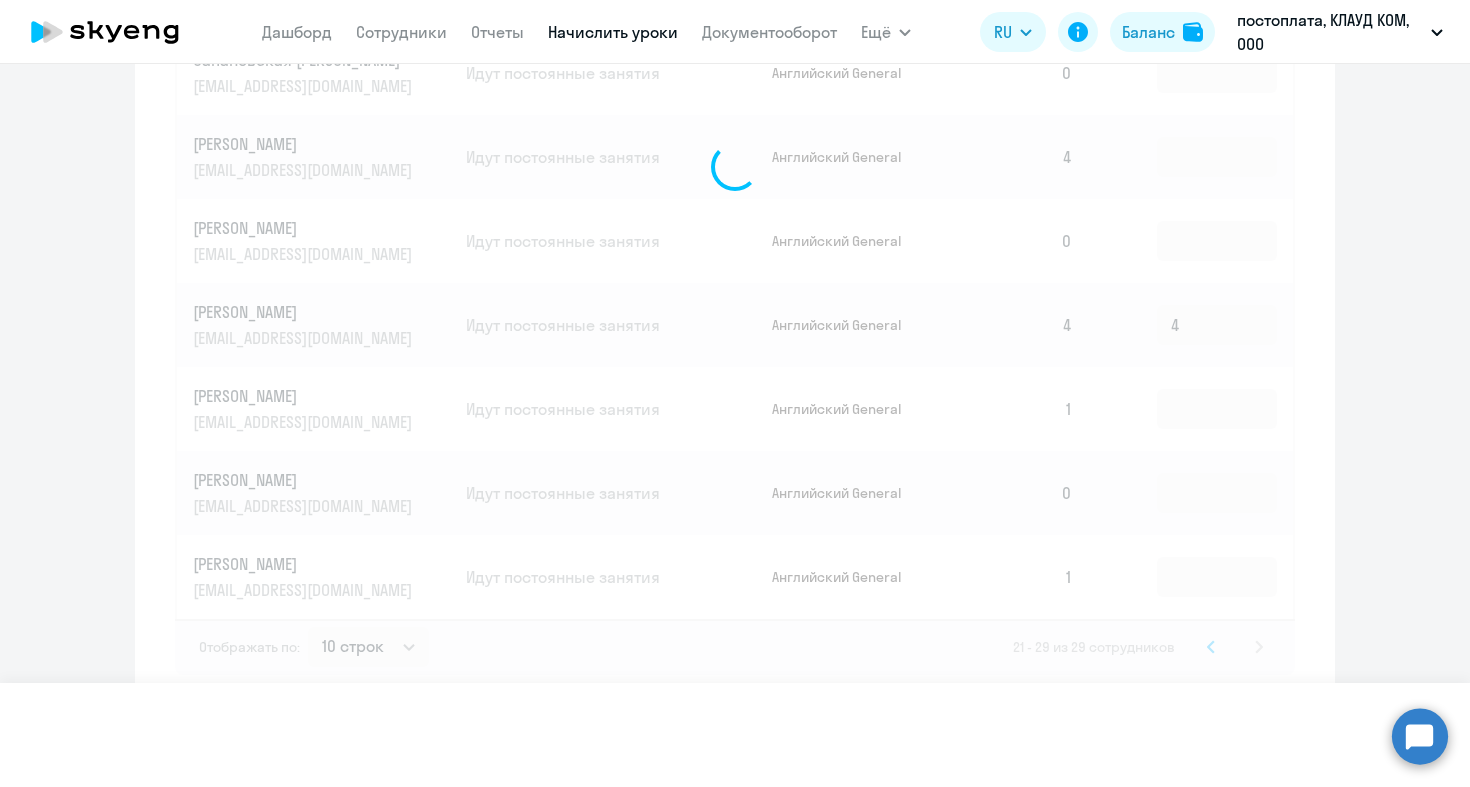 type 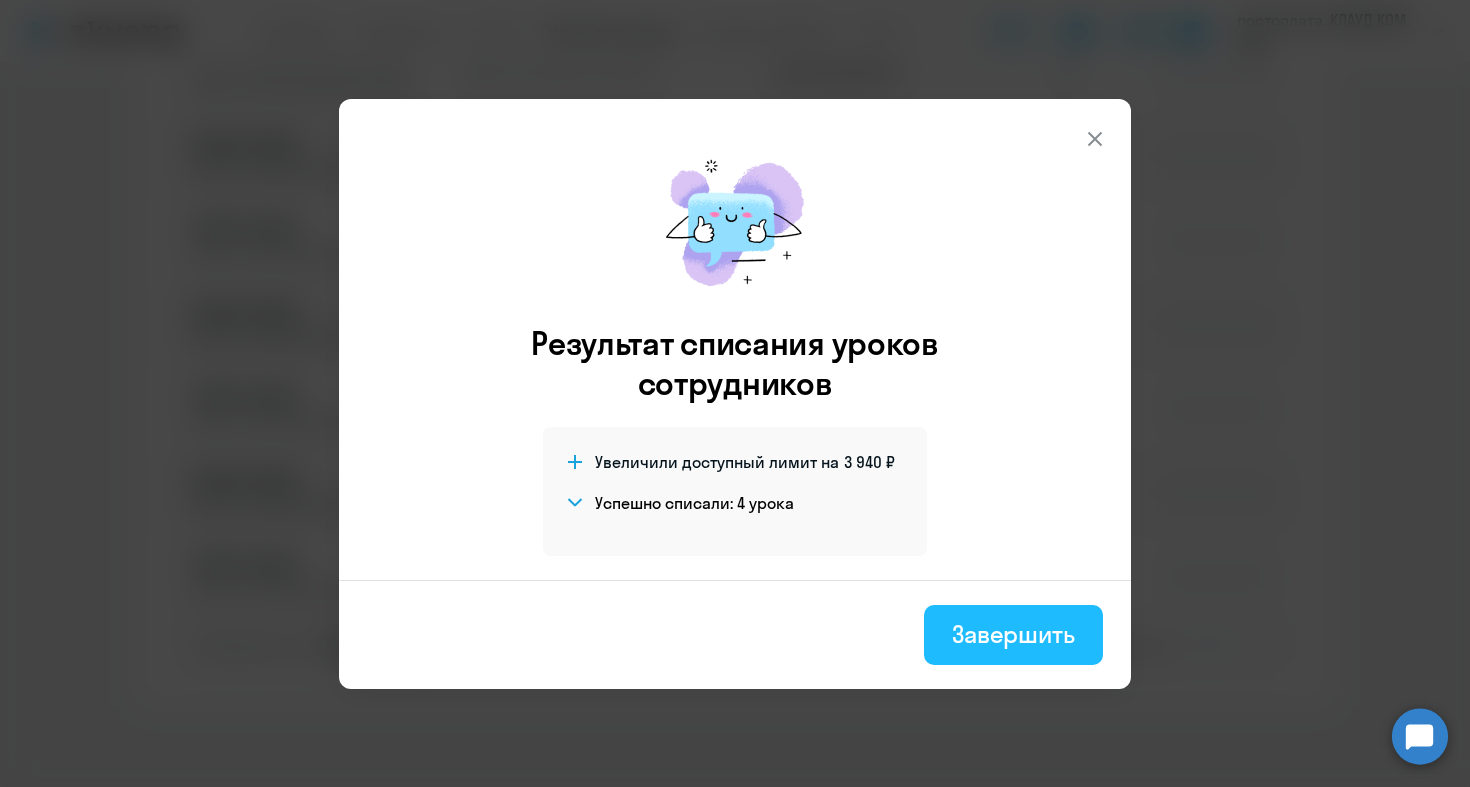 click on "Завершить" at bounding box center (1013, 635) 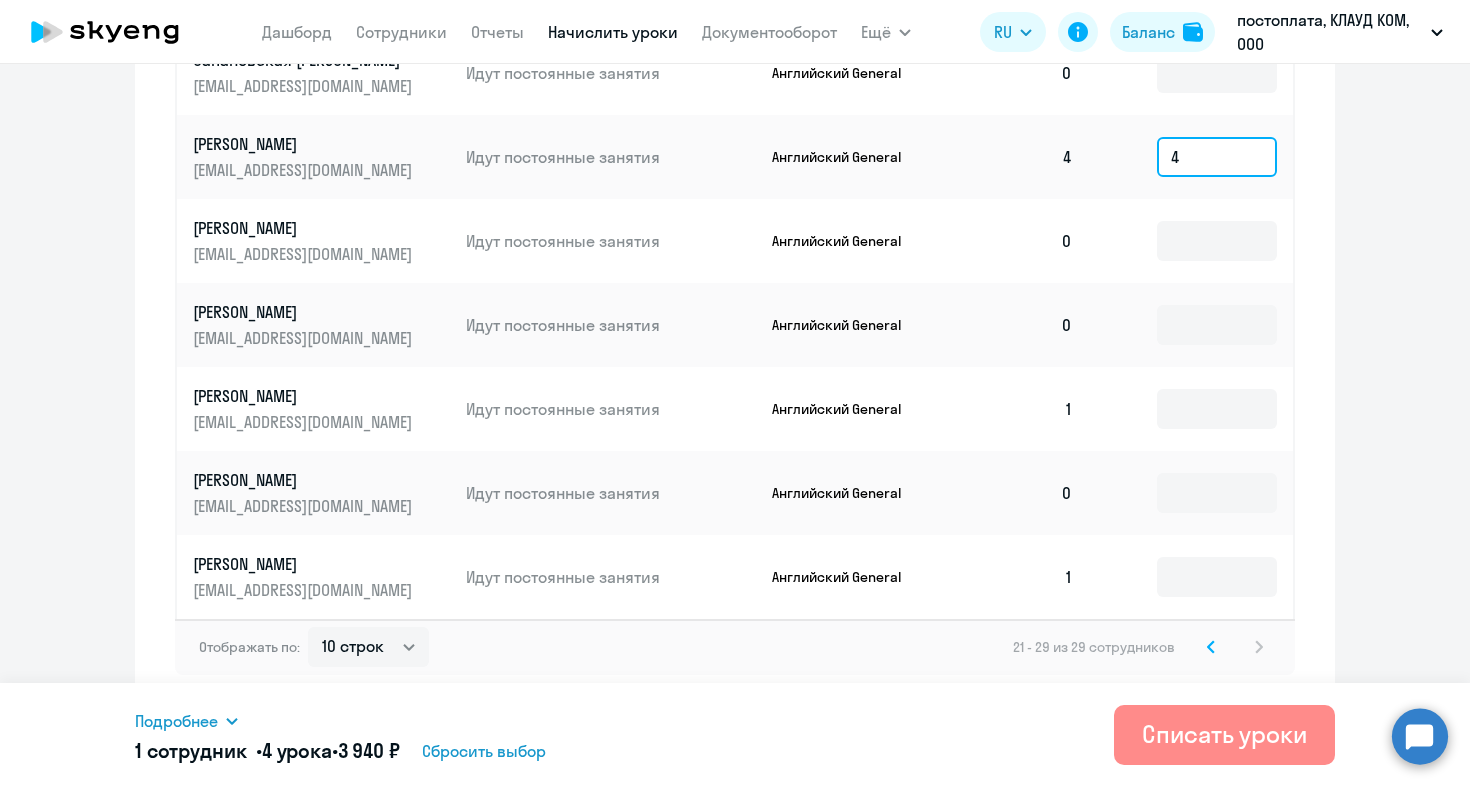 type on "4" 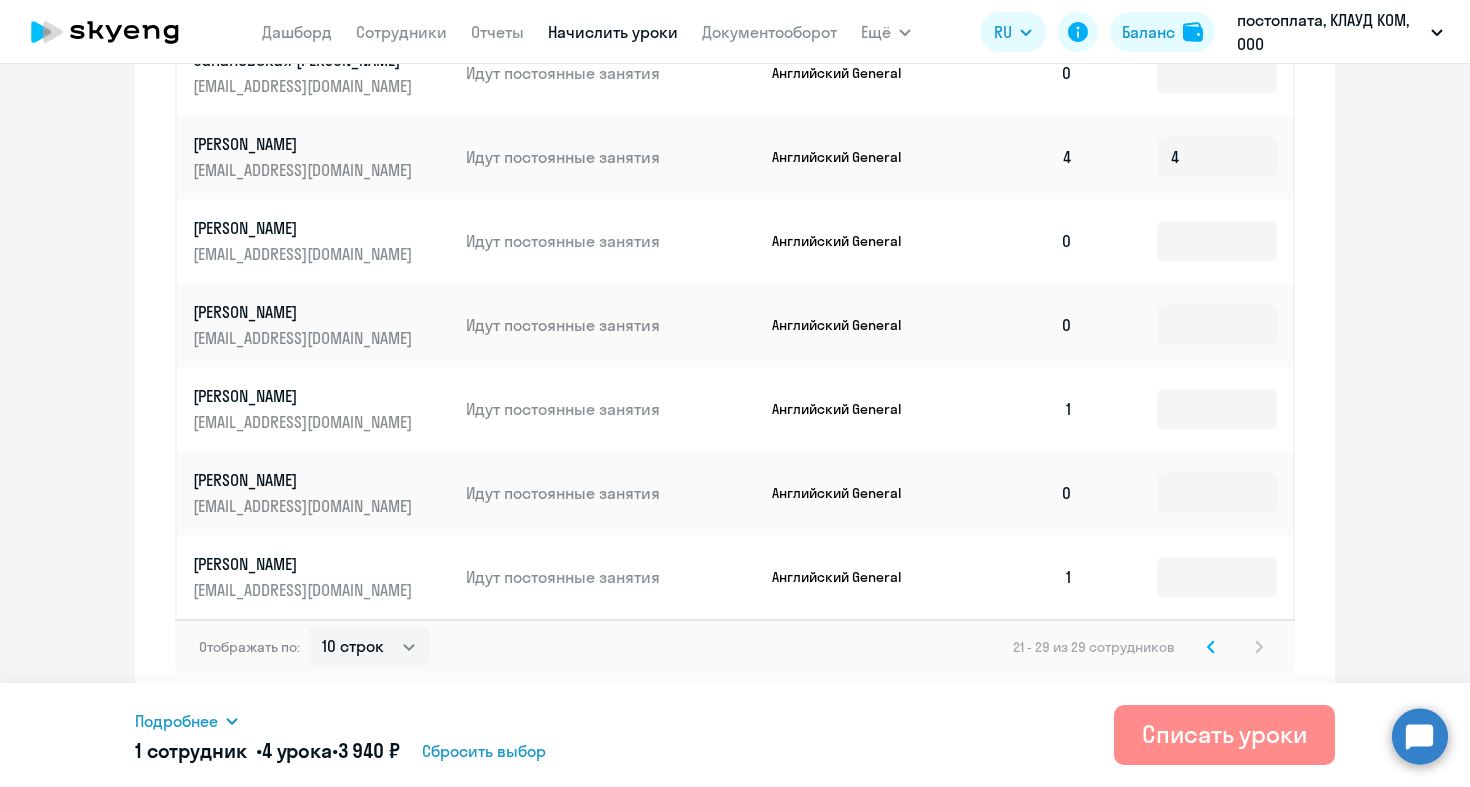 click on "Списать уроки" at bounding box center (1224, 734) 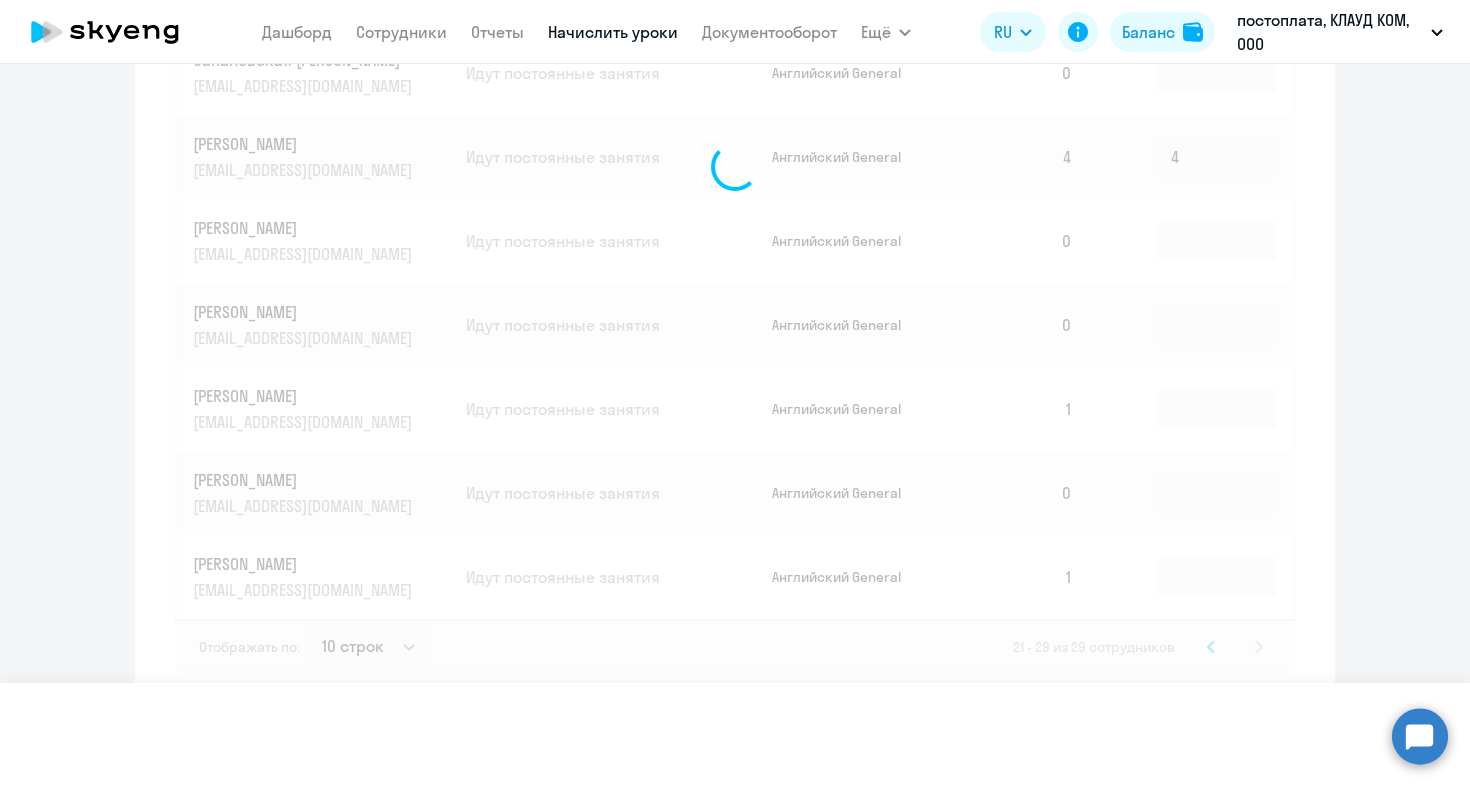 type 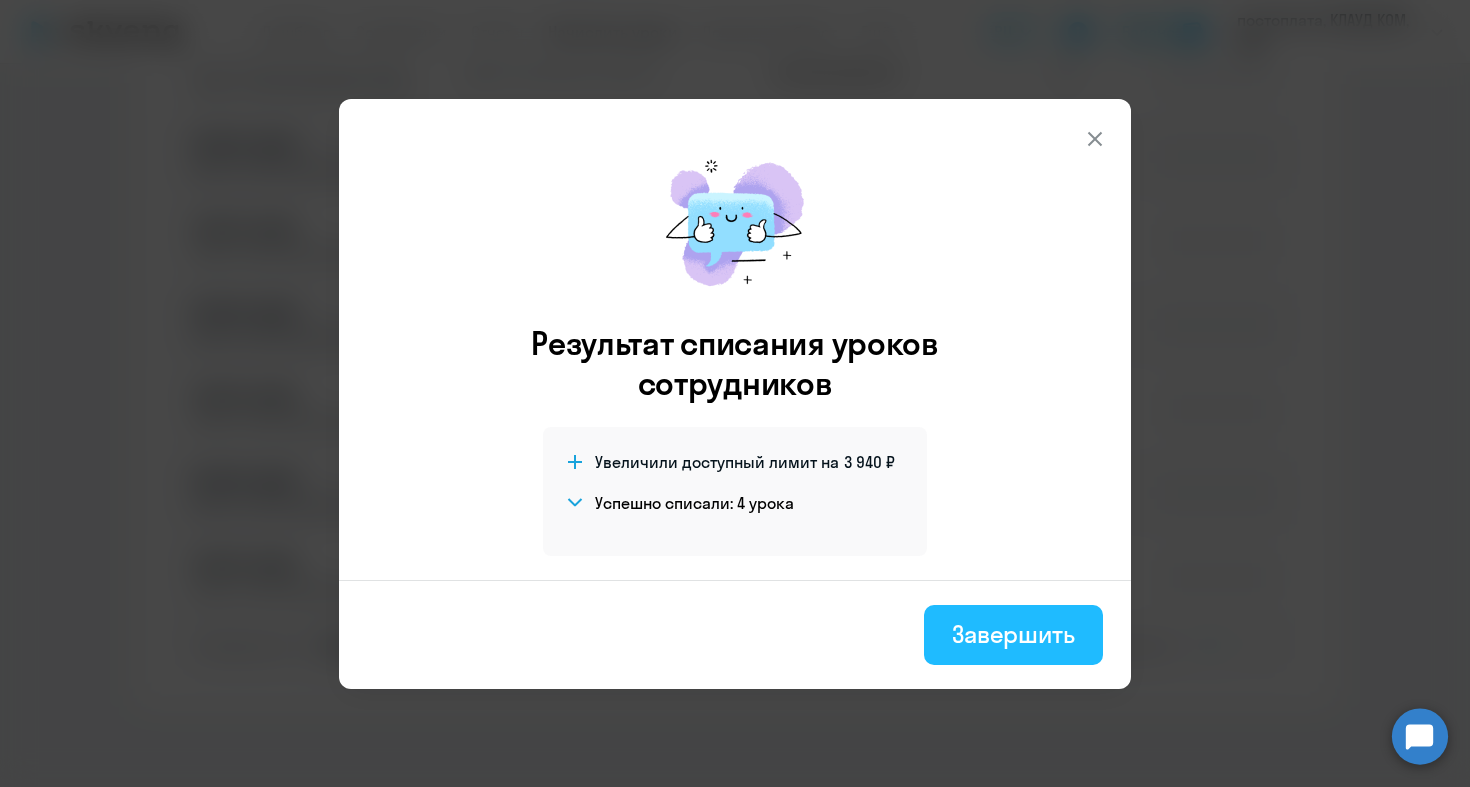 click on "Завершить" at bounding box center (1013, 635) 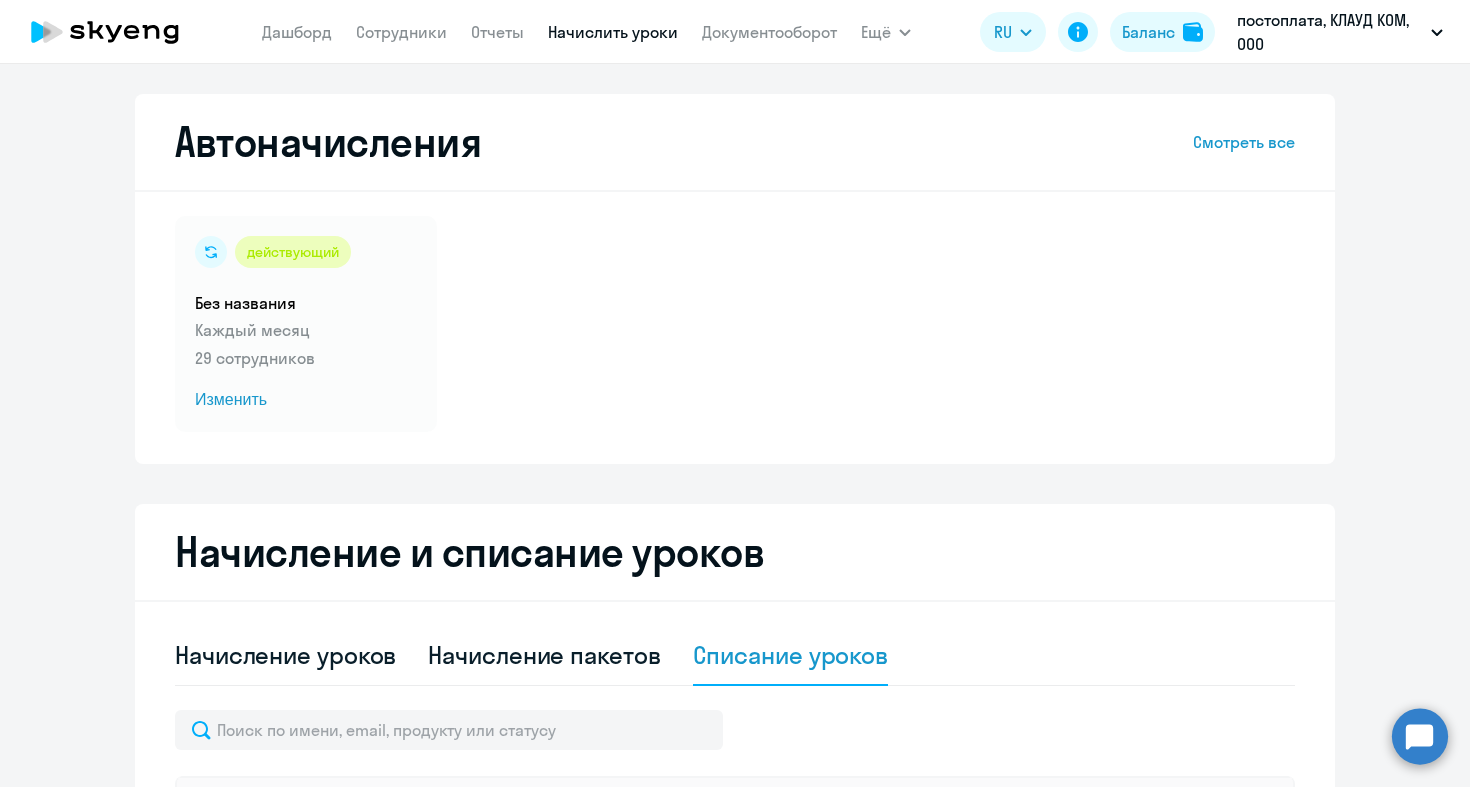 scroll, scrollTop: 0, scrollLeft: 0, axis: both 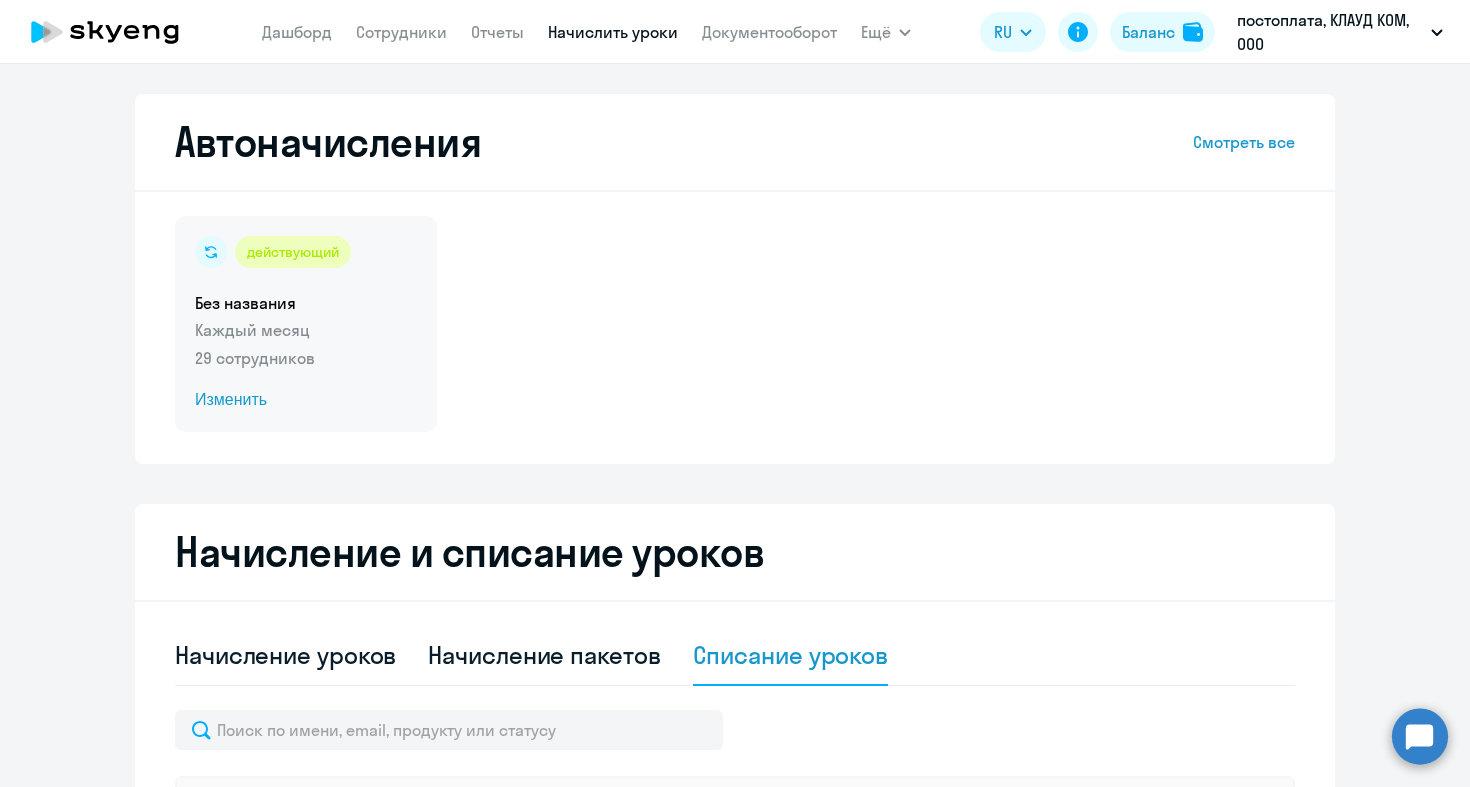 click on "Изменить" 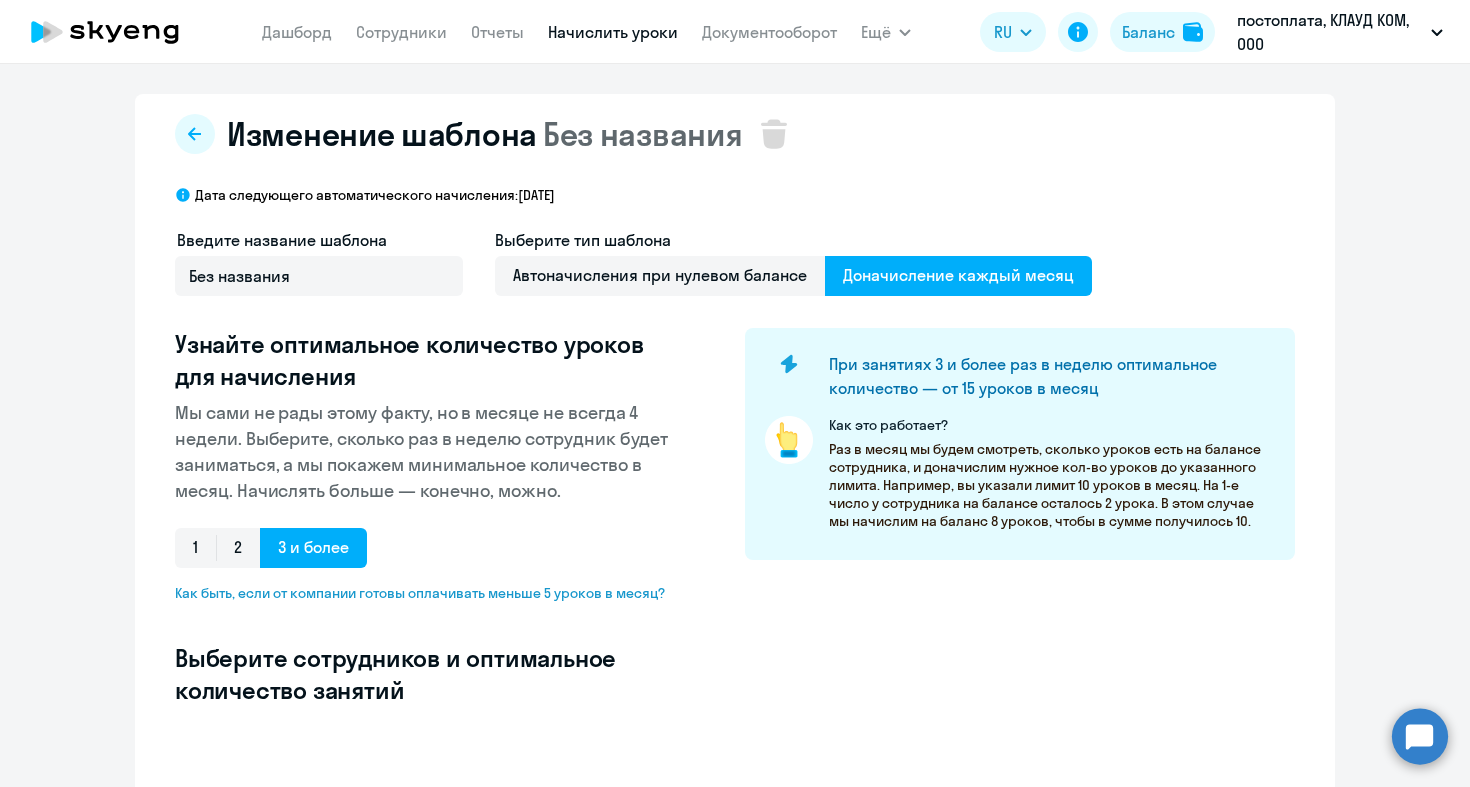 select on "10" 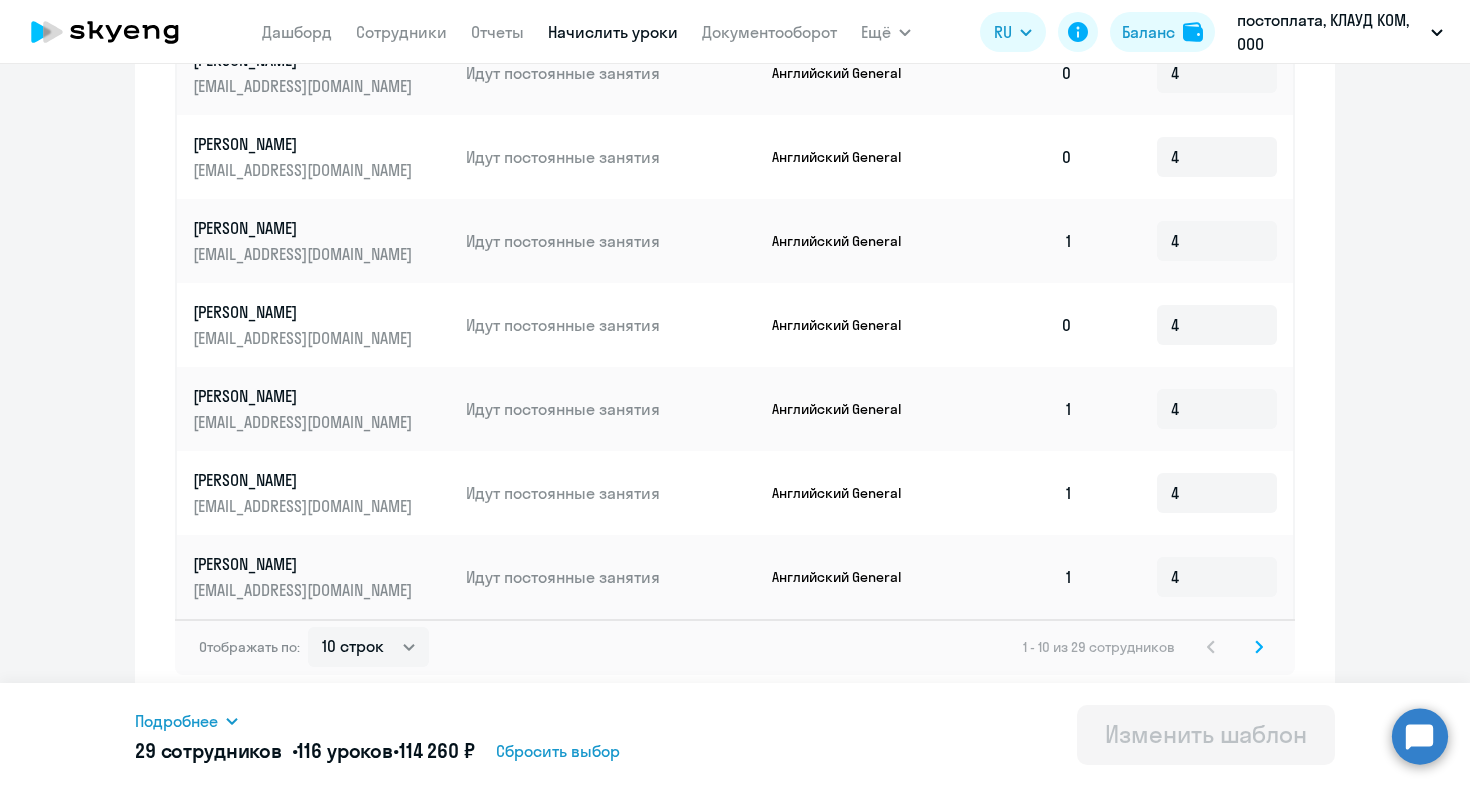 scroll, scrollTop: 1071, scrollLeft: 0, axis: vertical 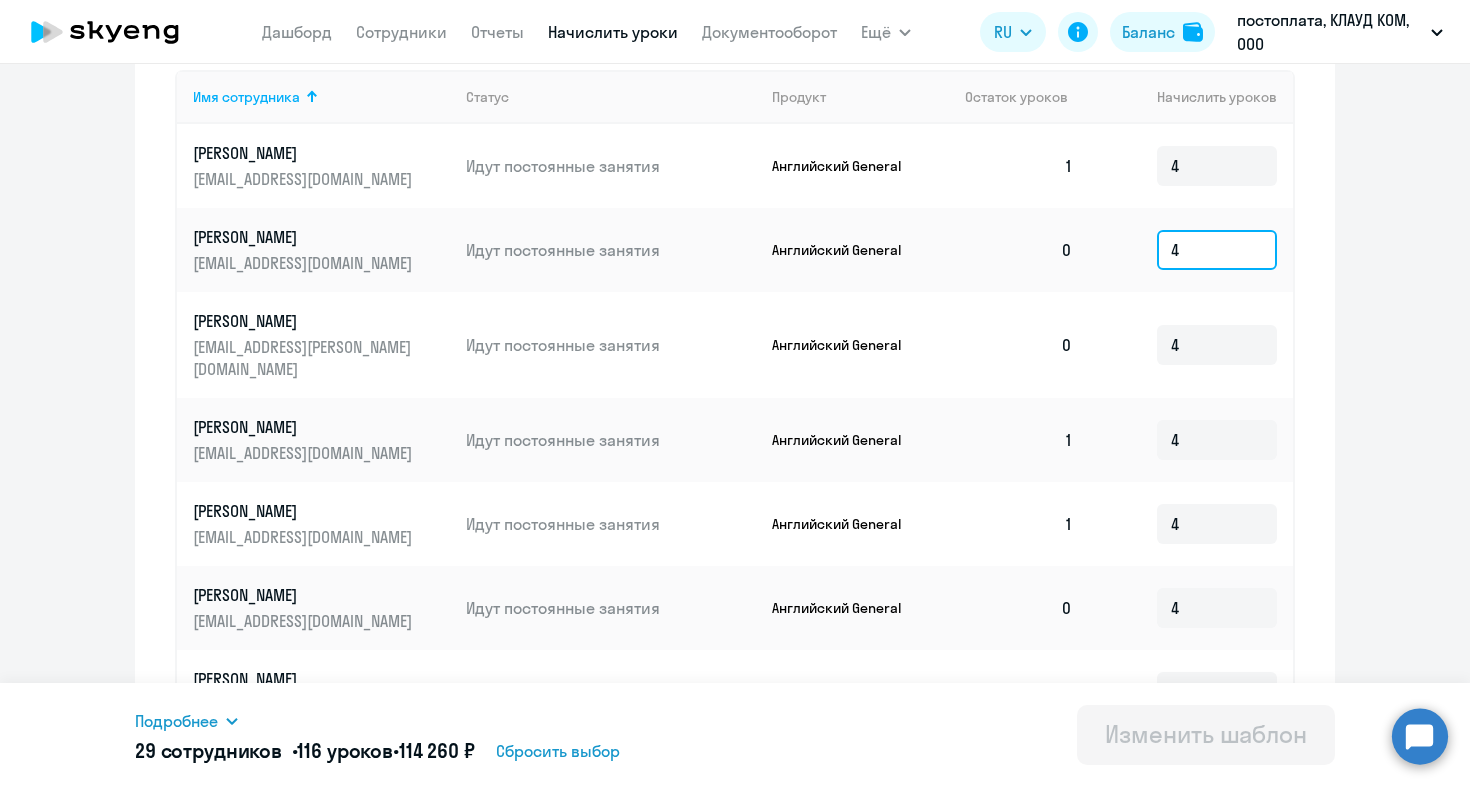 click on "4" 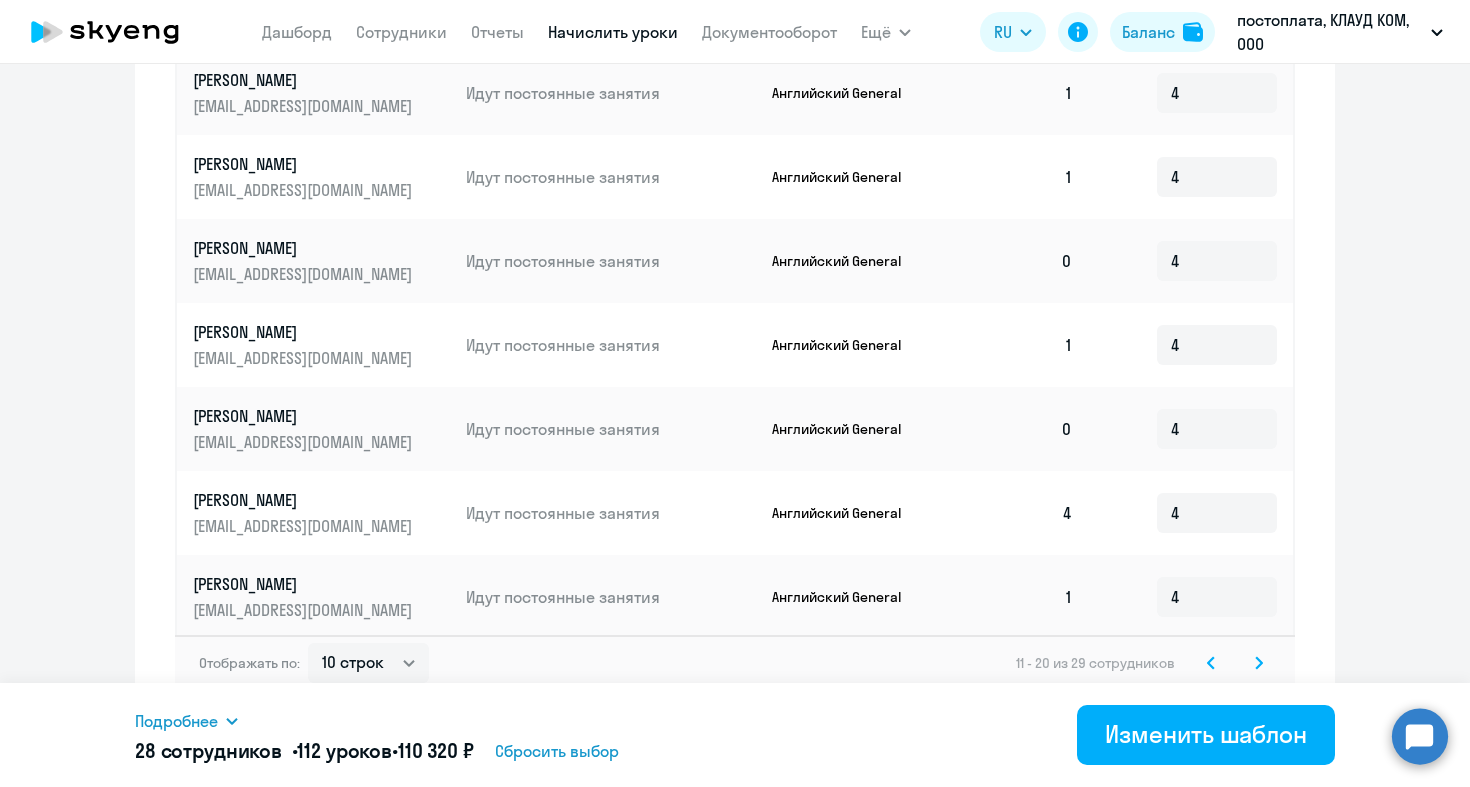 scroll, scrollTop: 1071, scrollLeft: 0, axis: vertical 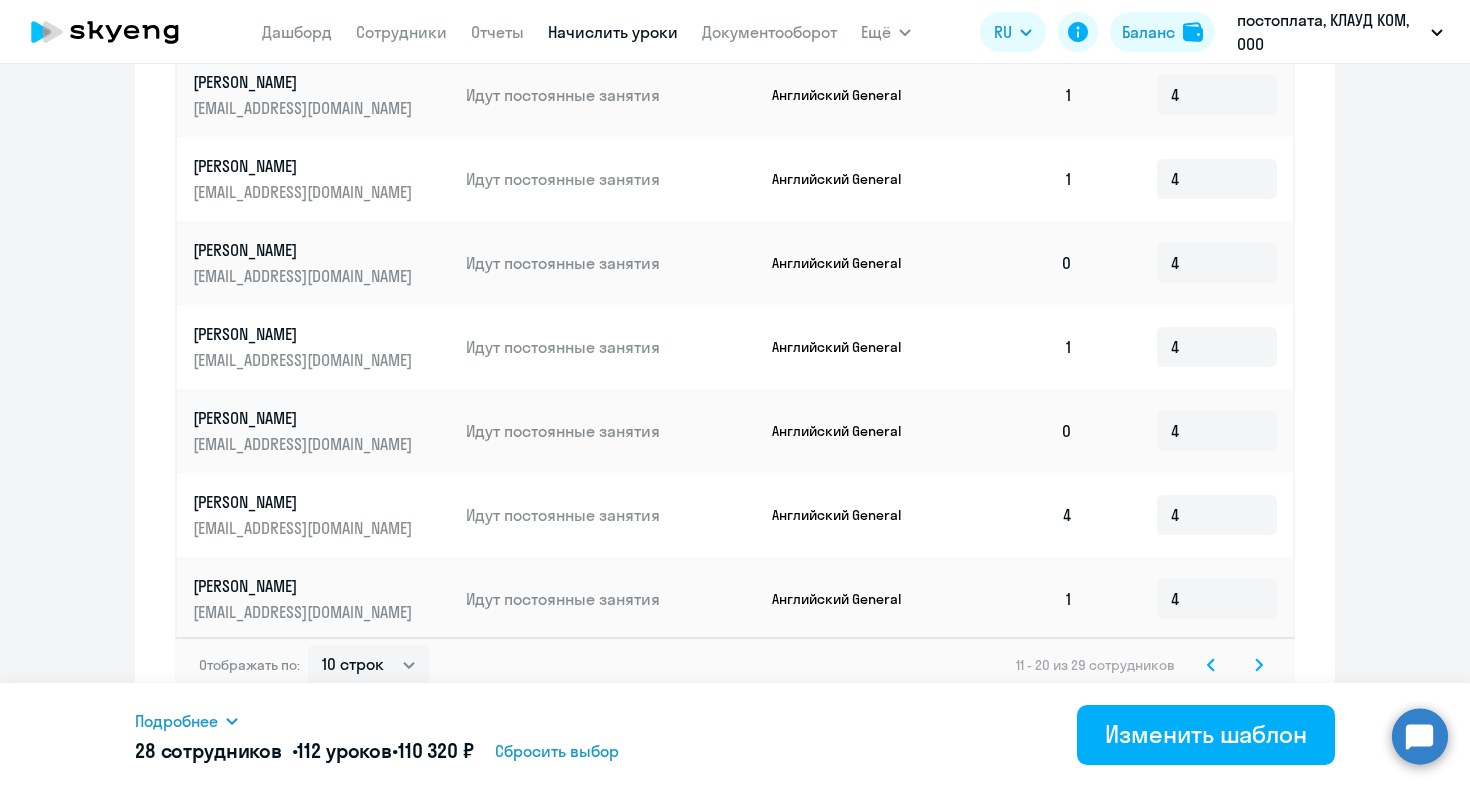 type on "0" 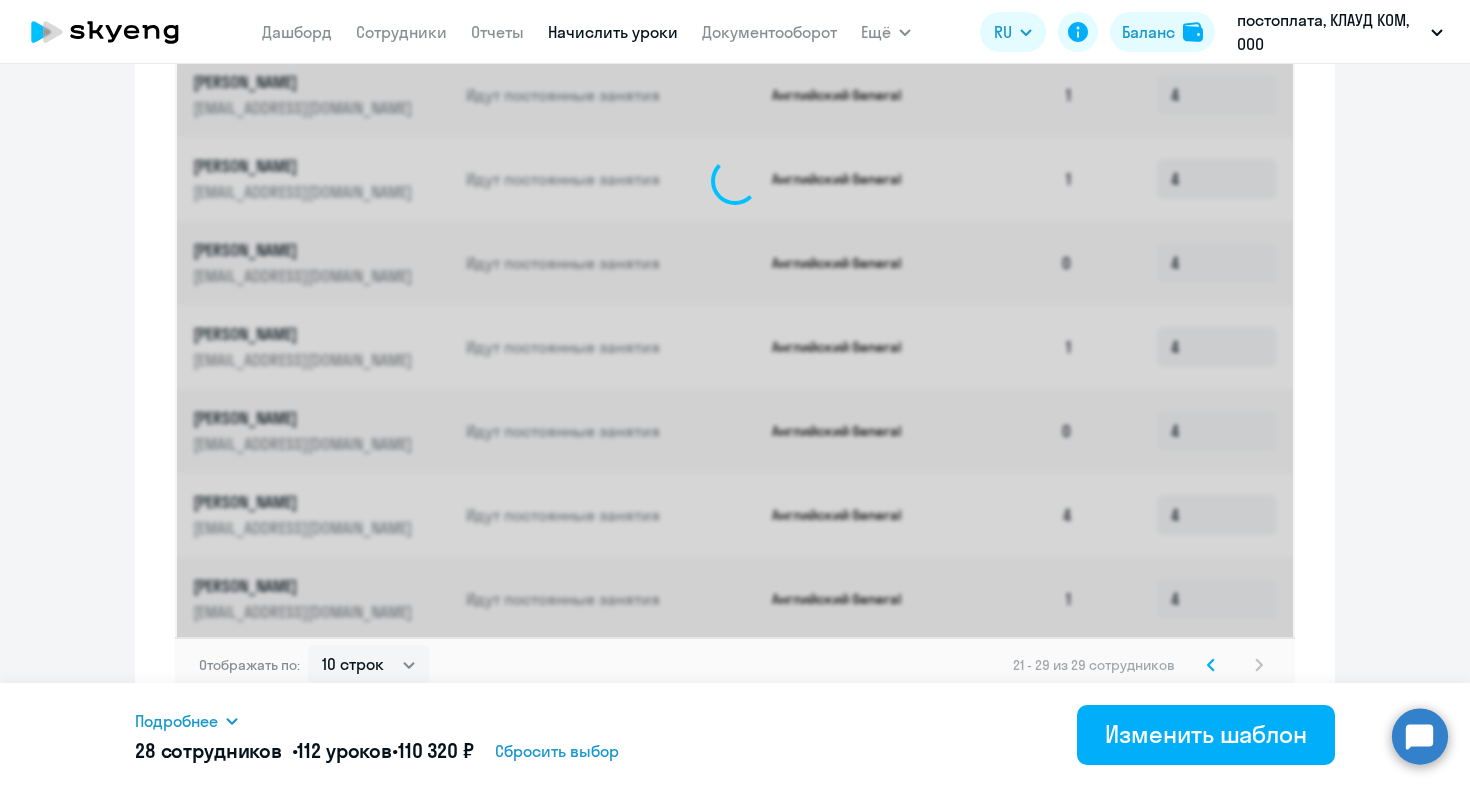 scroll, scrollTop: 987, scrollLeft: 0, axis: vertical 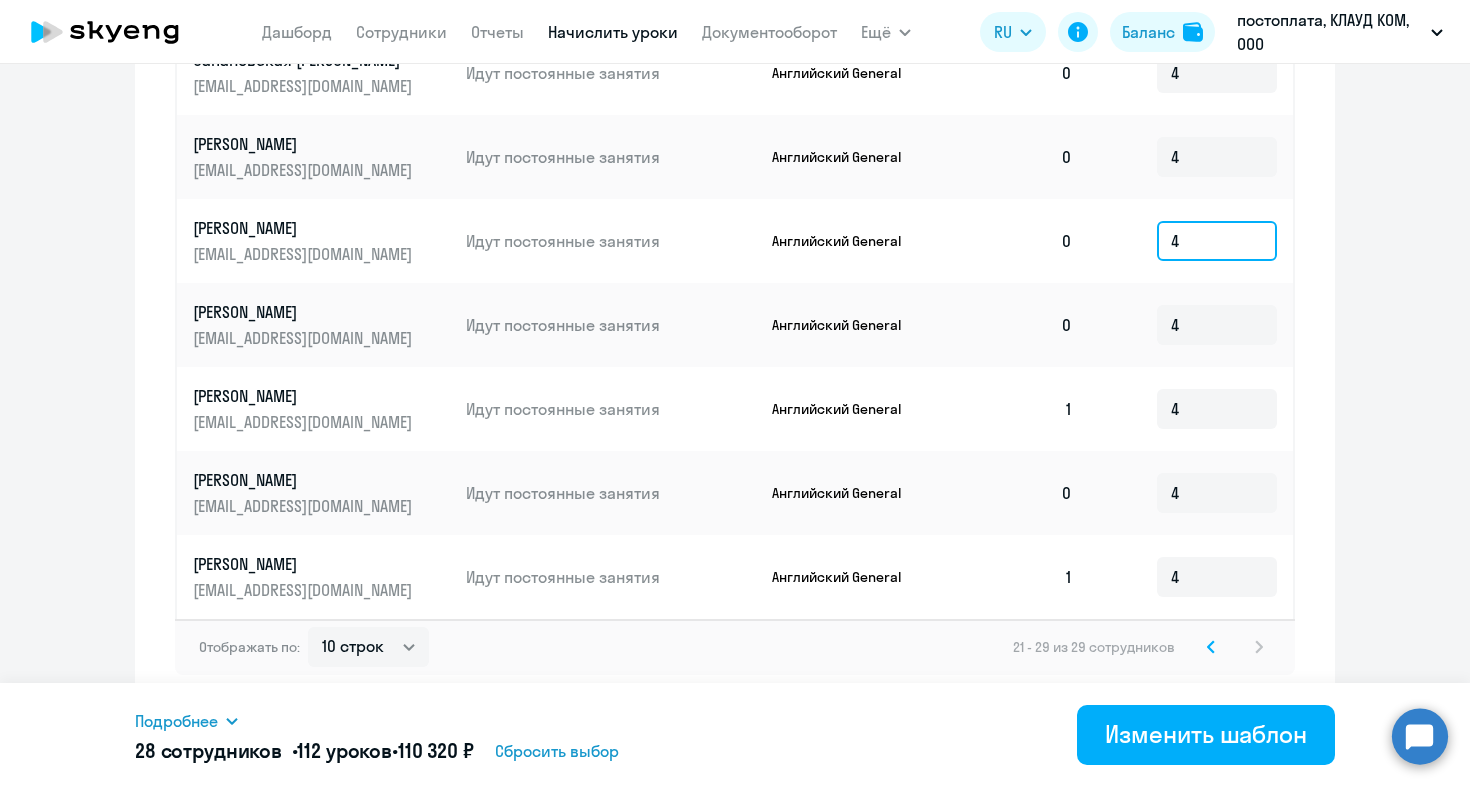click on "4" 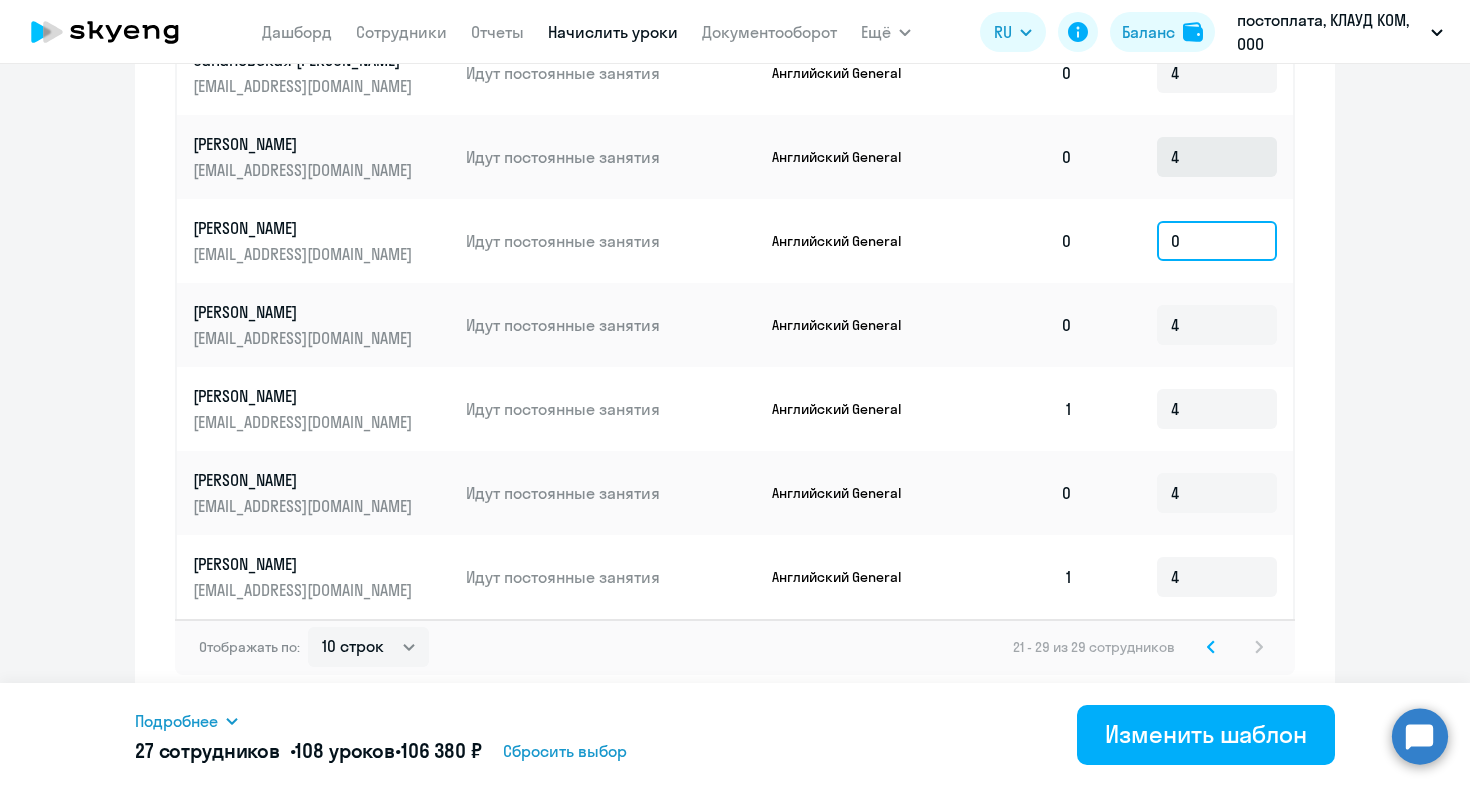 type on "0" 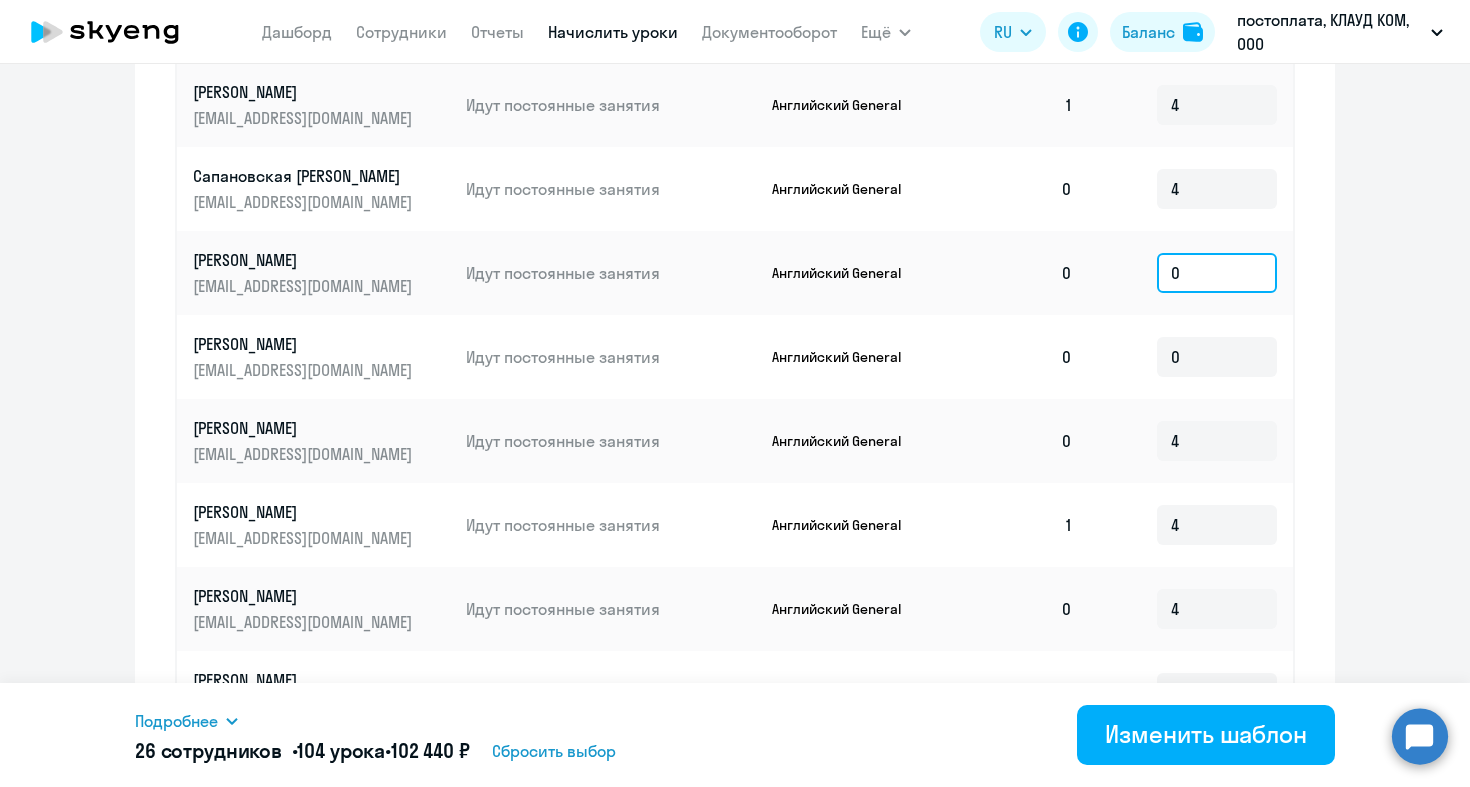 scroll, scrollTop: 866, scrollLeft: 0, axis: vertical 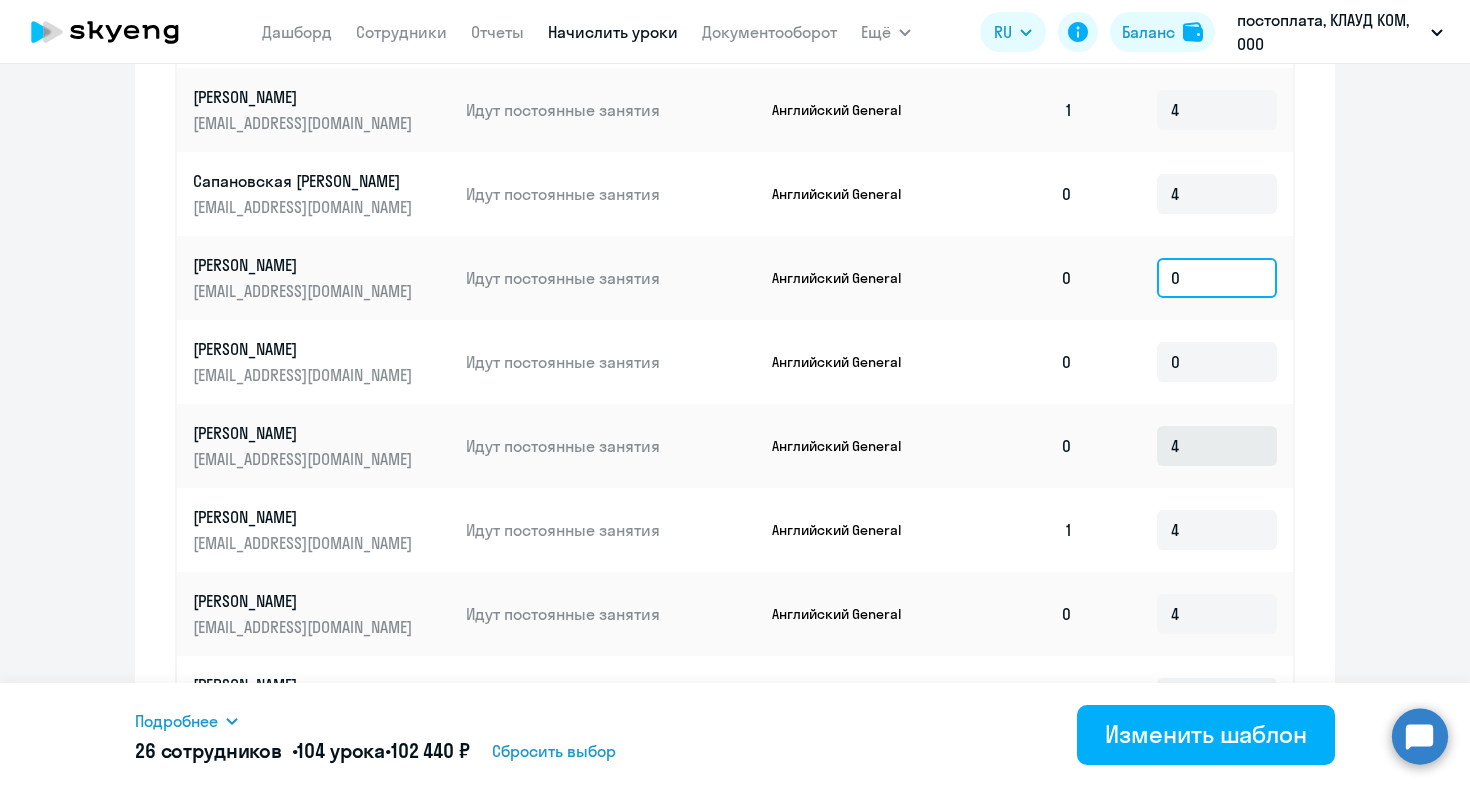 type on "0" 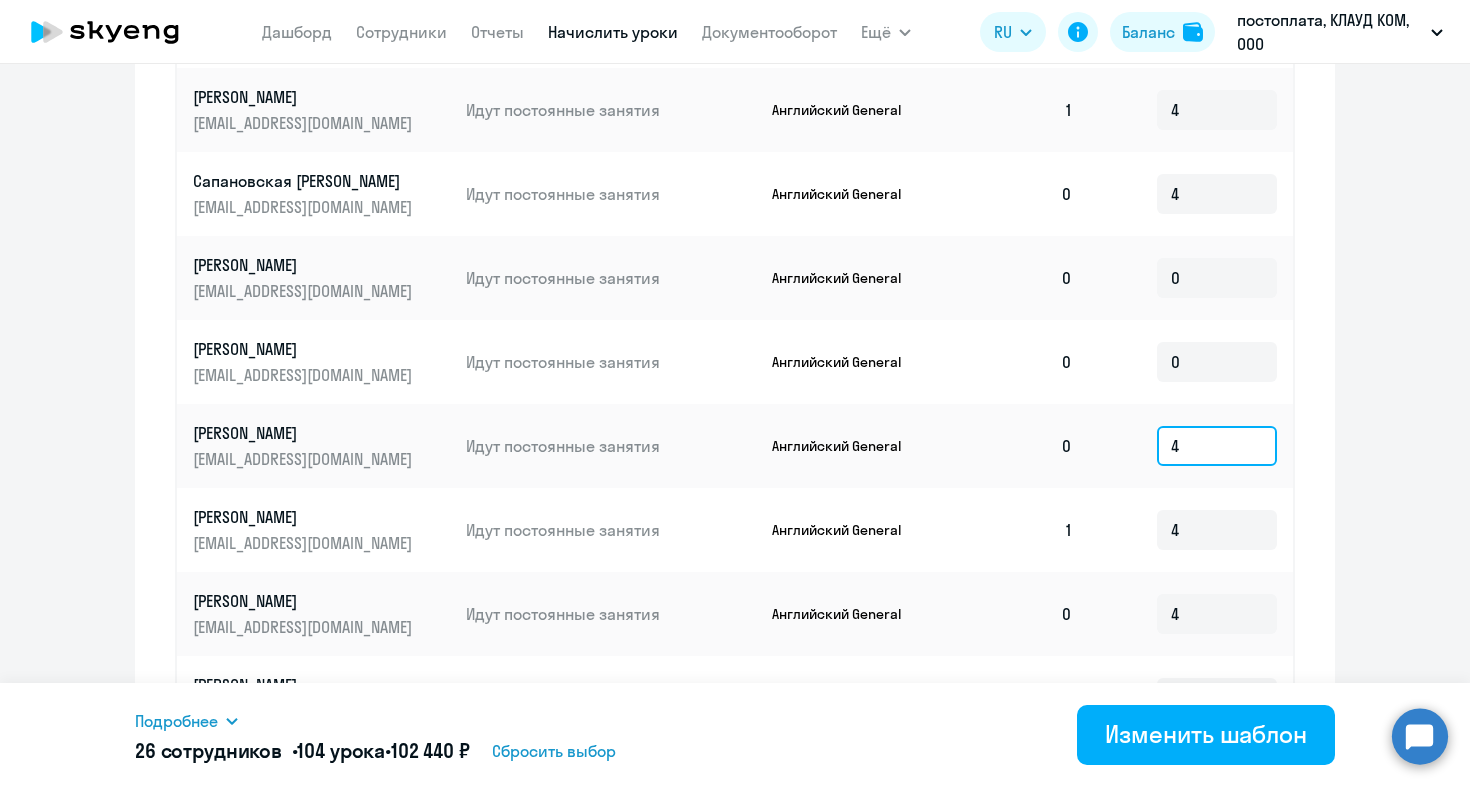 click on "4" 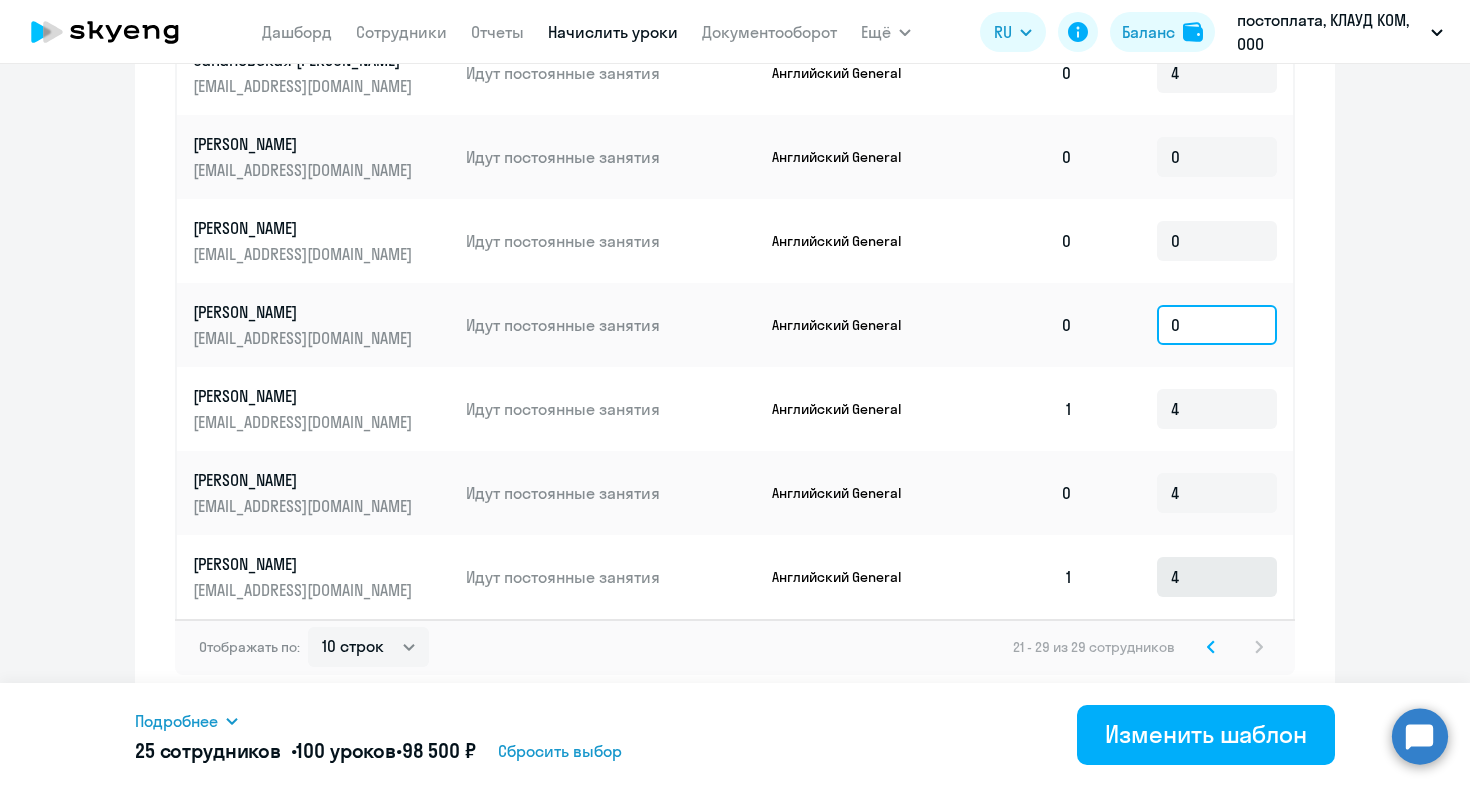 scroll, scrollTop: 987, scrollLeft: 0, axis: vertical 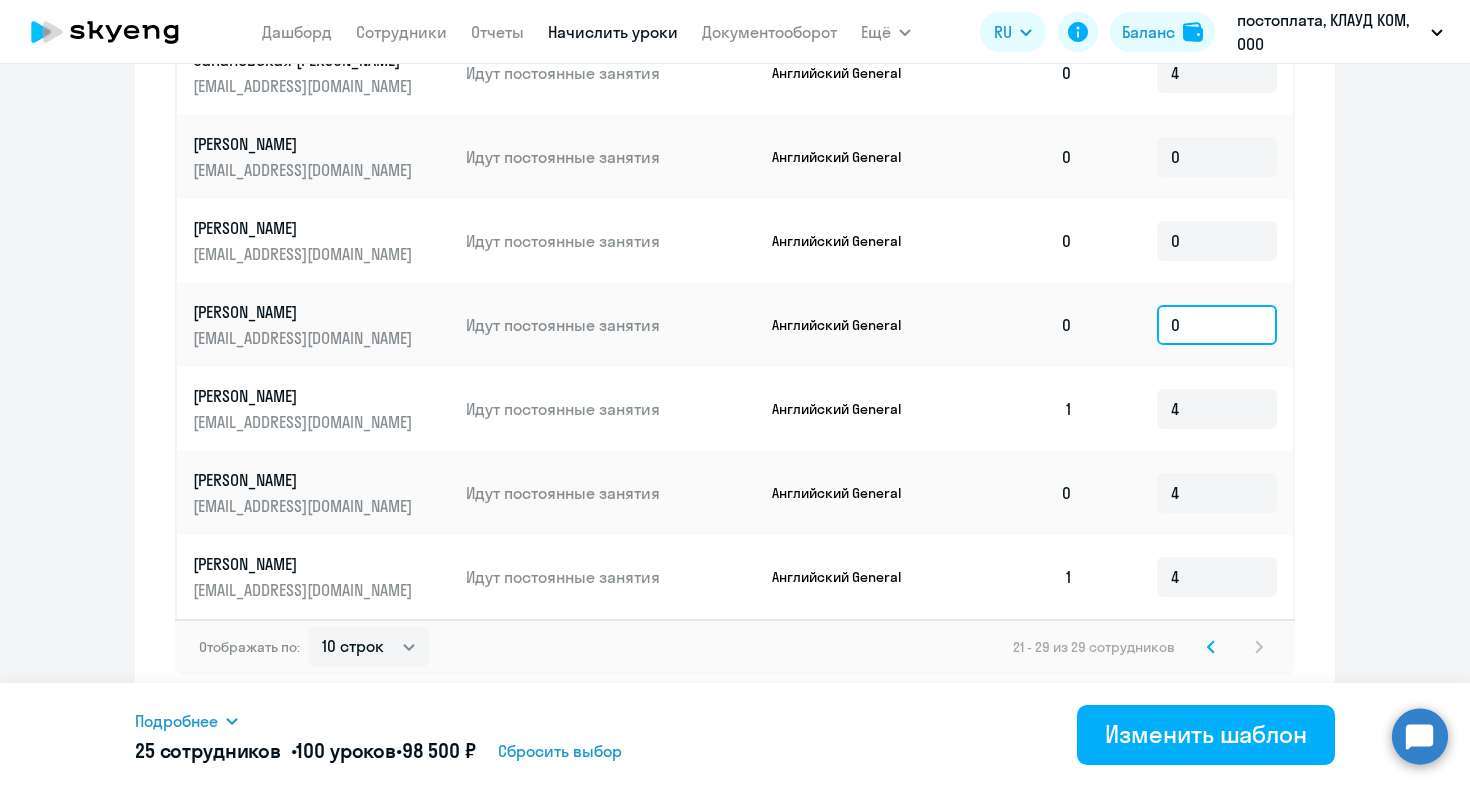 type on "0" 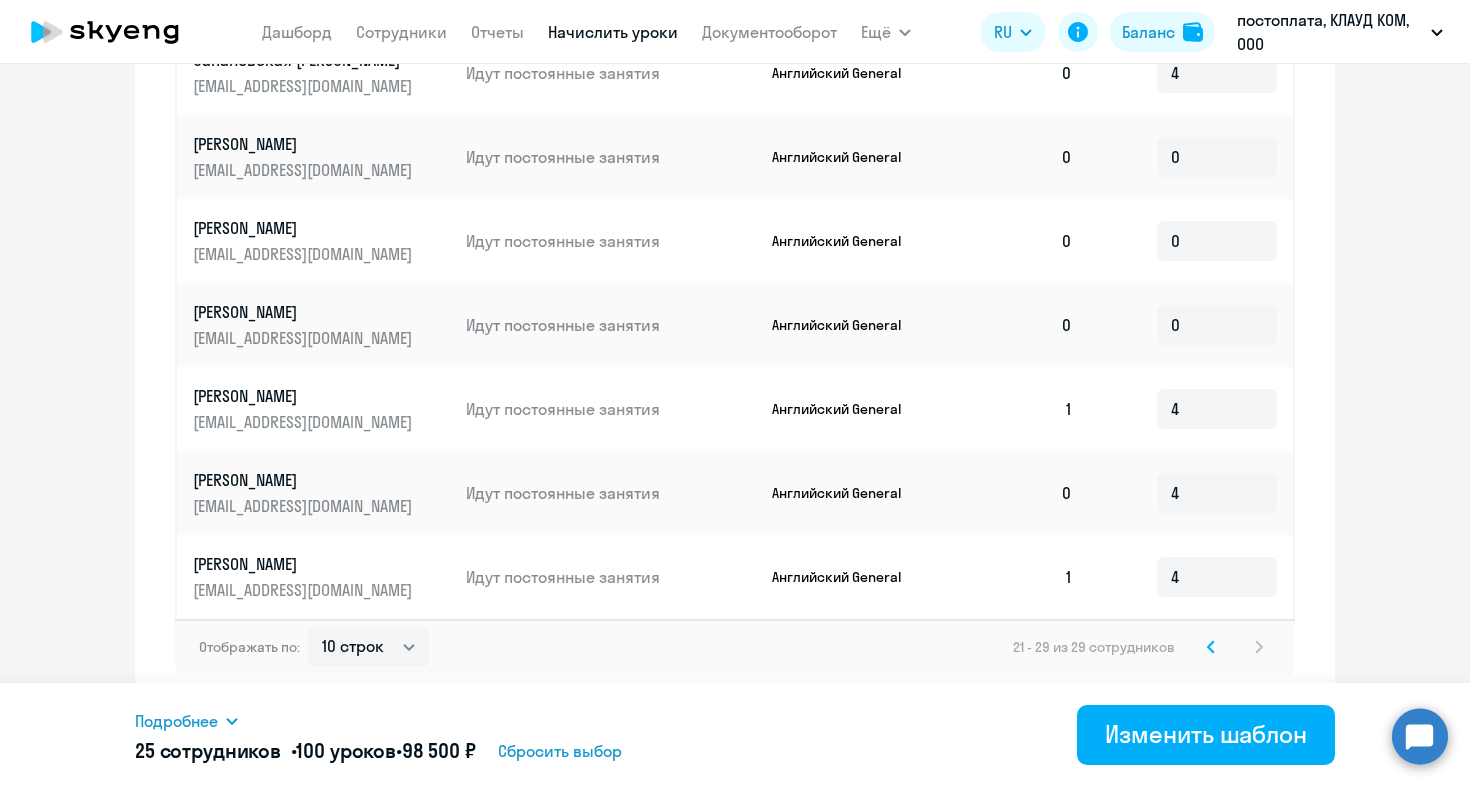 click on "Отображать по:  10 строк   30 строк   50 строк   21 - 29 из 29 сотрудников" 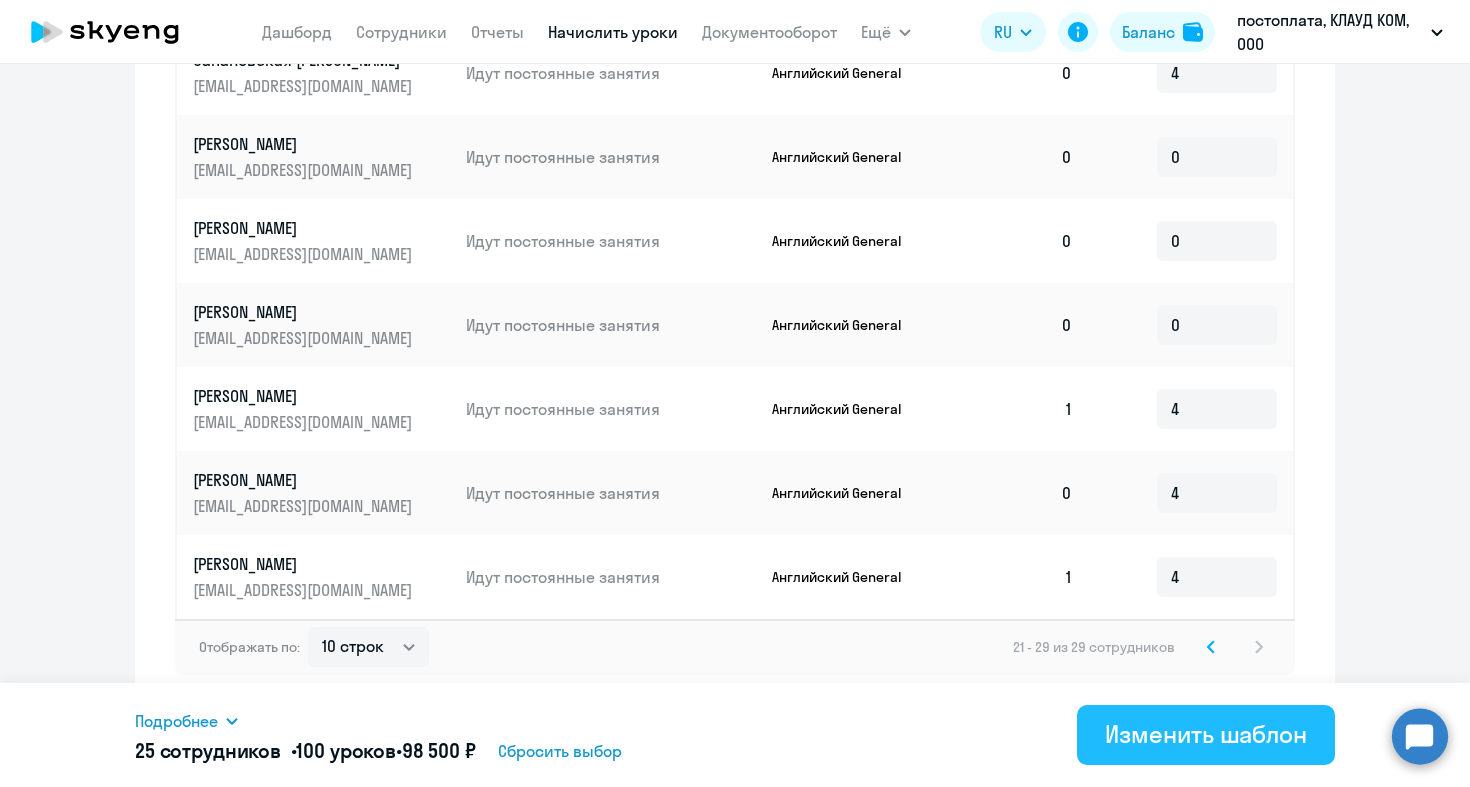 scroll, scrollTop: 987, scrollLeft: 0, axis: vertical 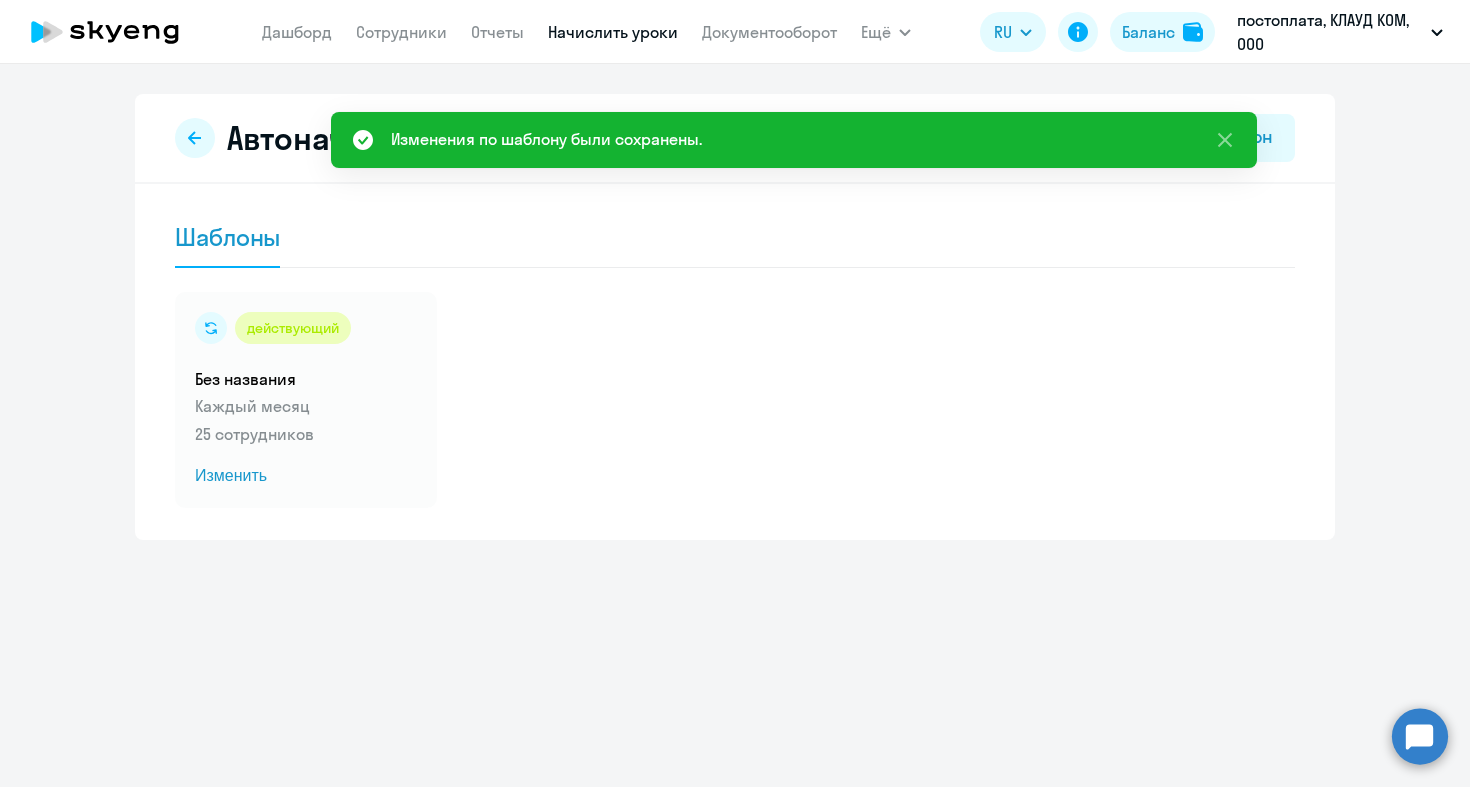 click 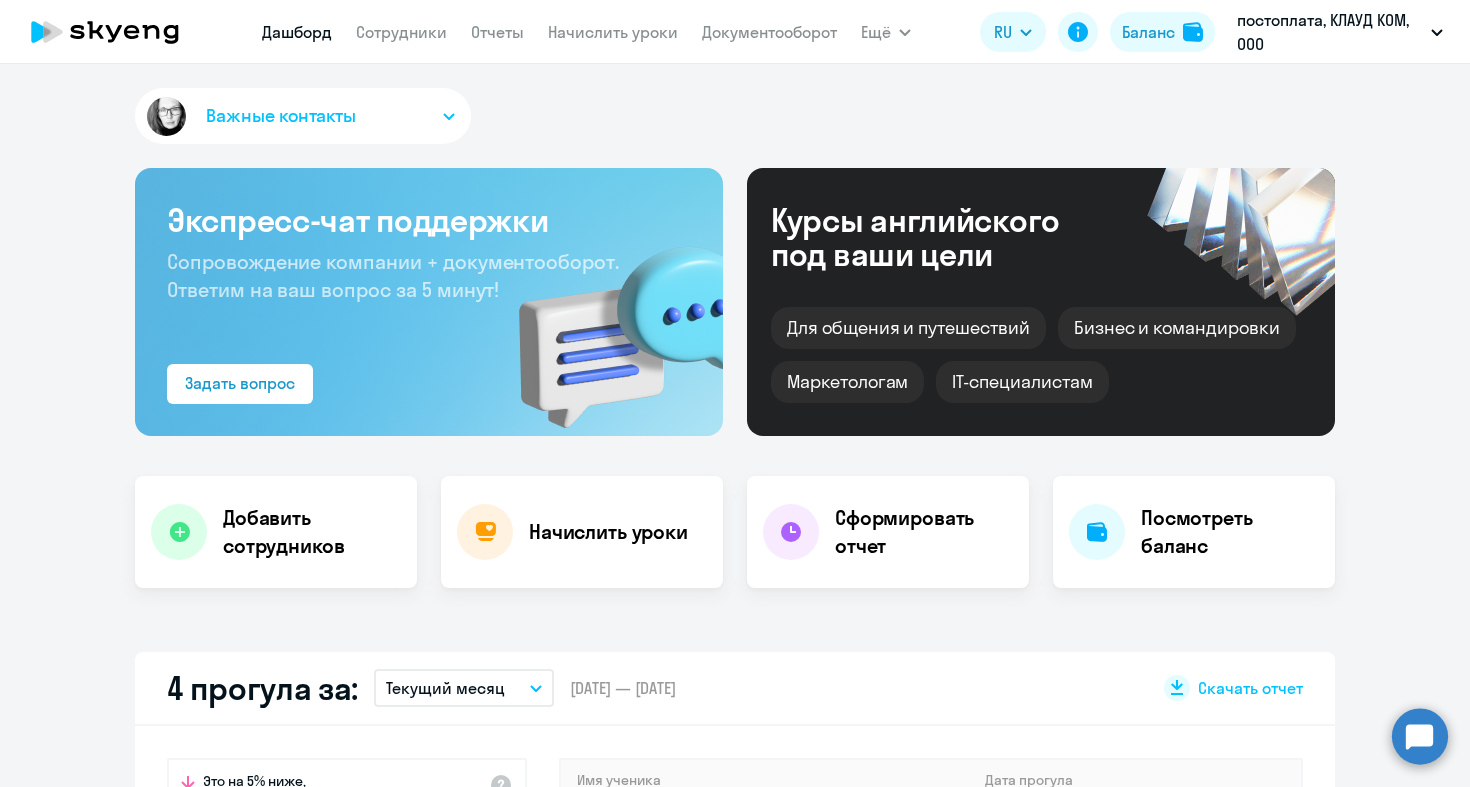 select on "30" 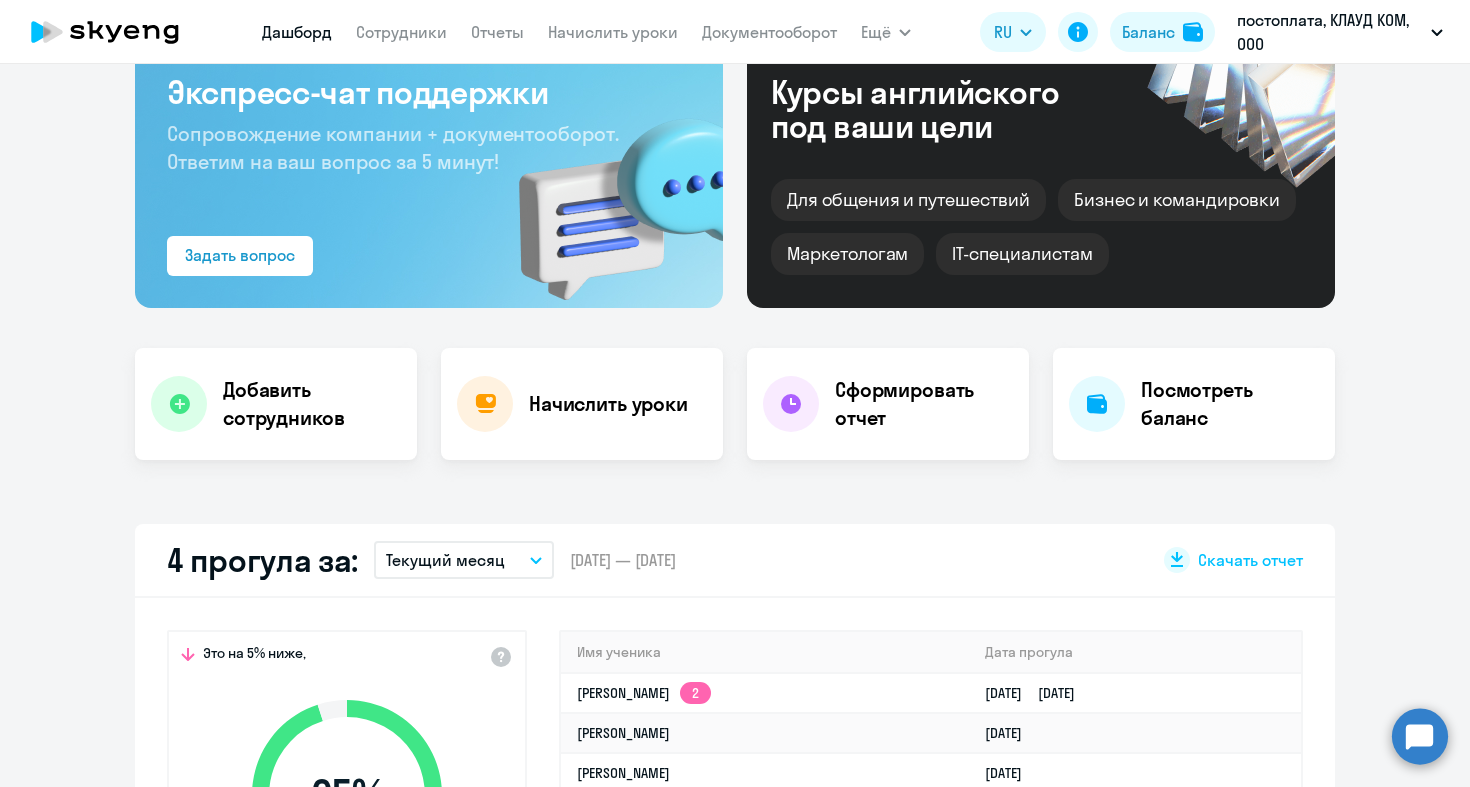 scroll, scrollTop: 177, scrollLeft: 0, axis: vertical 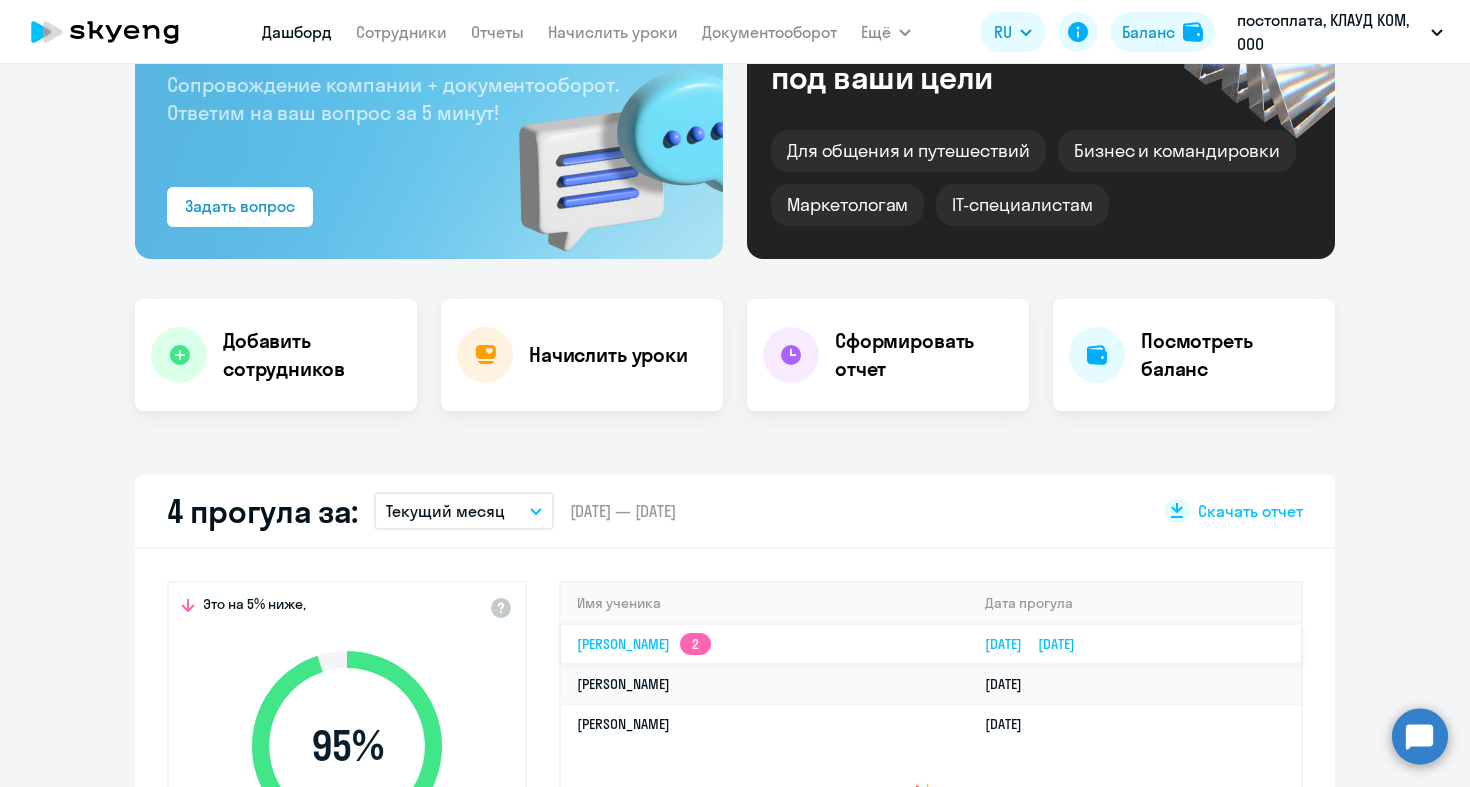 click on "[PERSON_NAME]  2" 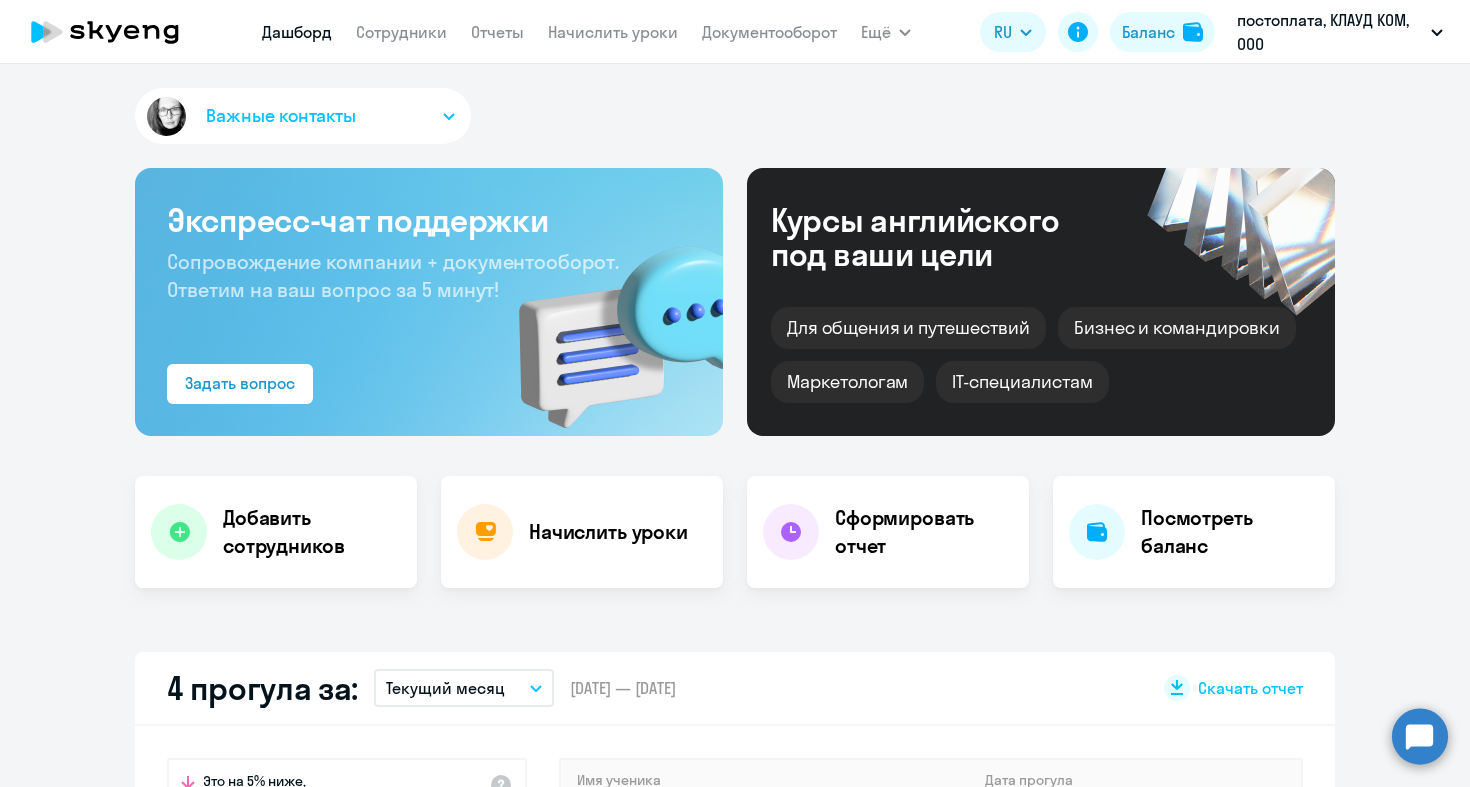 select on "english" 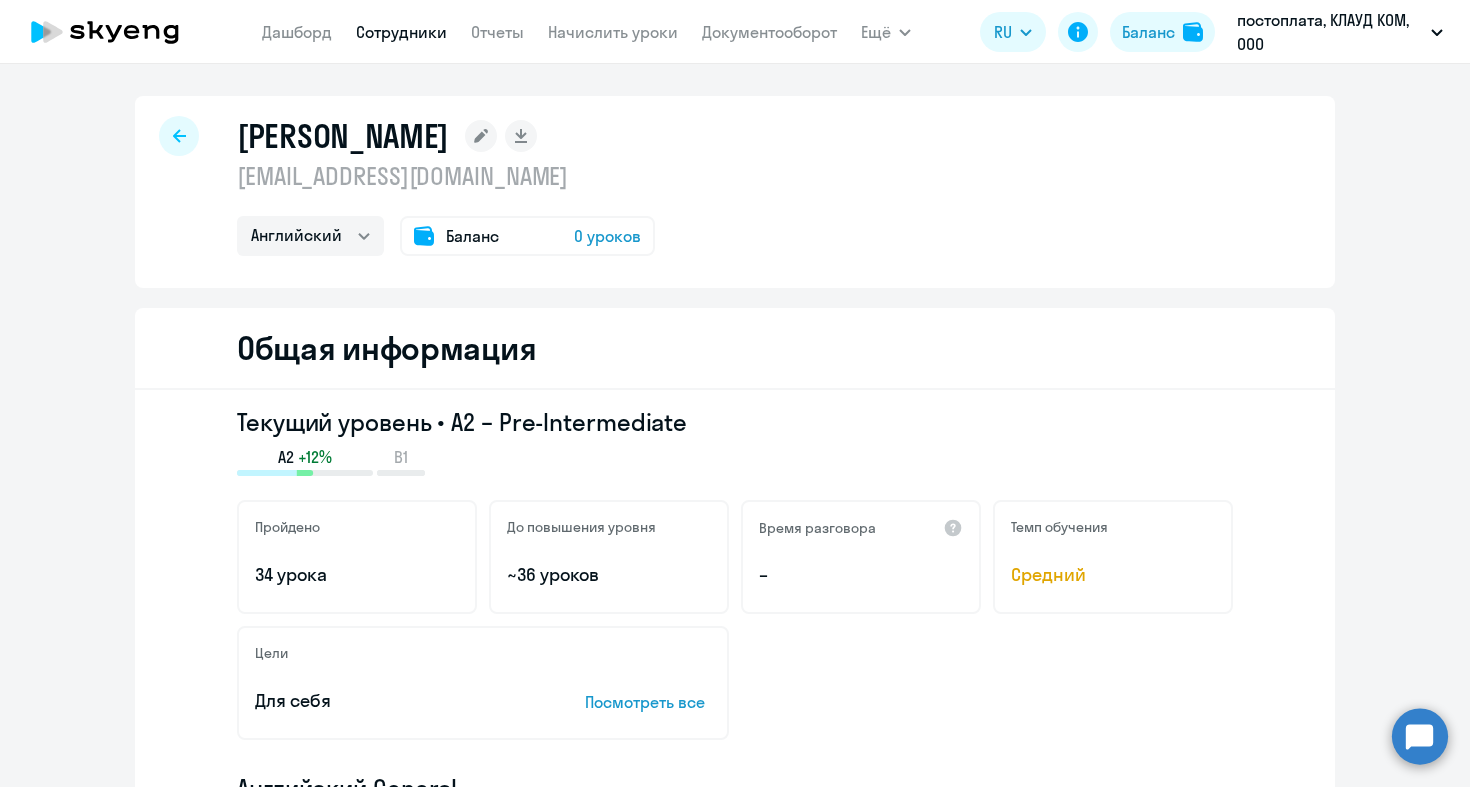 scroll, scrollTop: 0, scrollLeft: 0, axis: both 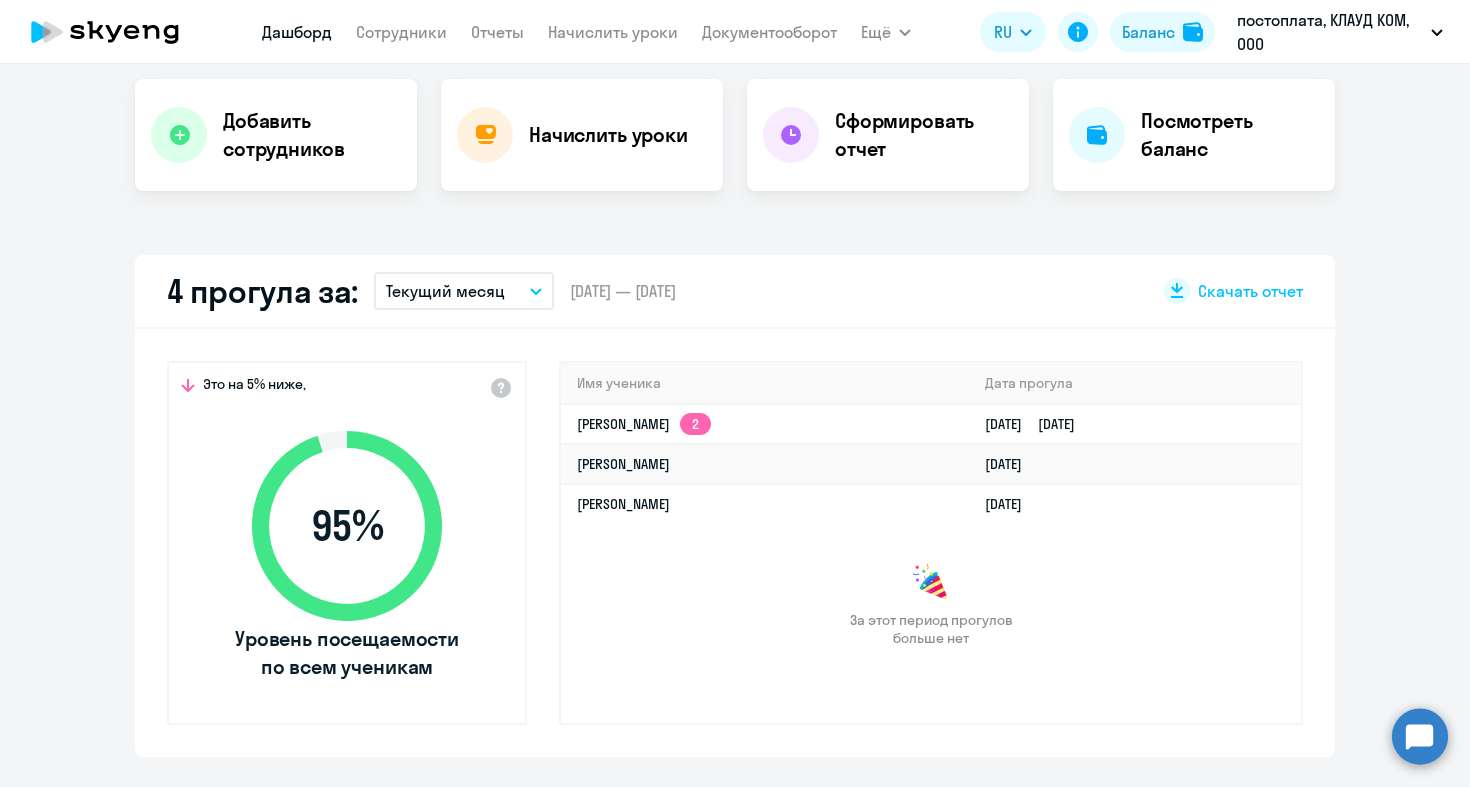 select on "30" 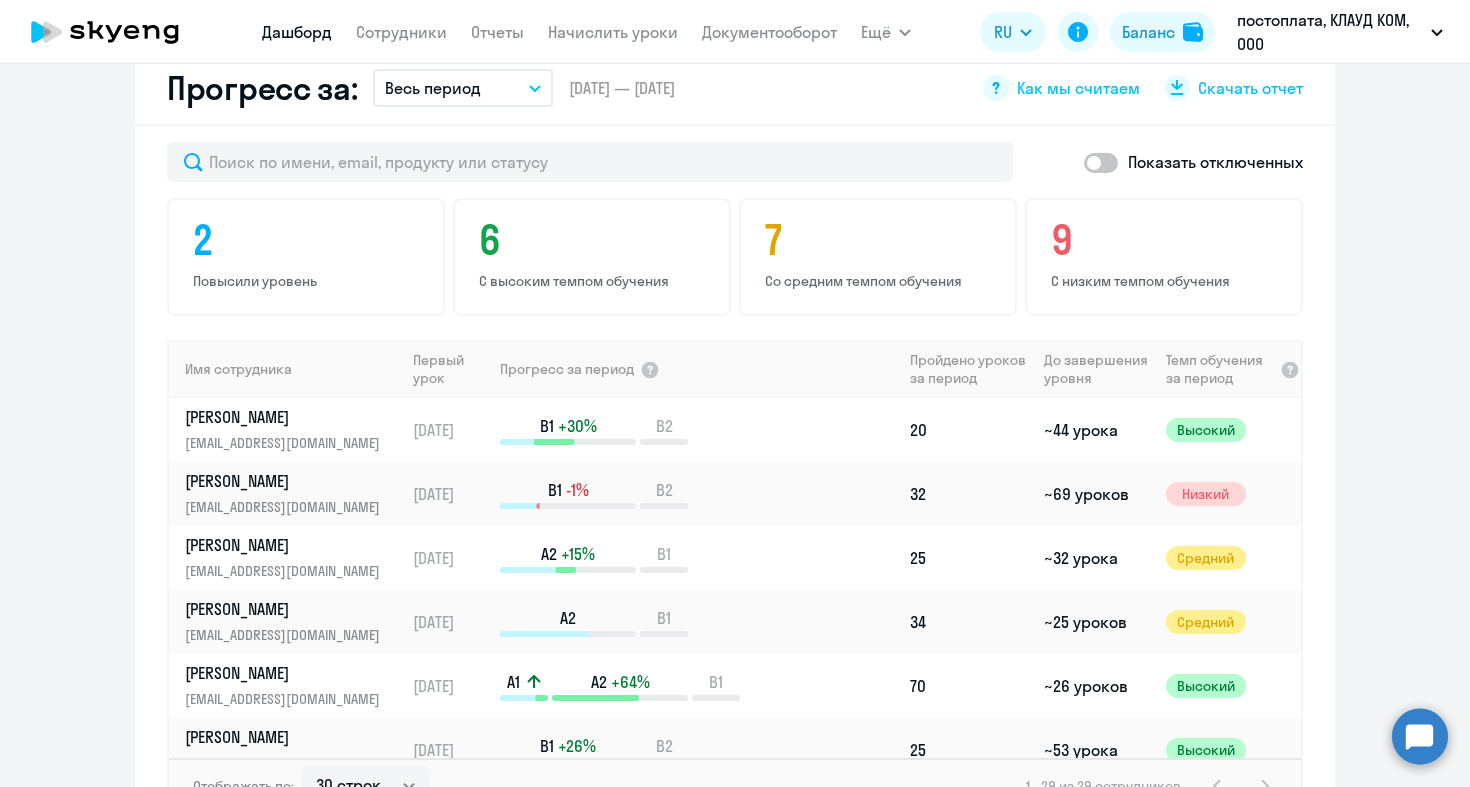 scroll, scrollTop: 1163, scrollLeft: 0, axis: vertical 